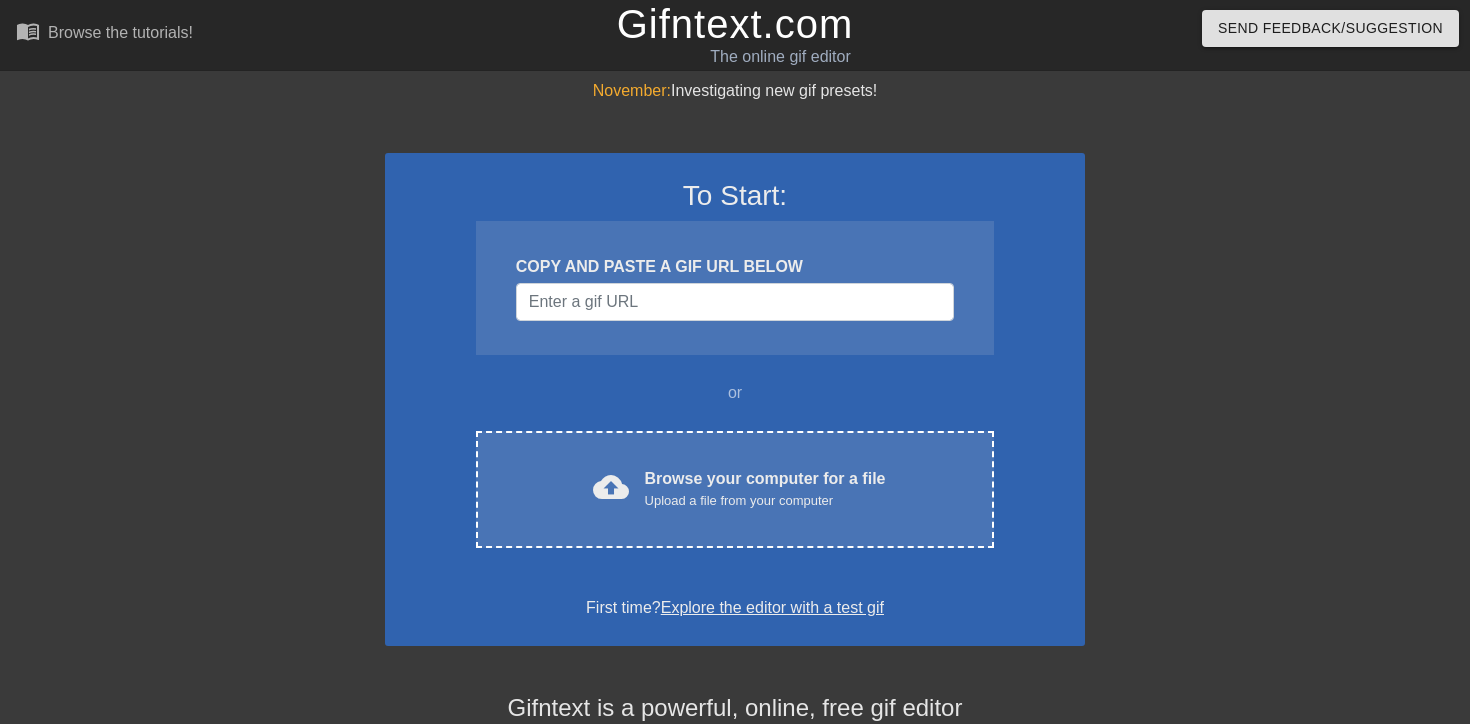 scroll, scrollTop: 0, scrollLeft: 0, axis: both 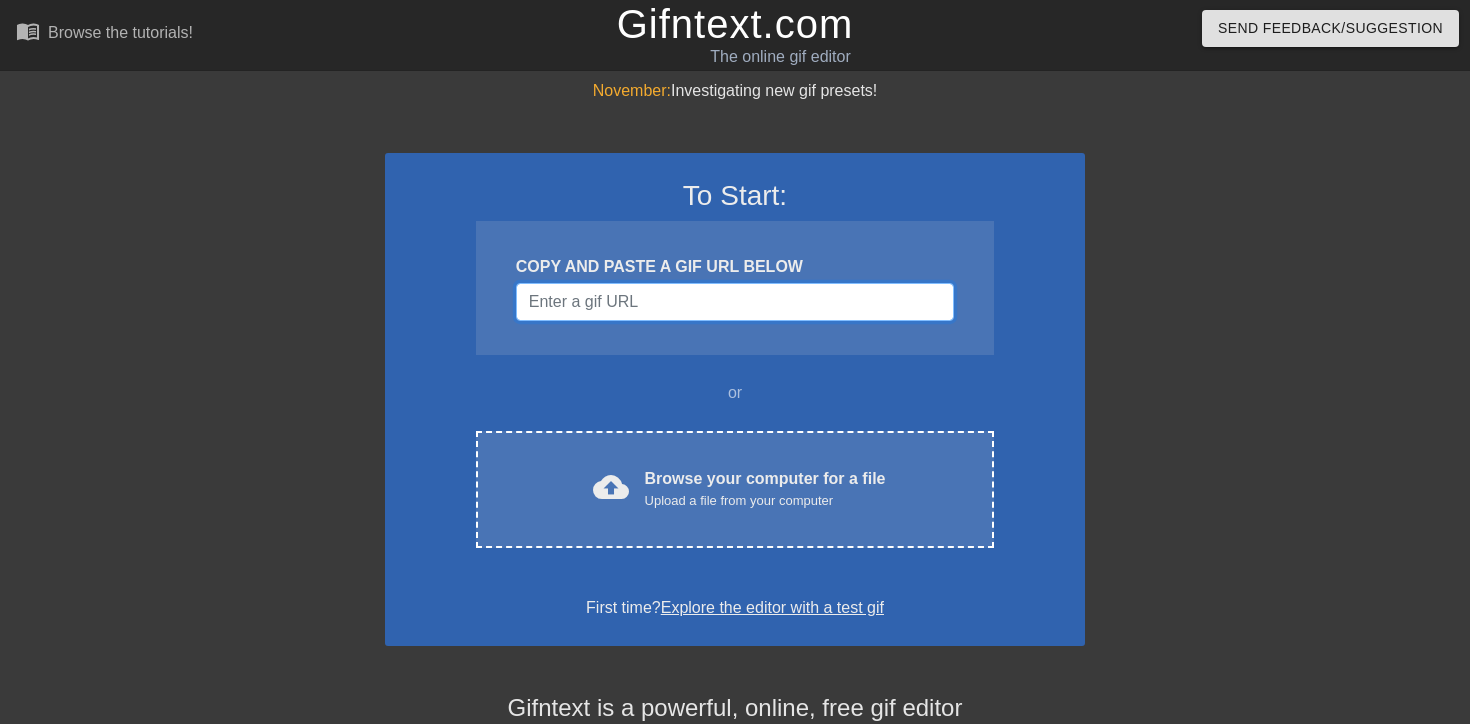 click at bounding box center [735, 302] 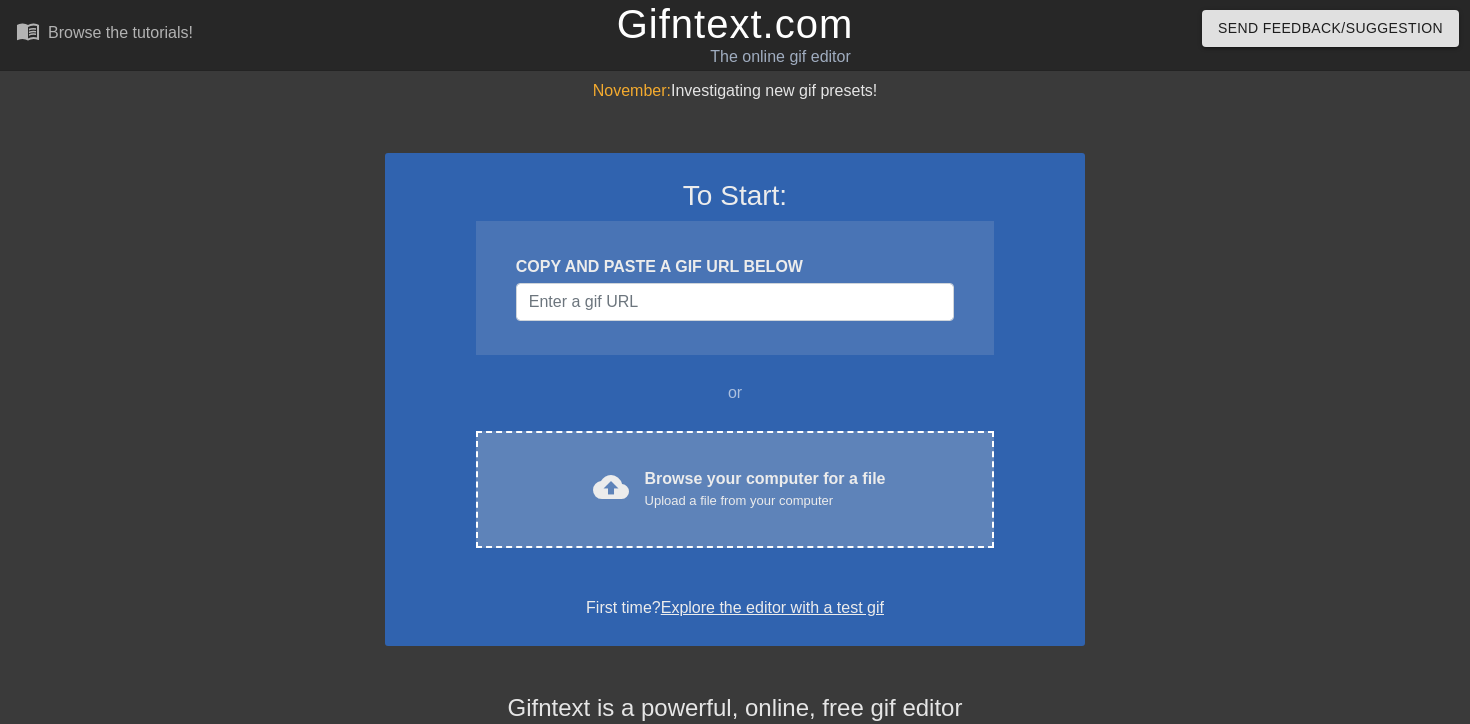 click on "cloud_upload Browse your computer for a file Upload a file from your computer Choose files" at bounding box center (735, 489) 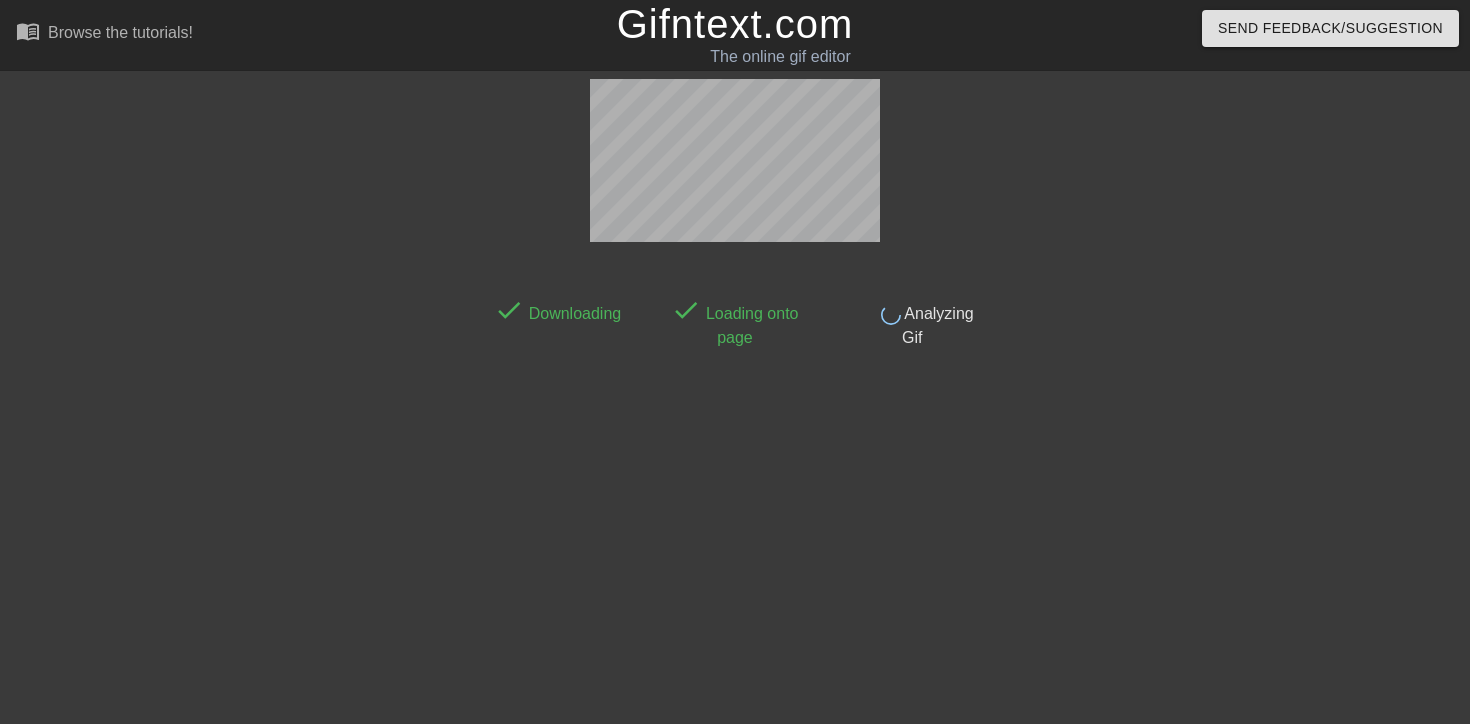 scroll, scrollTop: 49, scrollLeft: 0, axis: vertical 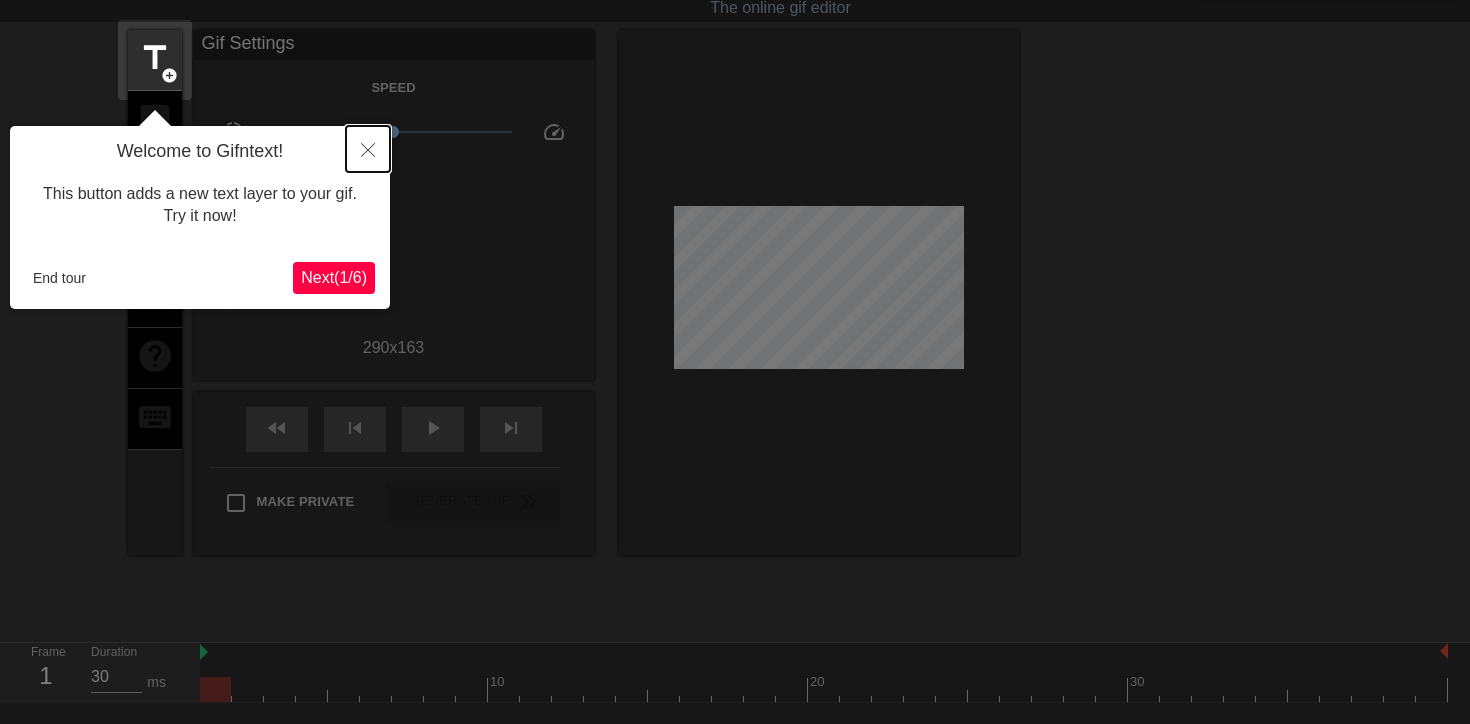 click 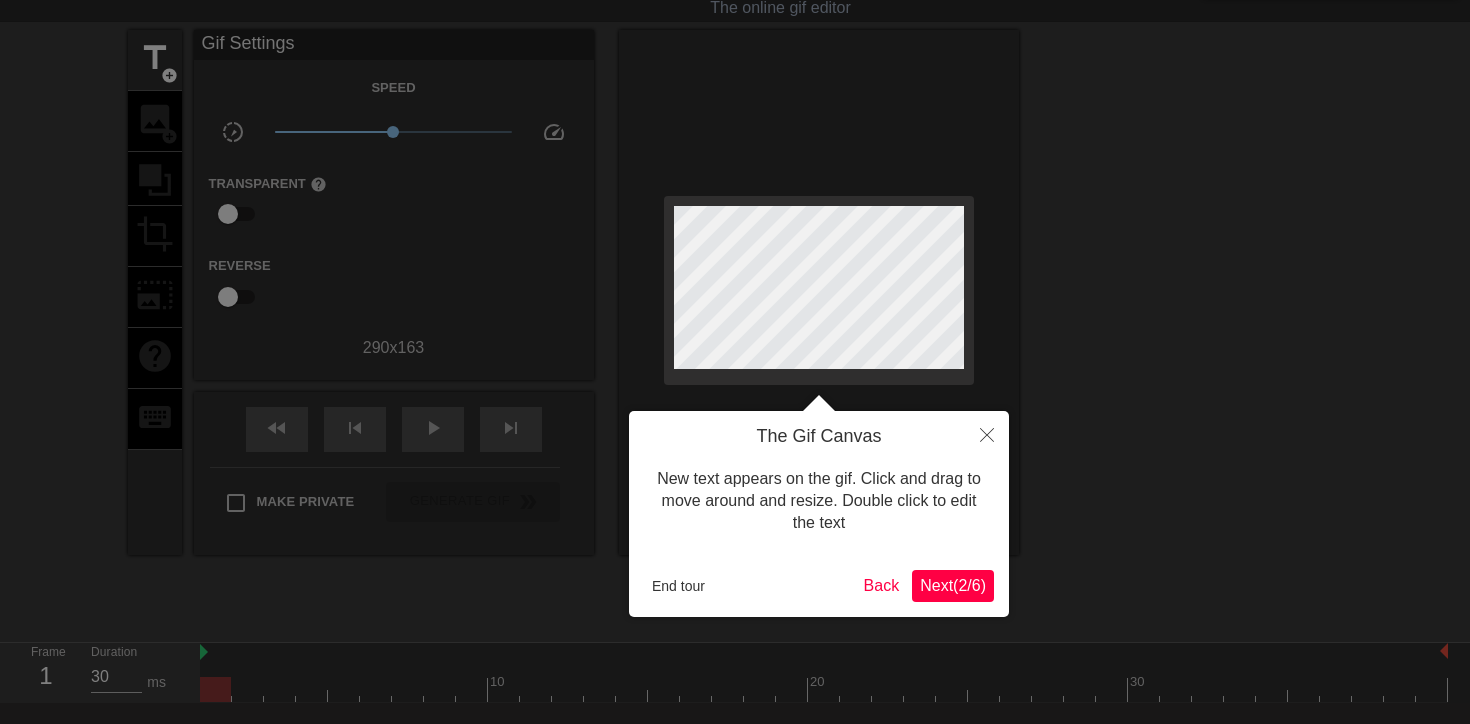 scroll, scrollTop: 0, scrollLeft: 0, axis: both 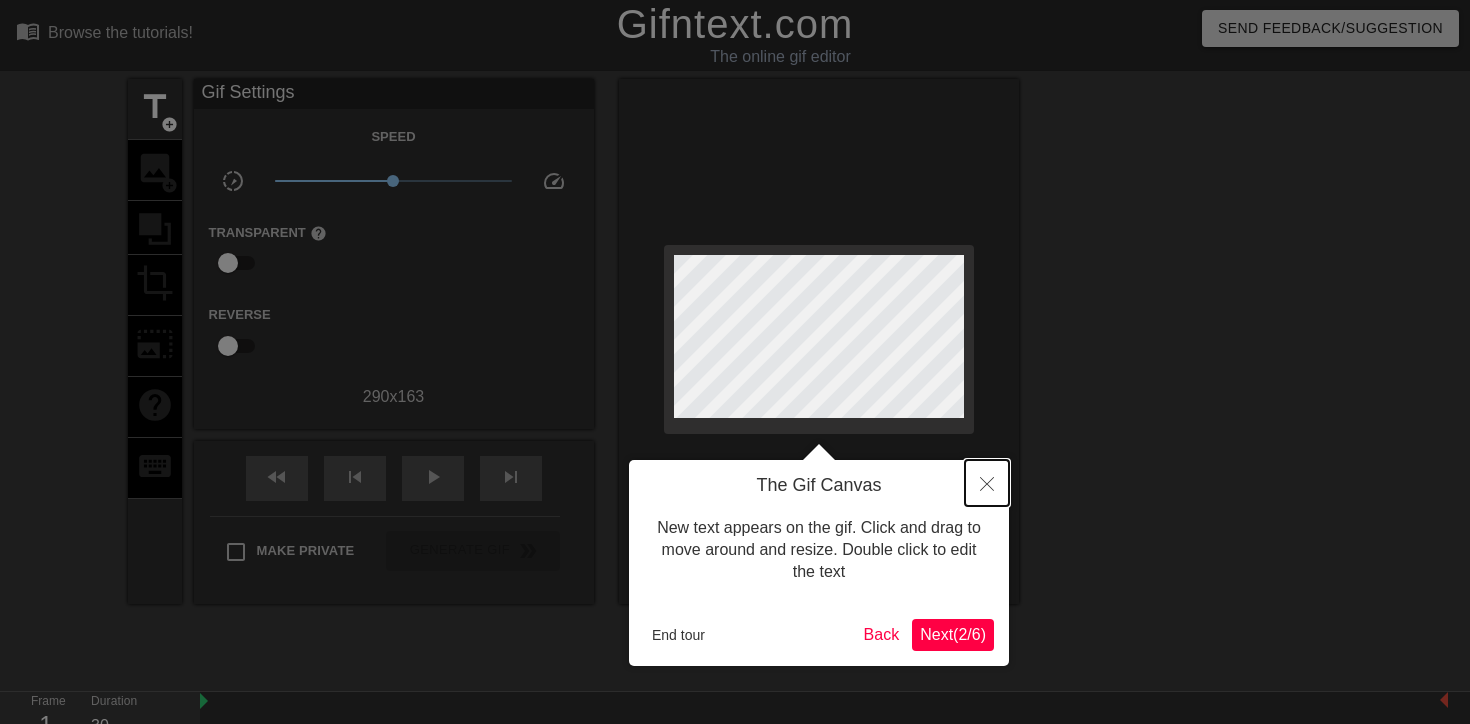 click 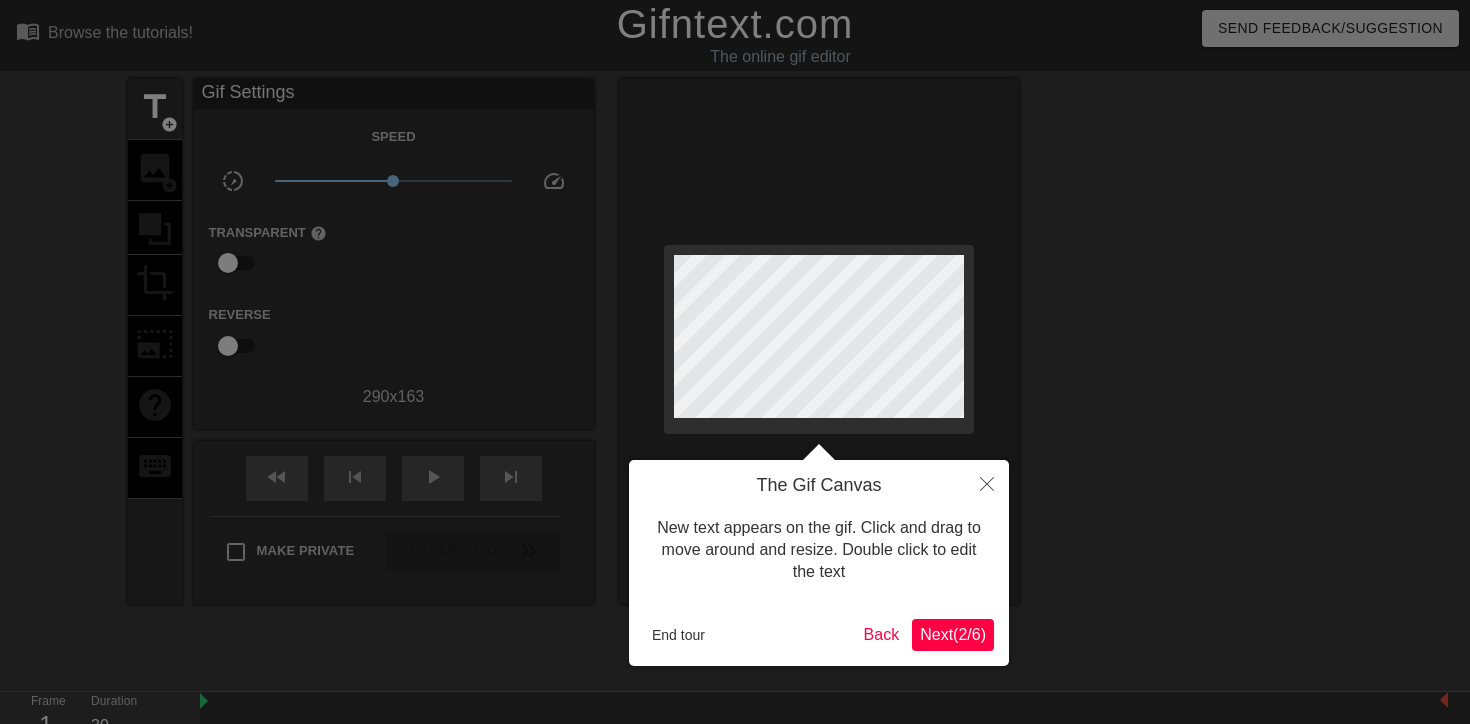 scroll, scrollTop: 49, scrollLeft: 0, axis: vertical 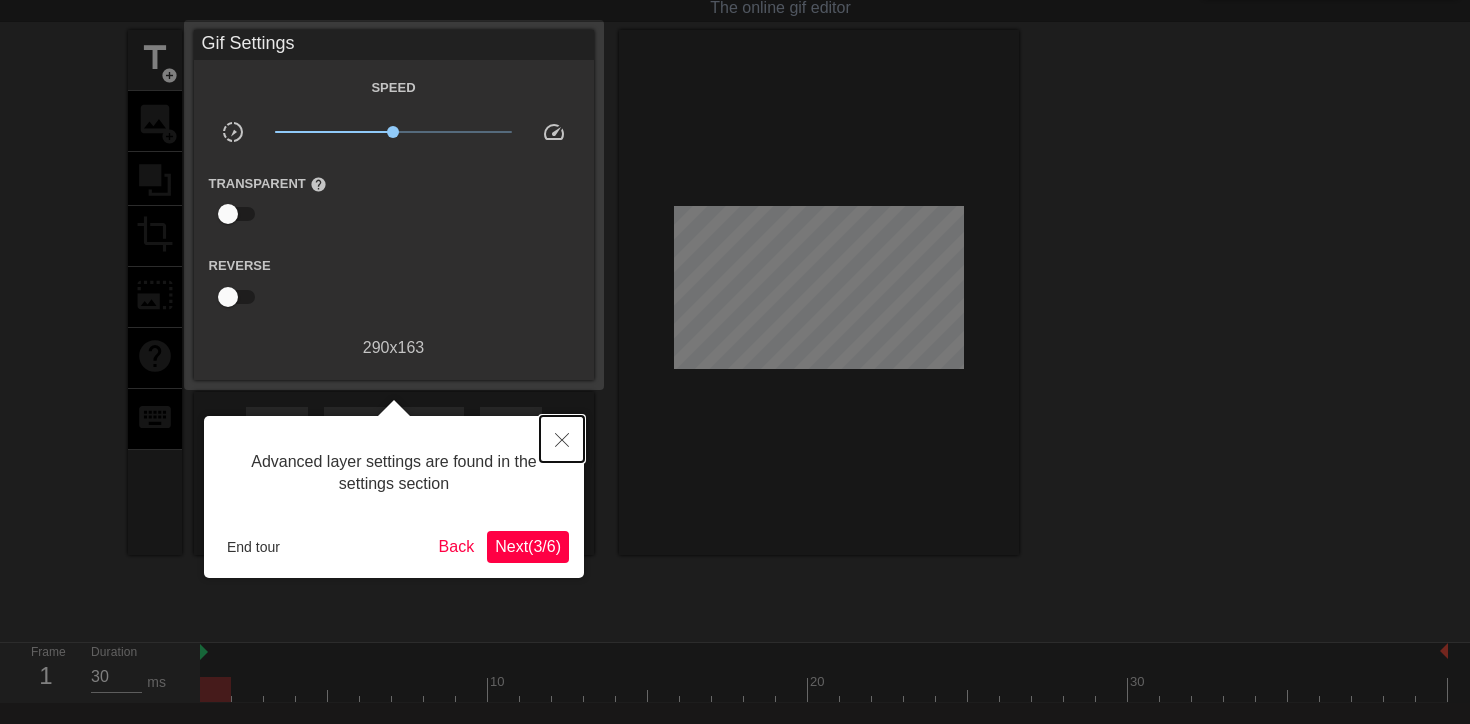 click 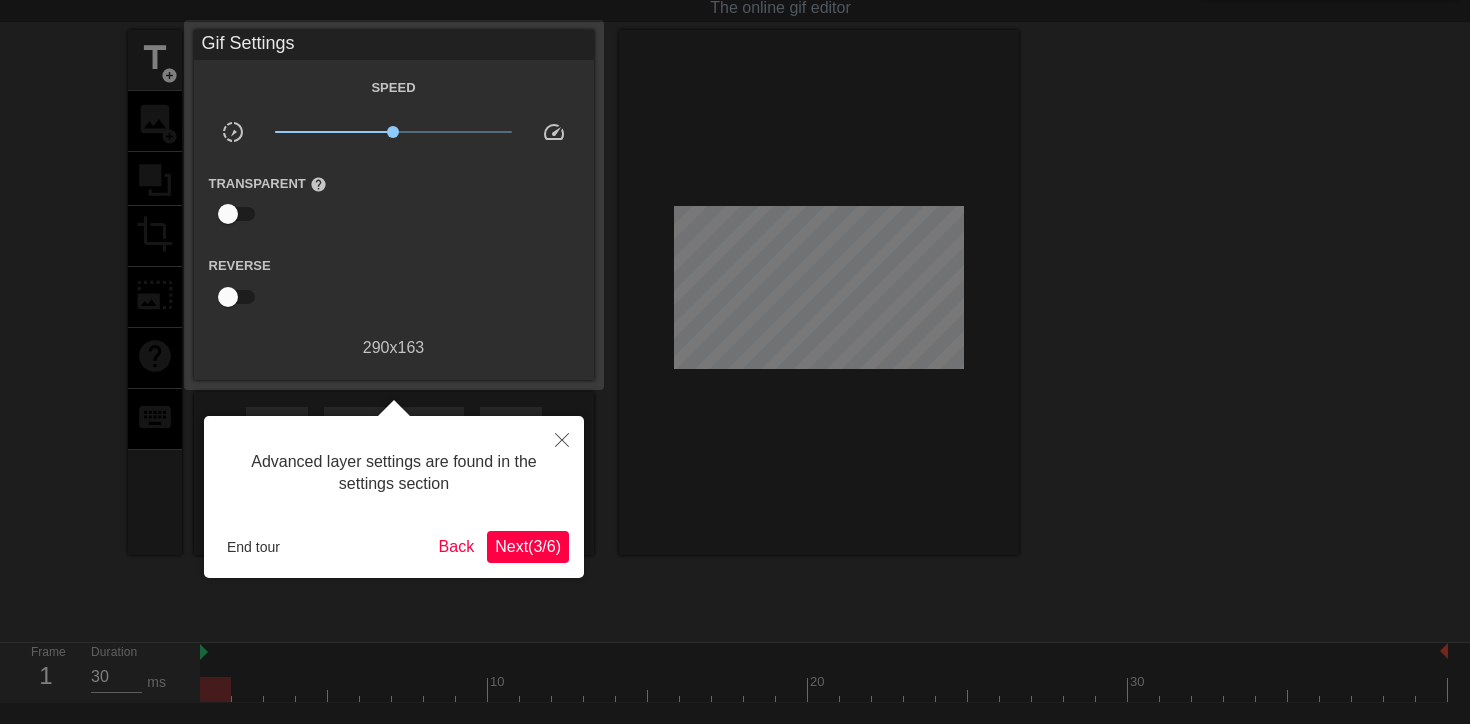 scroll, scrollTop: 17, scrollLeft: 0, axis: vertical 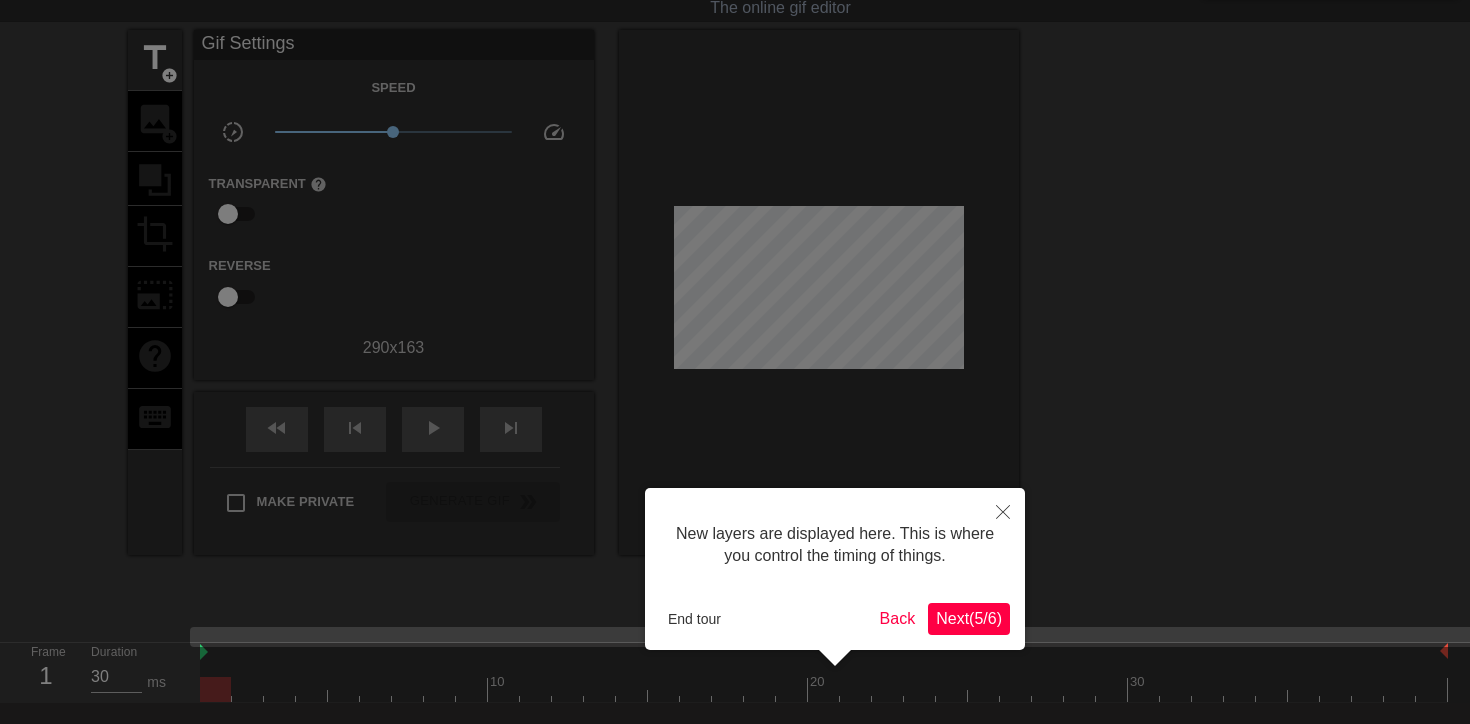 click on "Next  ( 5 / 6 )" at bounding box center [969, 618] 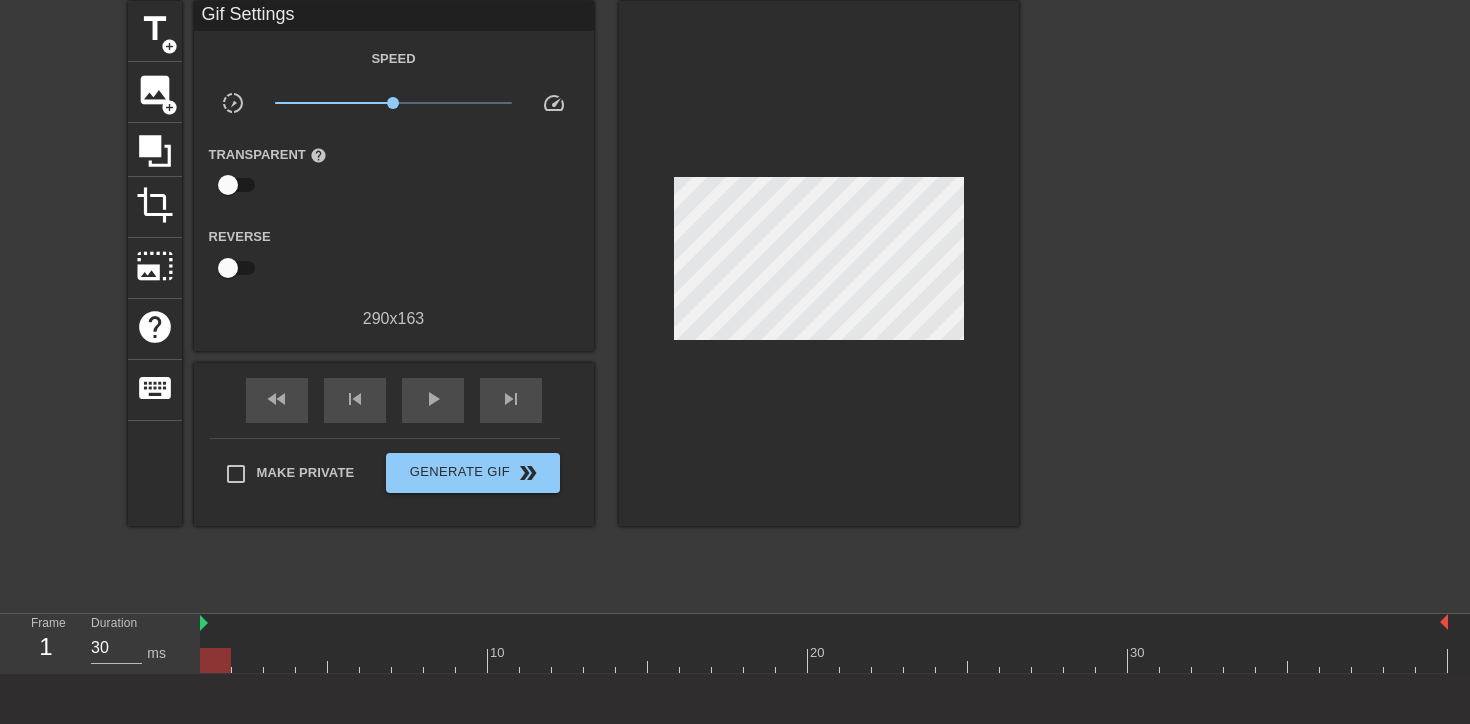 scroll, scrollTop: 0, scrollLeft: 0, axis: both 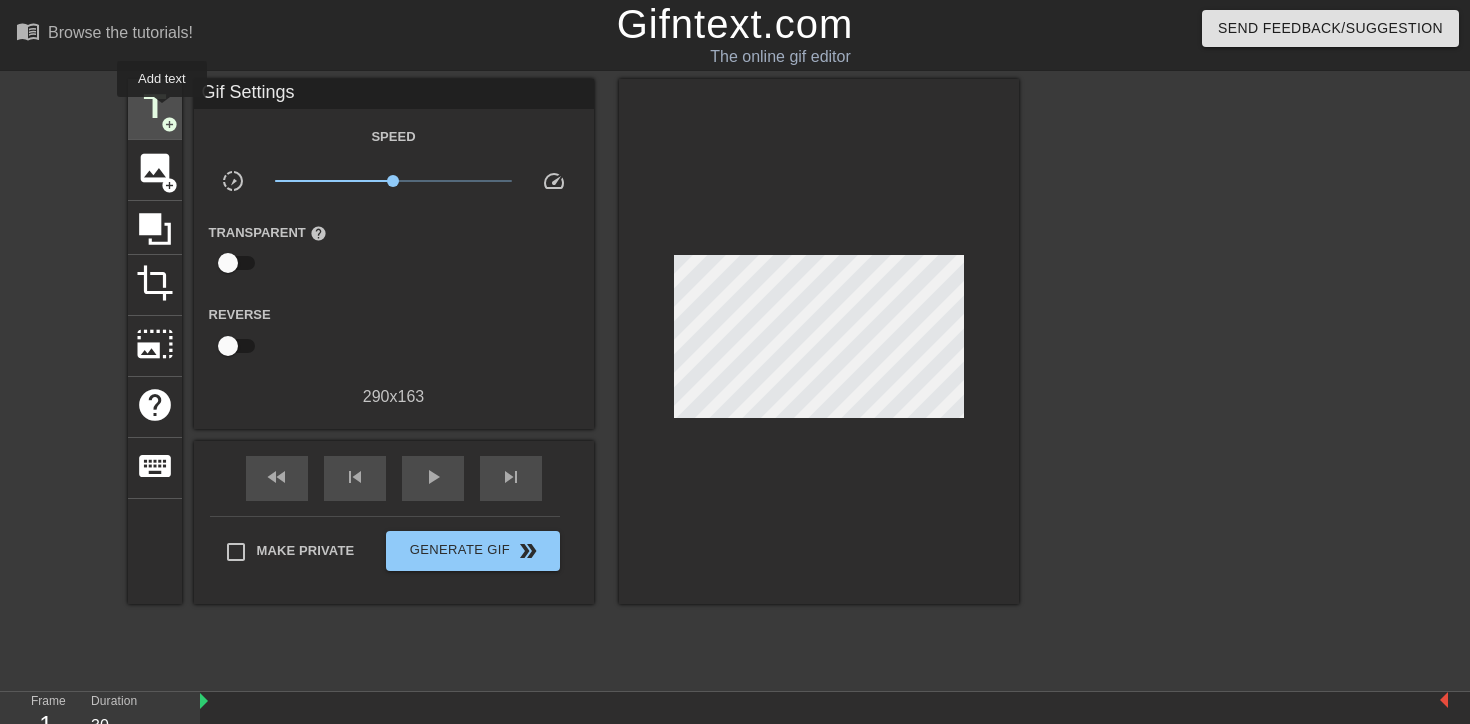 click on "title" at bounding box center (155, 107) 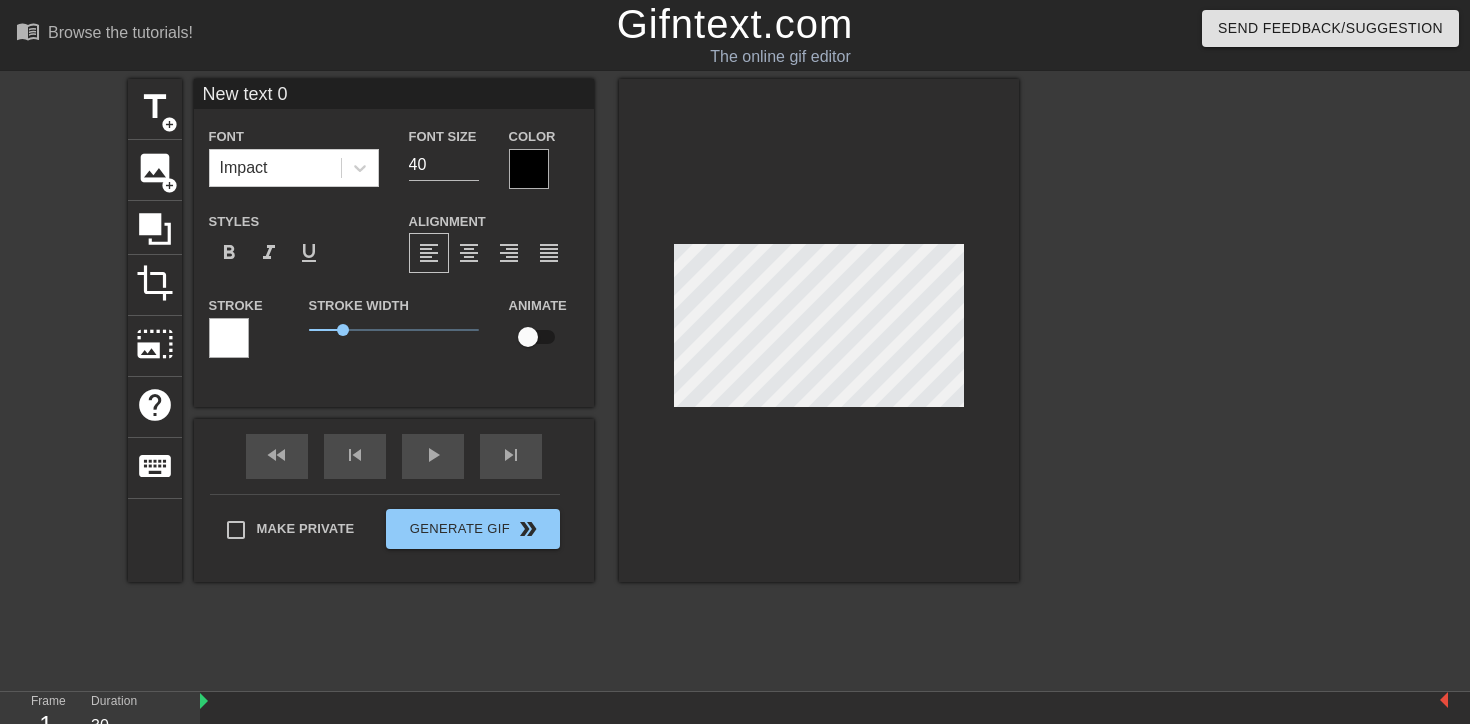scroll, scrollTop: 0, scrollLeft: 0, axis: both 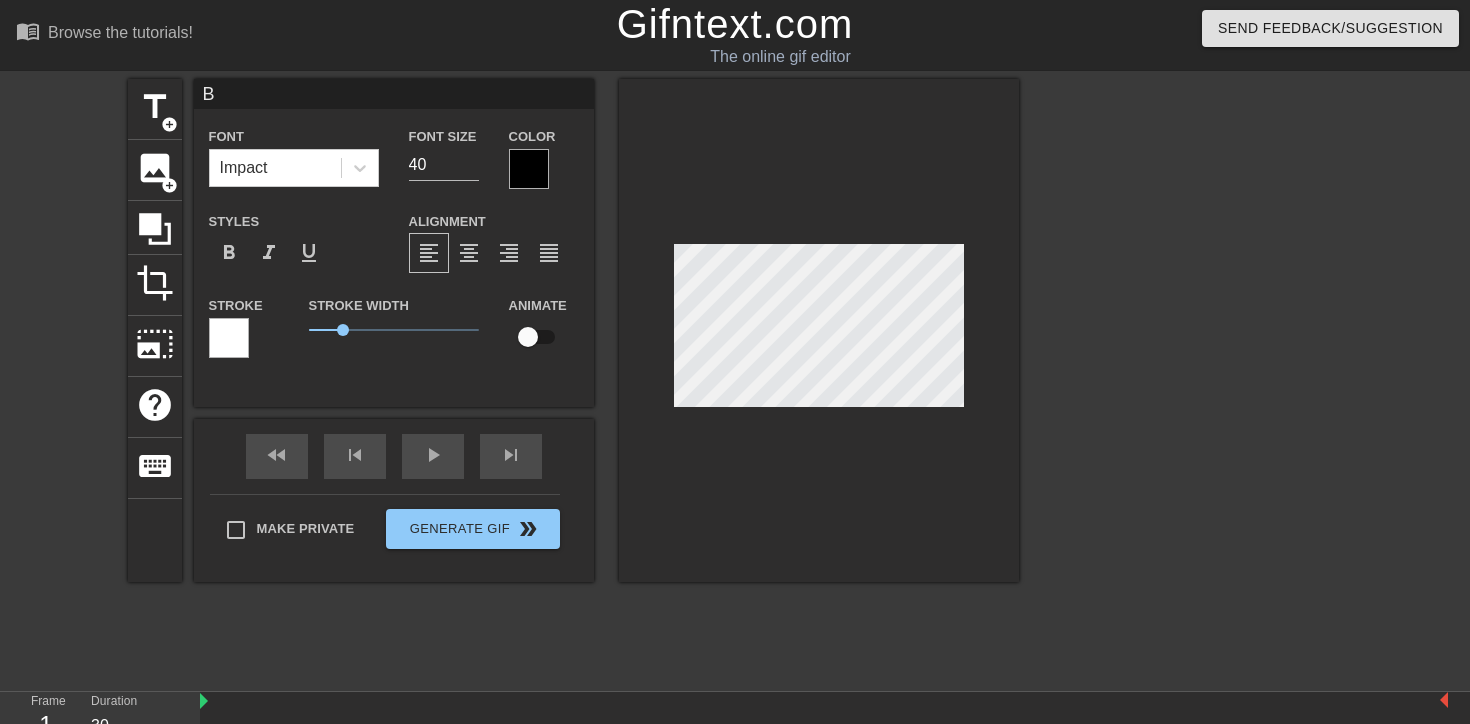 type on "[NAME]" 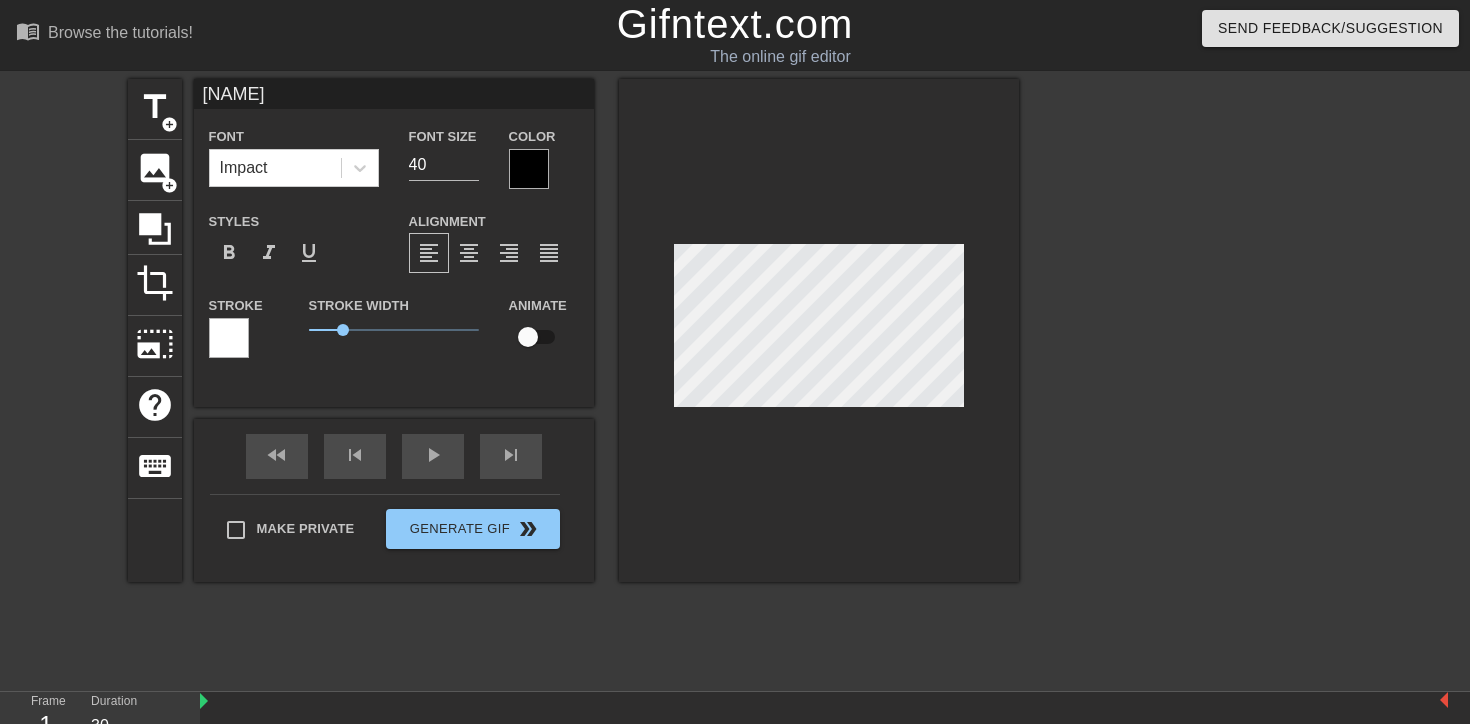 type on "[NAME]" 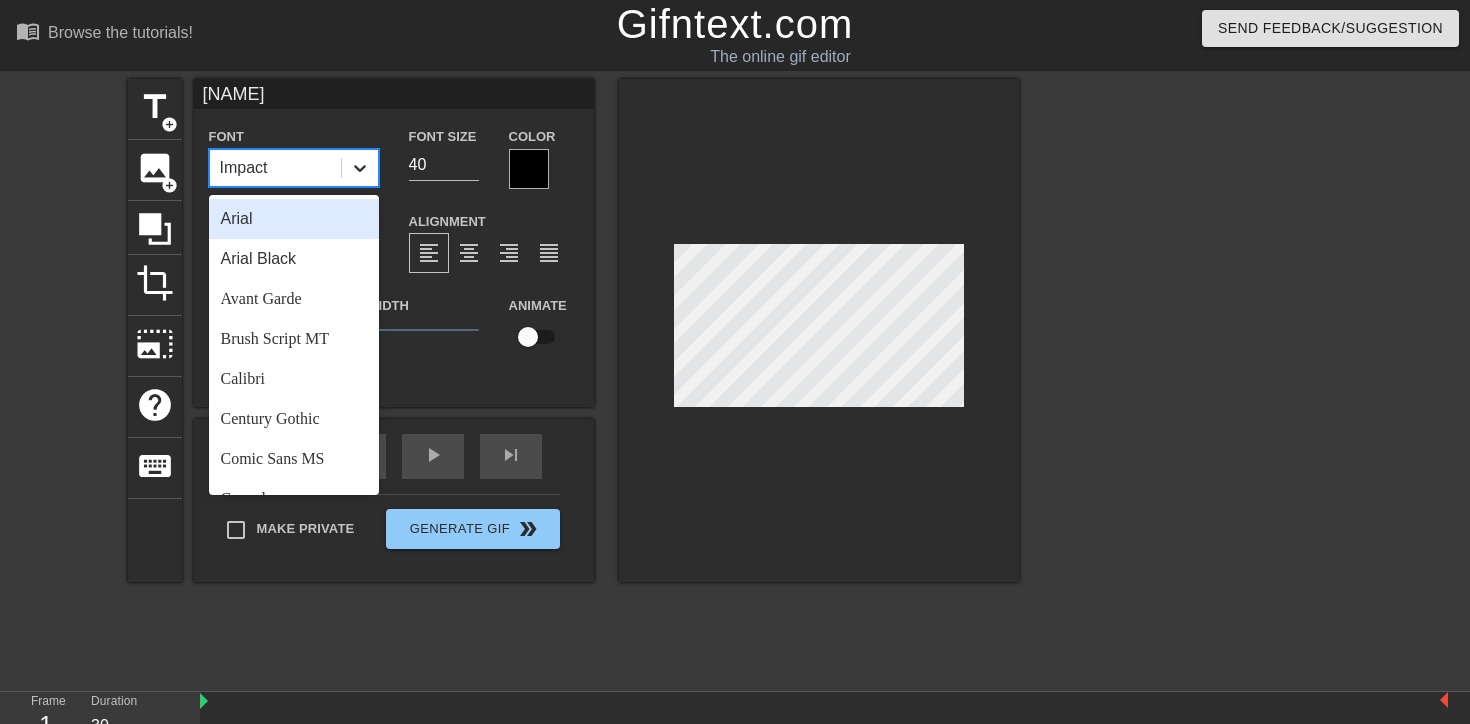 click 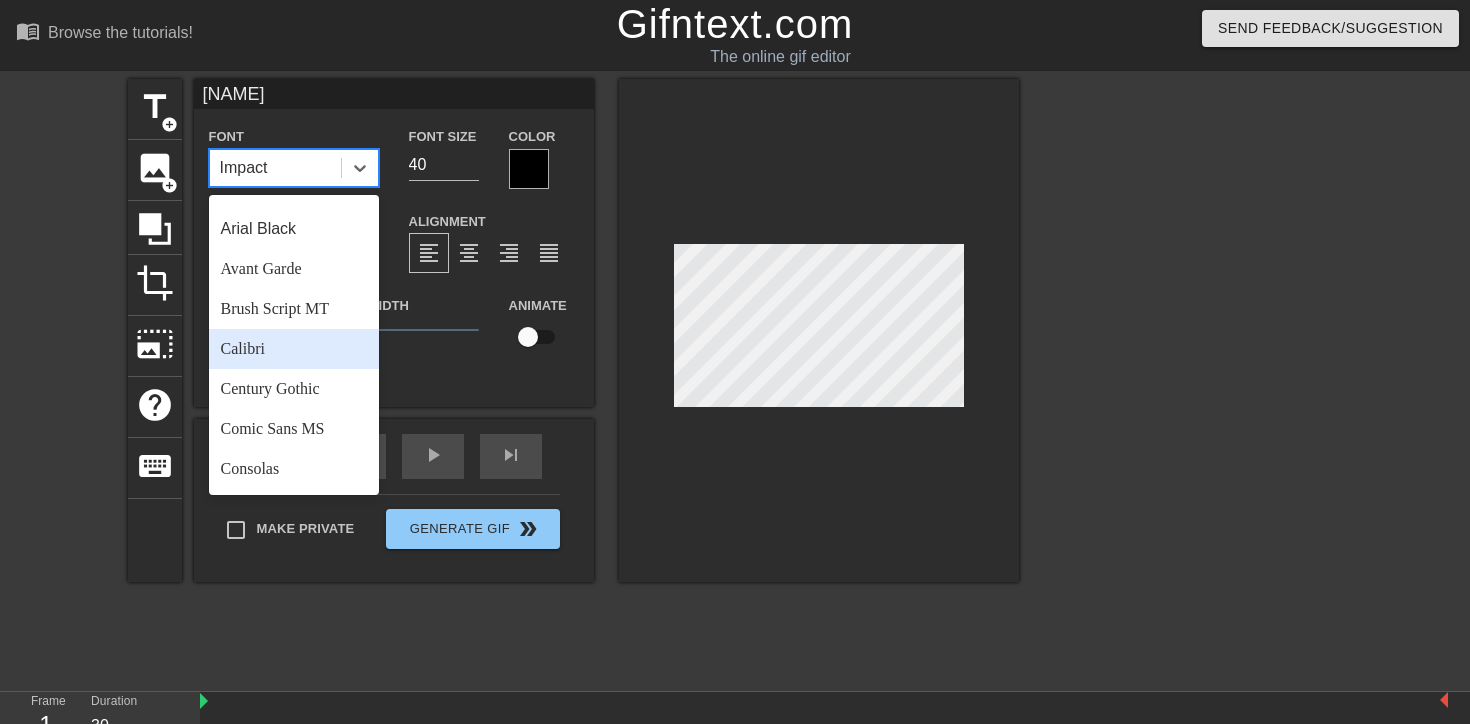 scroll, scrollTop: 32, scrollLeft: 0, axis: vertical 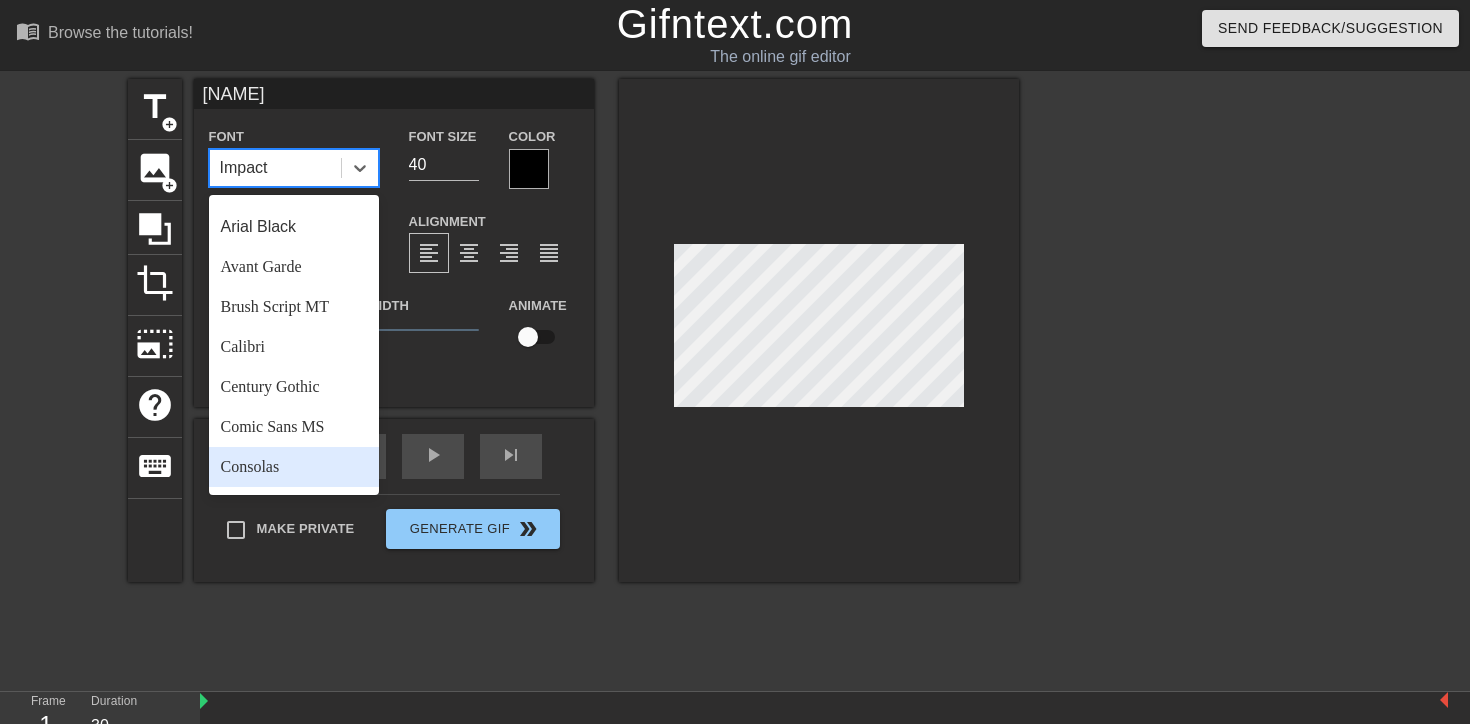 click on "Consolas" at bounding box center [294, 467] 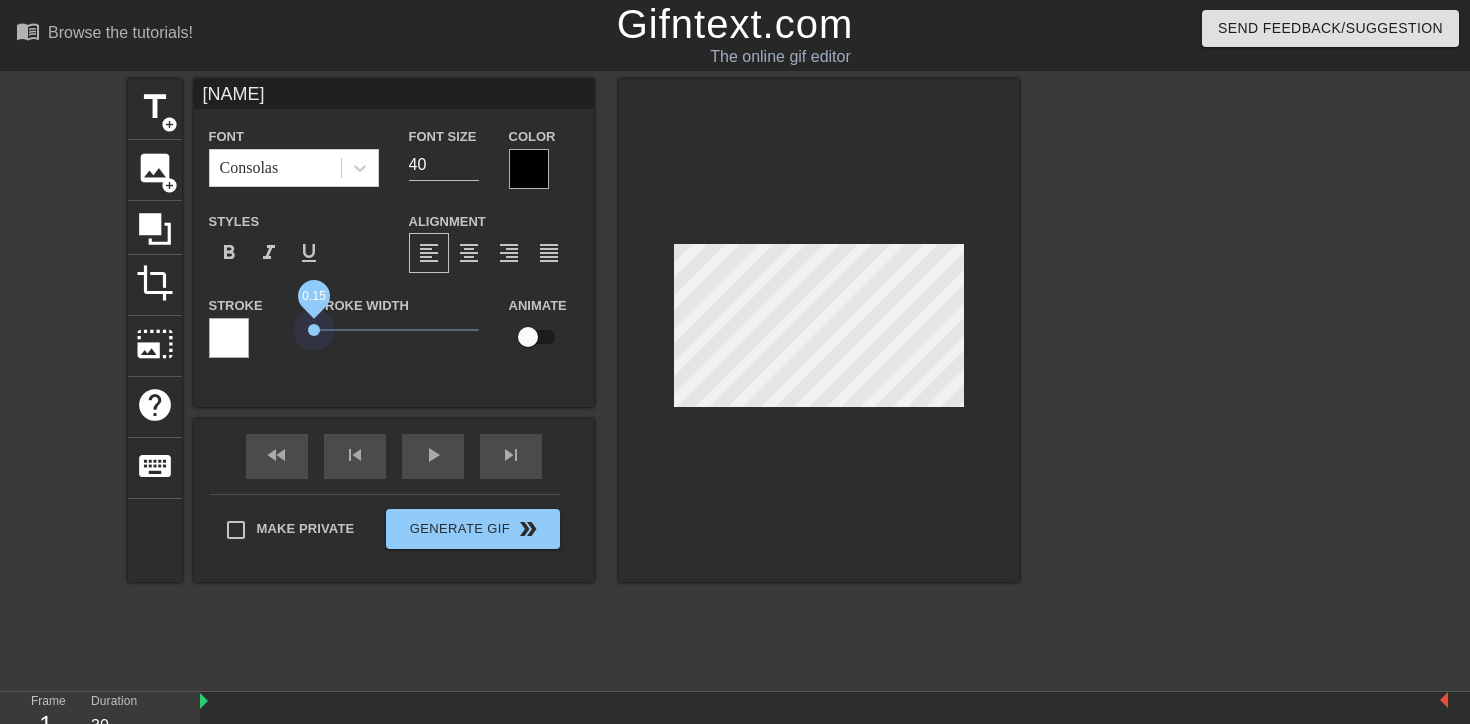 drag, startPoint x: 337, startPoint y: 333, endPoint x: 278, endPoint y: 333, distance: 59 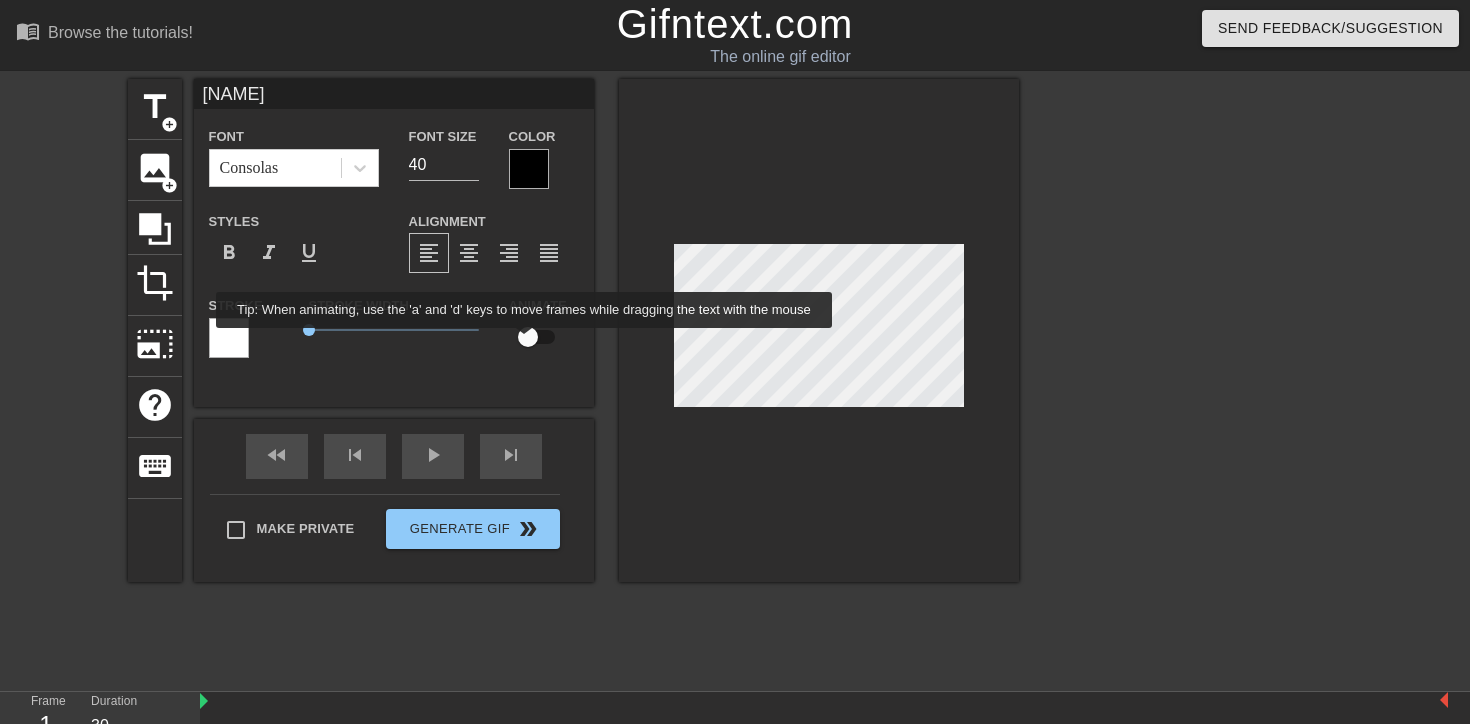 click at bounding box center (528, 337) 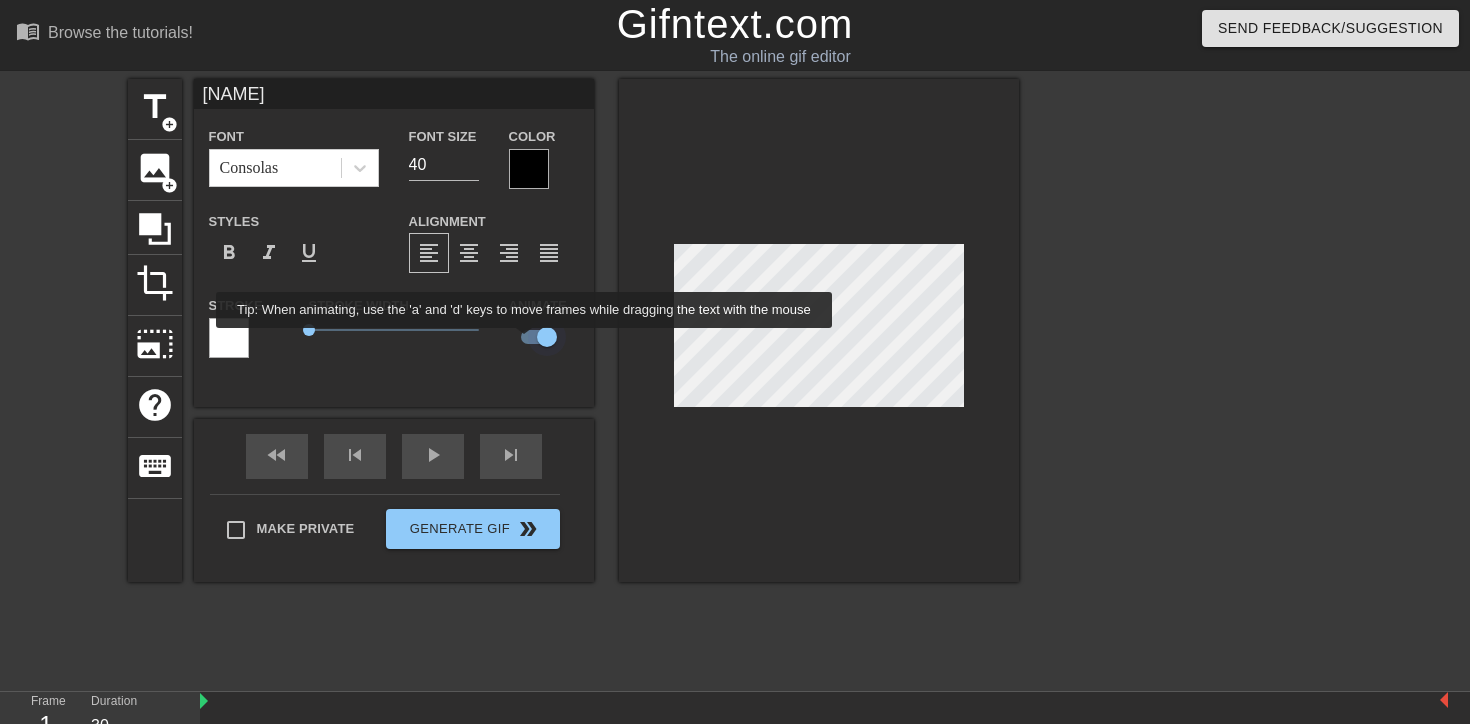 click at bounding box center (547, 337) 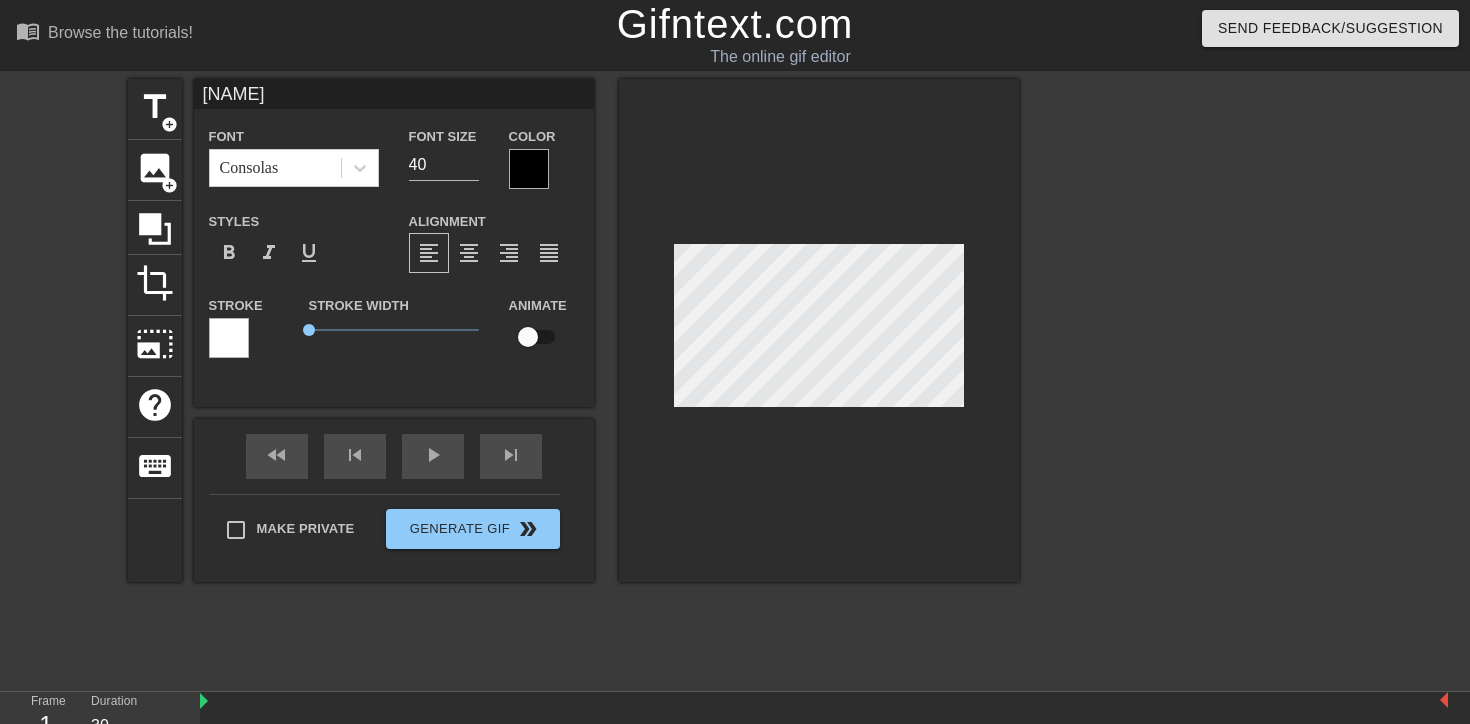 click on "Color" at bounding box center (544, 156) 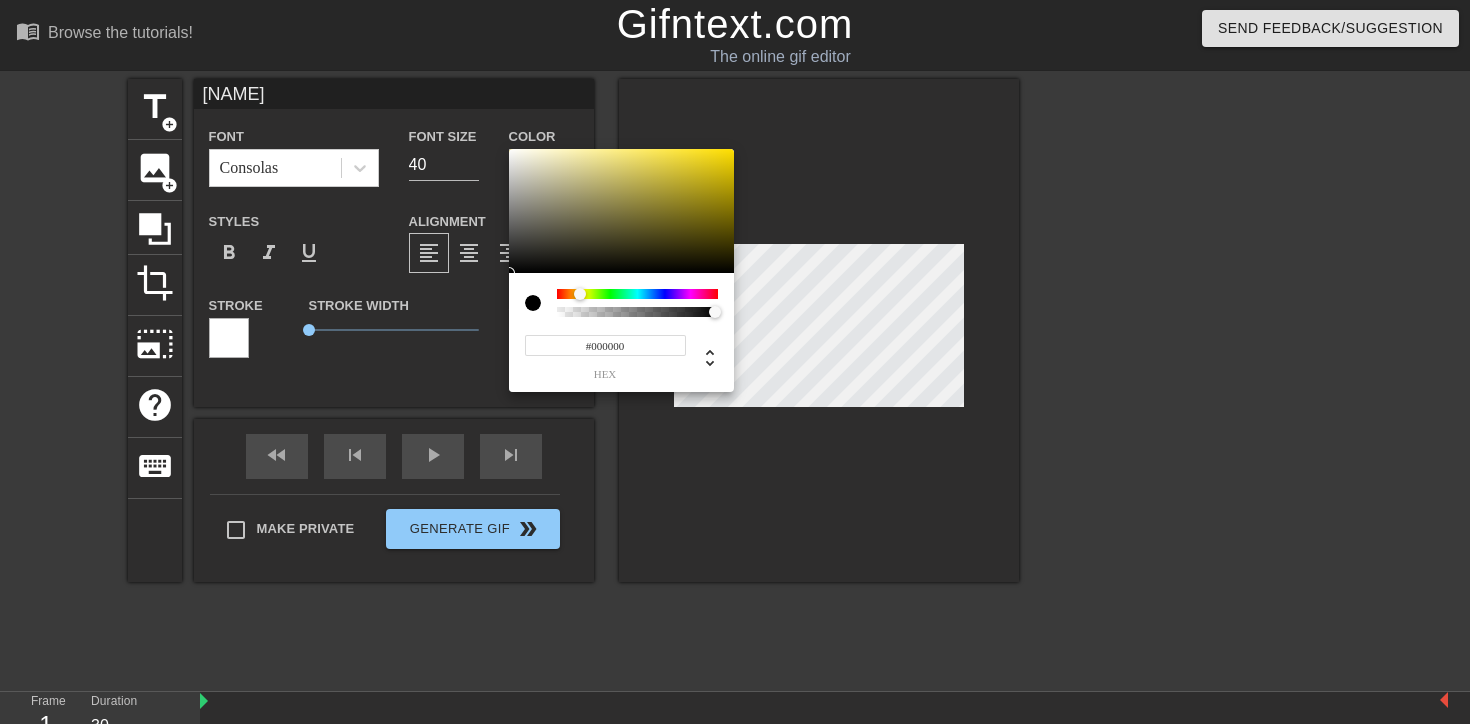 click at bounding box center [637, 294] 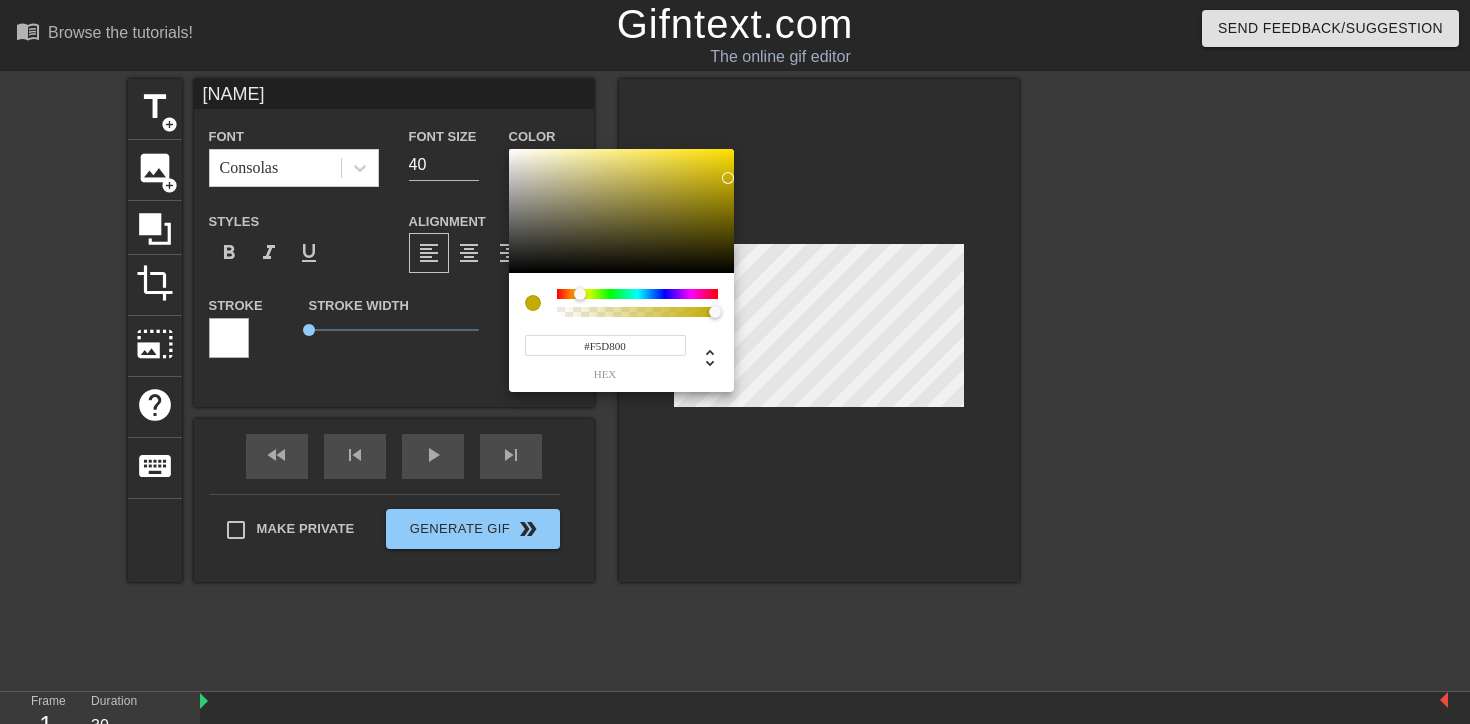 type on "#FFE100" 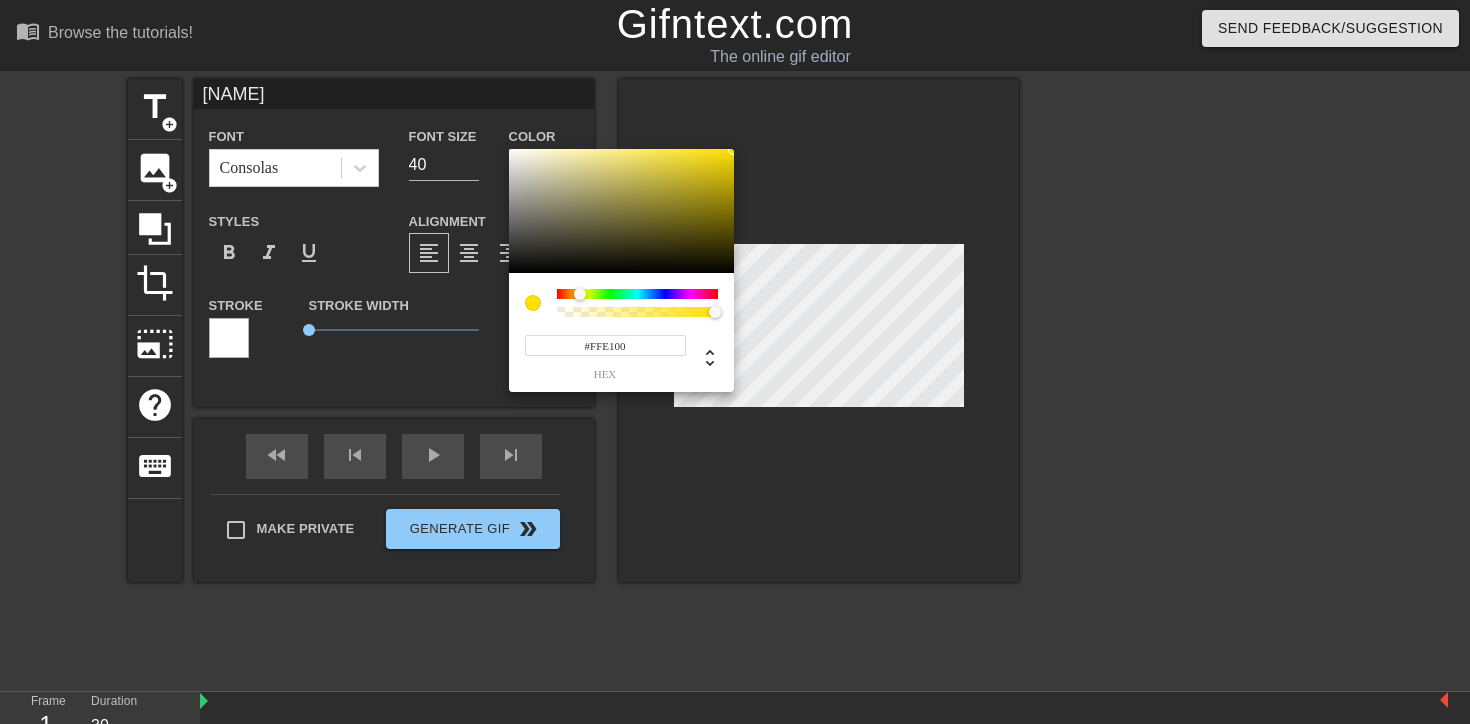 drag, startPoint x: 715, startPoint y: 193, endPoint x: 738, endPoint y: 139, distance: 58.694122 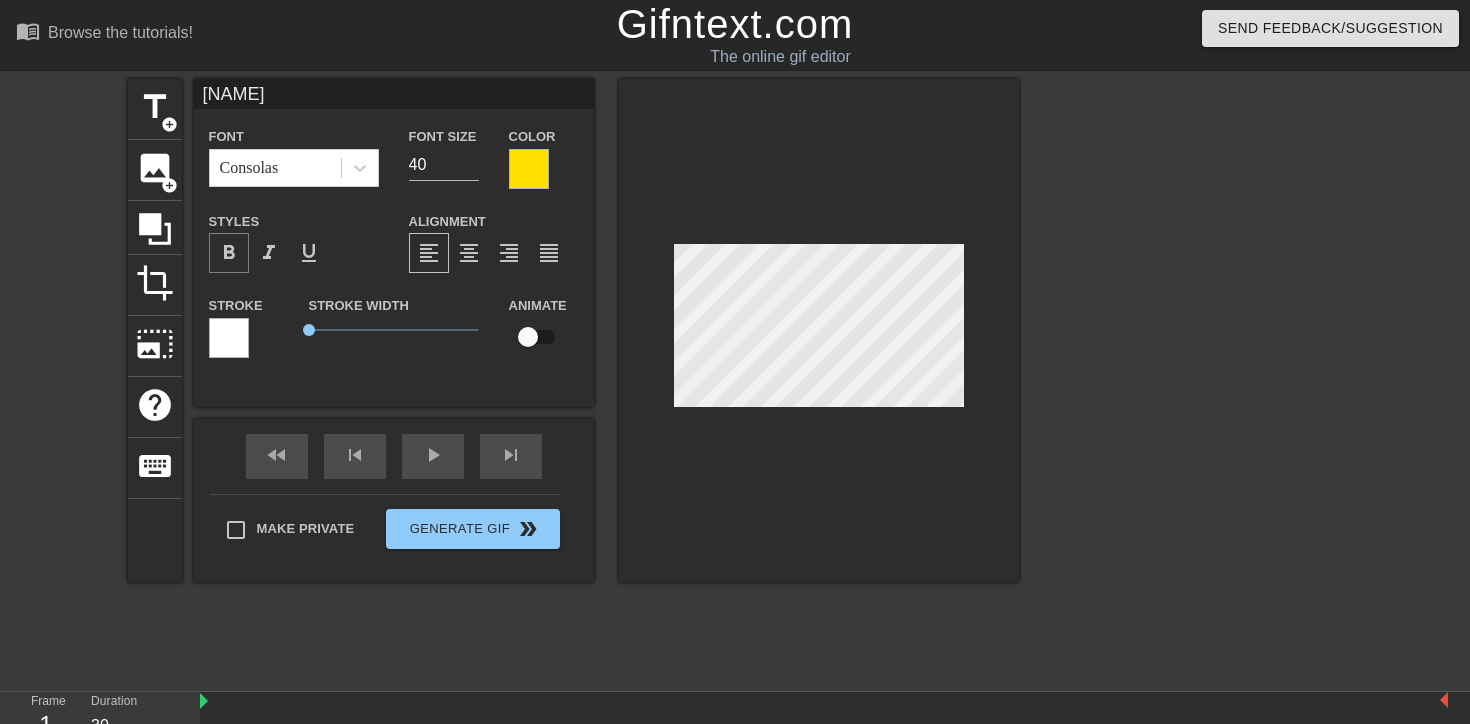 click on "format_bold" at bounding box center [229, 253] 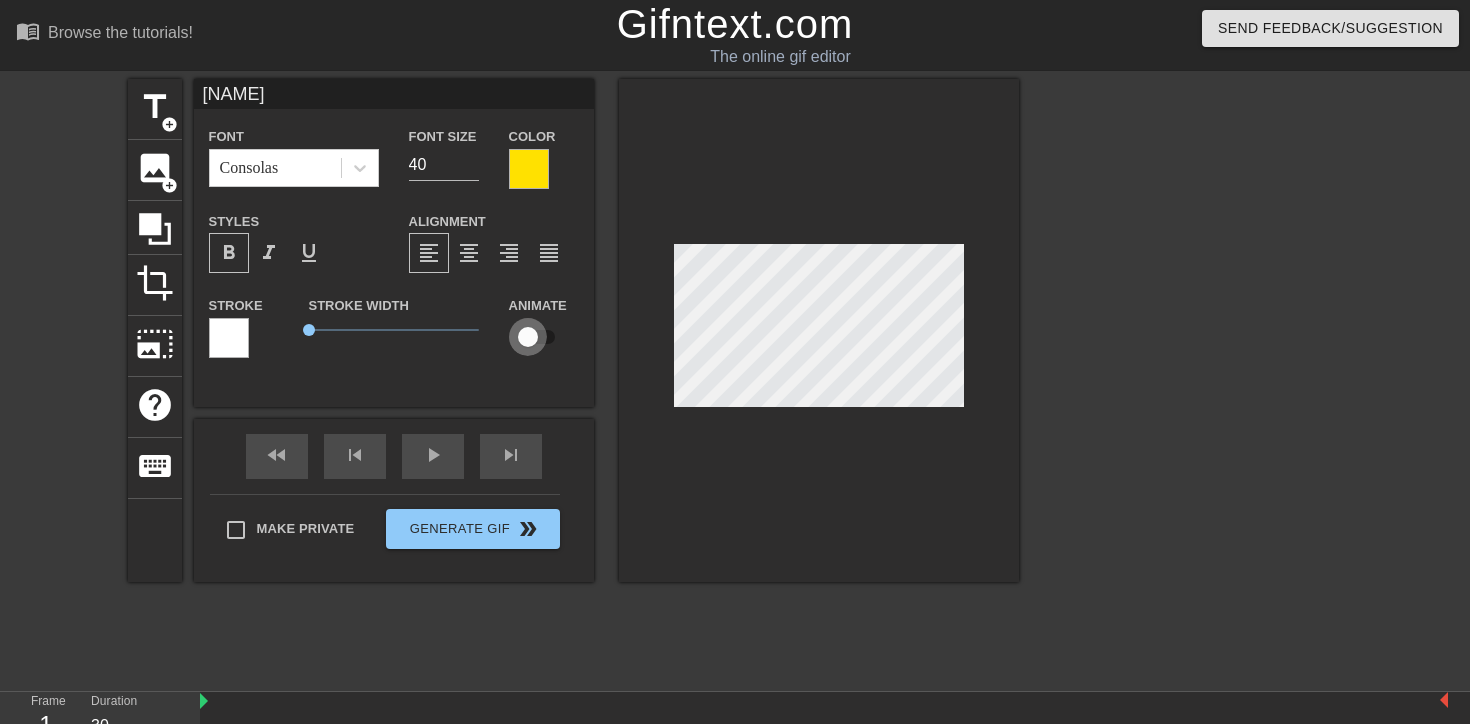 click at bounding box center (528, 337) 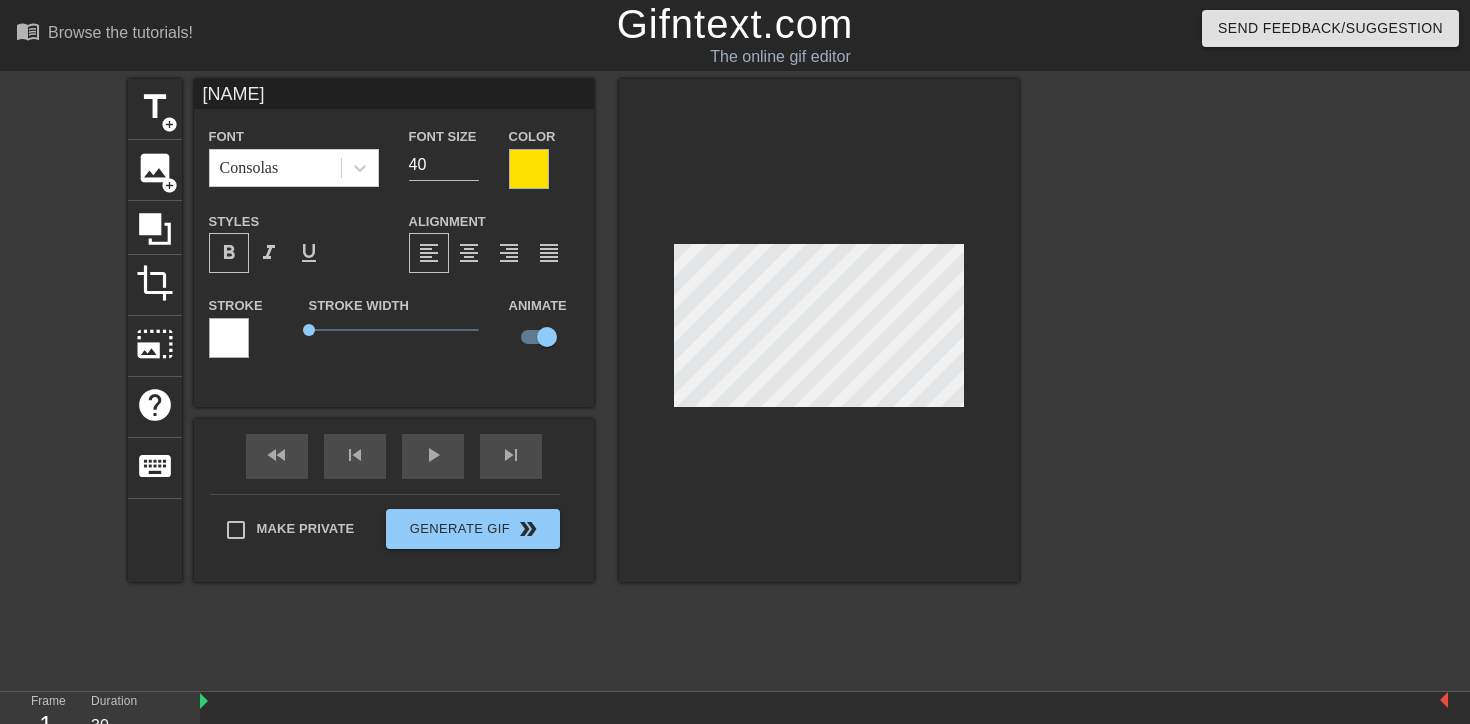 scroll, scrollTop: 76, scrollLeft: 0, axis: vertical 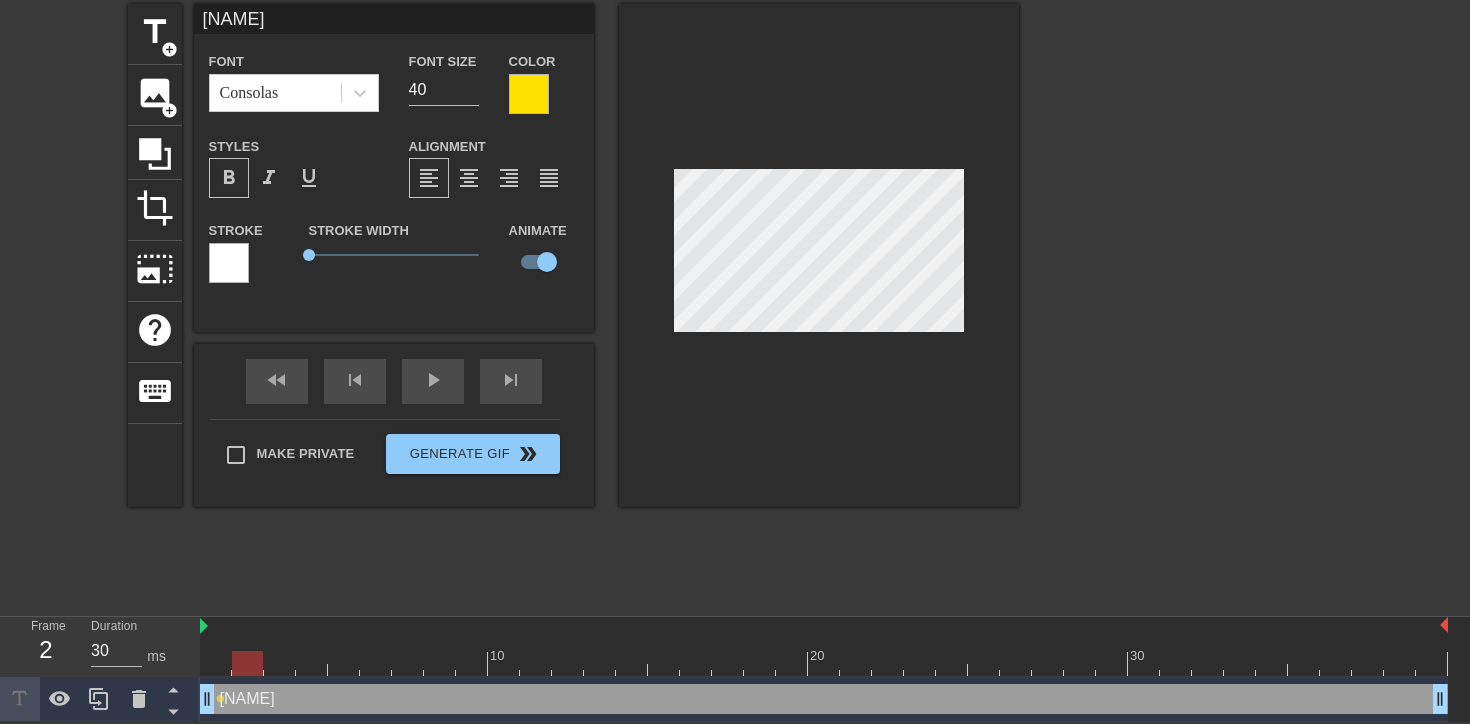 click at bounding box center [824, 663] 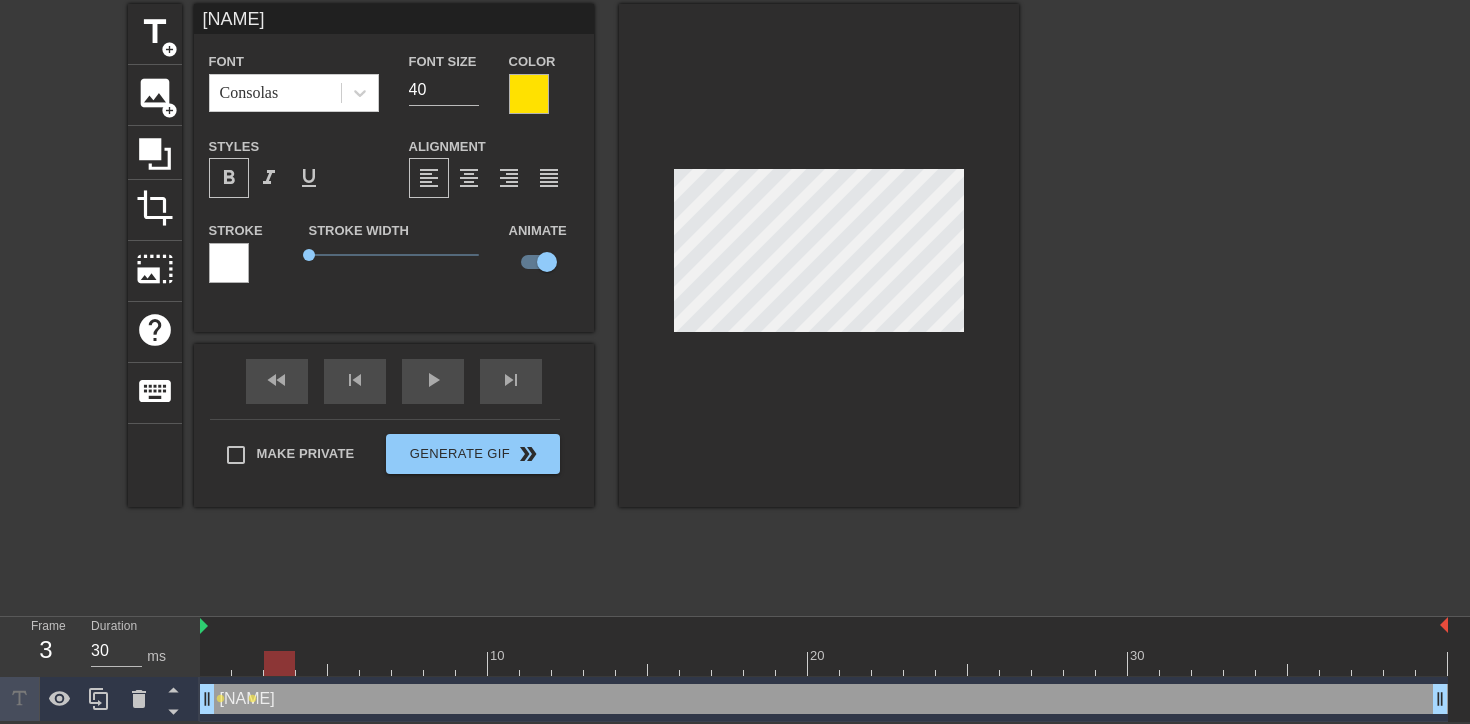 click at bounding box center (824, 663) 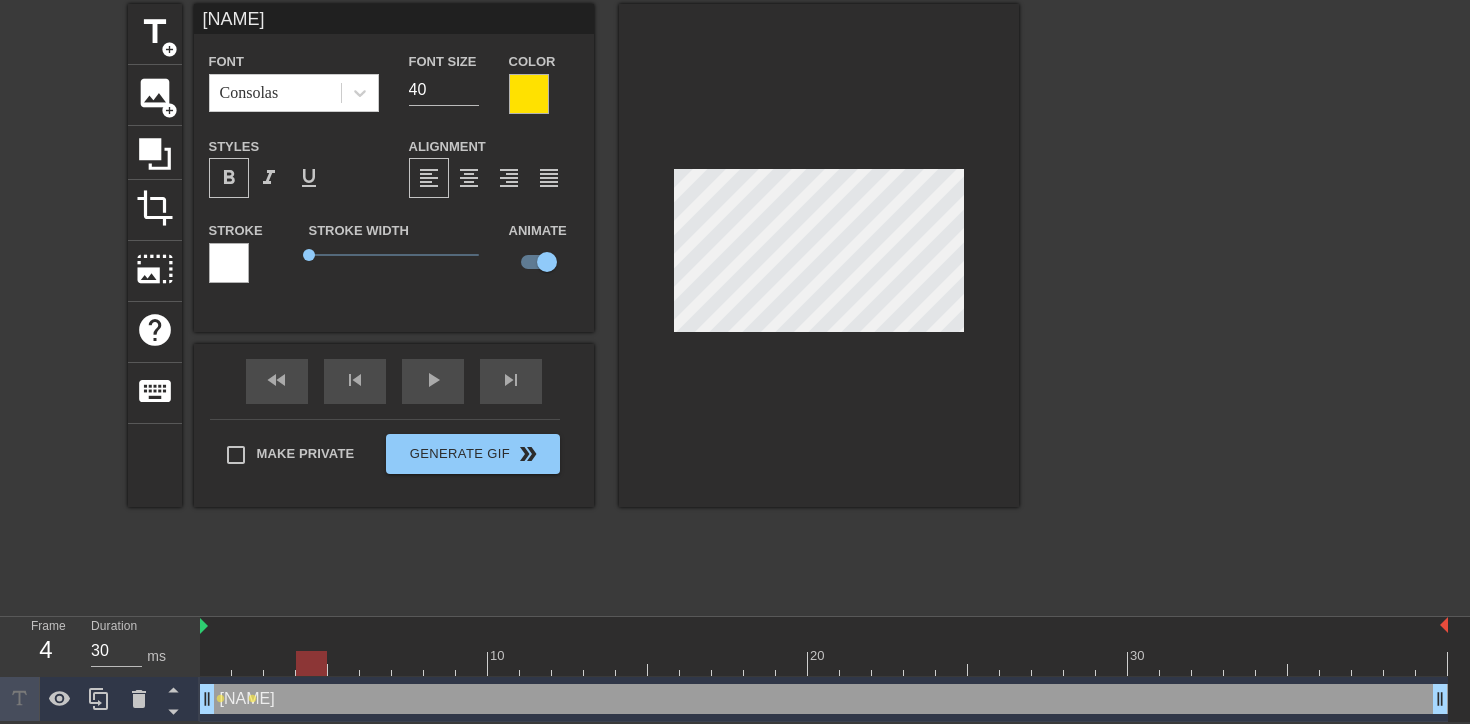 click at bounding box center [824, 663] 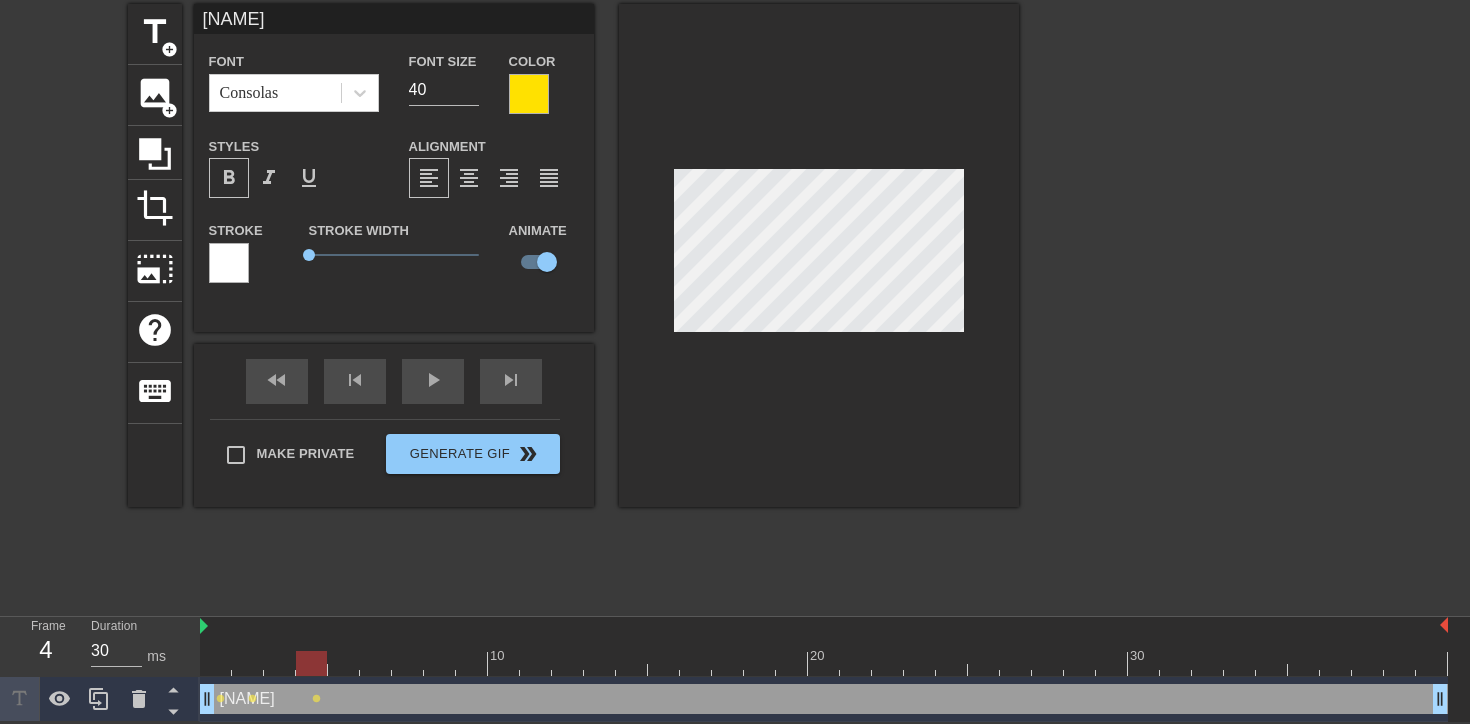 click on "[NAME] drag_handle drag_handle" at bounding box center [824, 699] 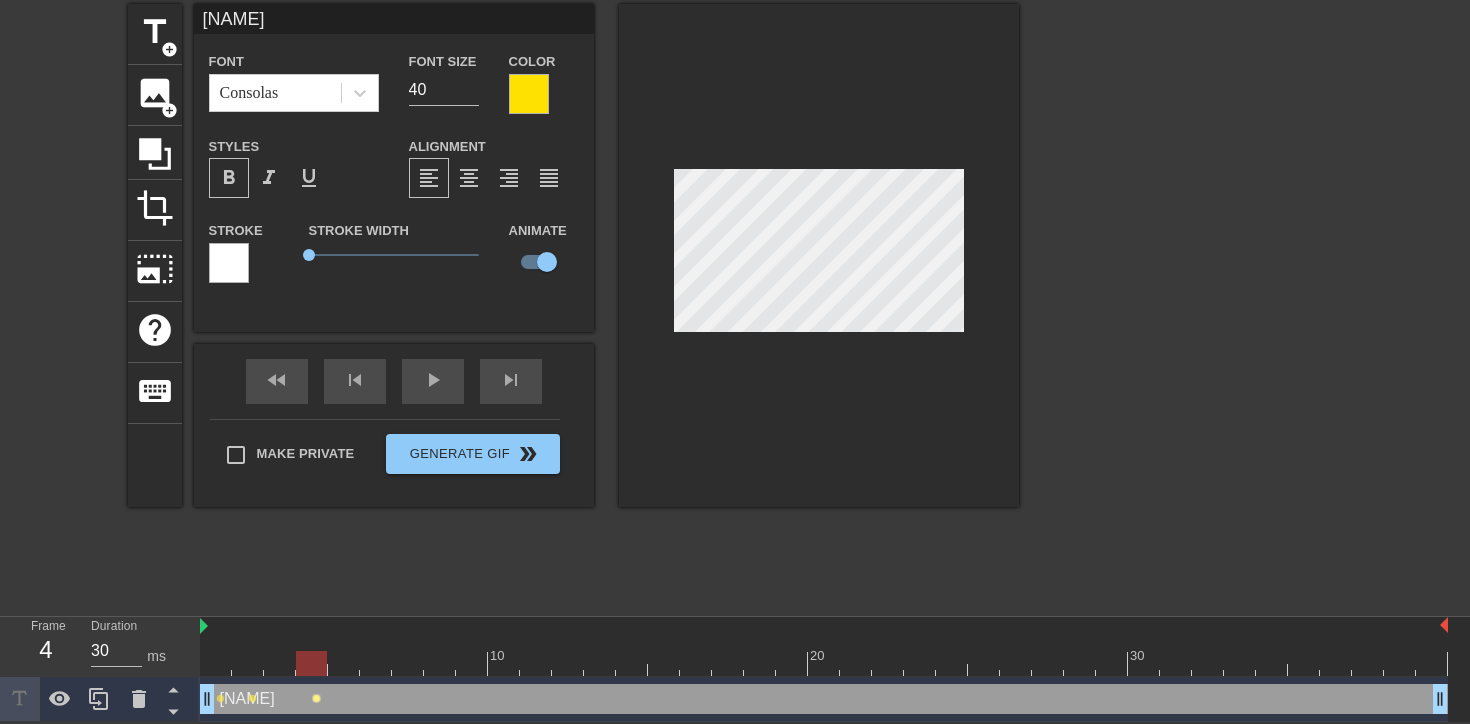 click on "lens" at bounding box center (316, 698) 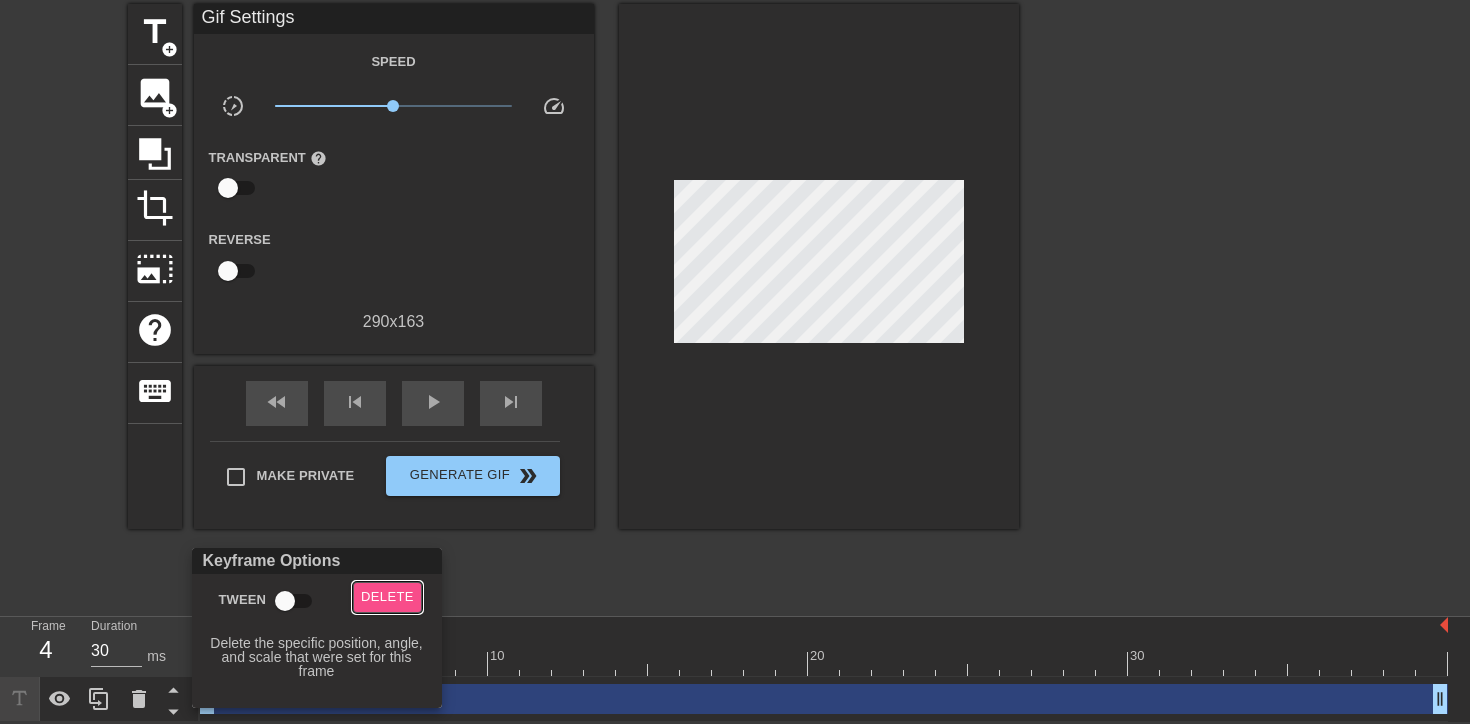 click on "Delete" at bounding box center (387, 597) 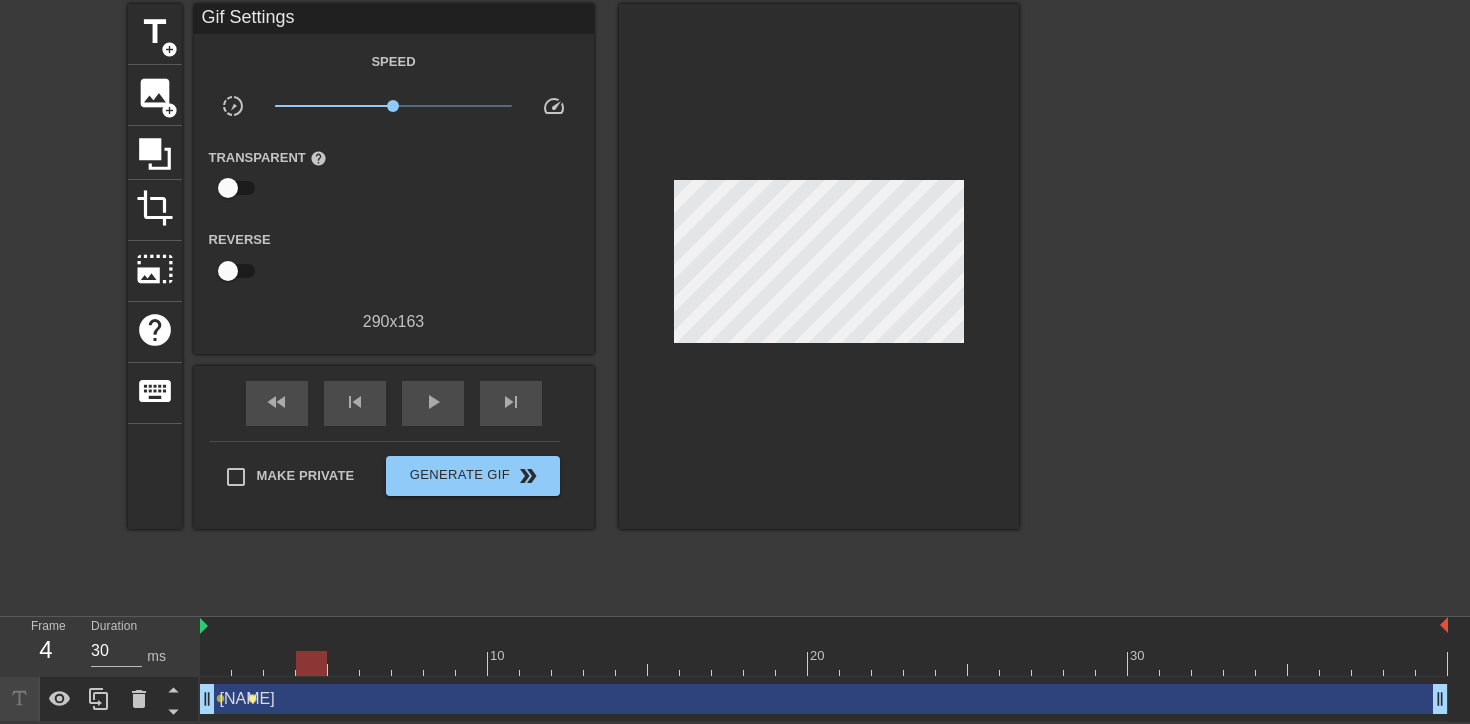 click on "lens" at bounding box center (252, 698) 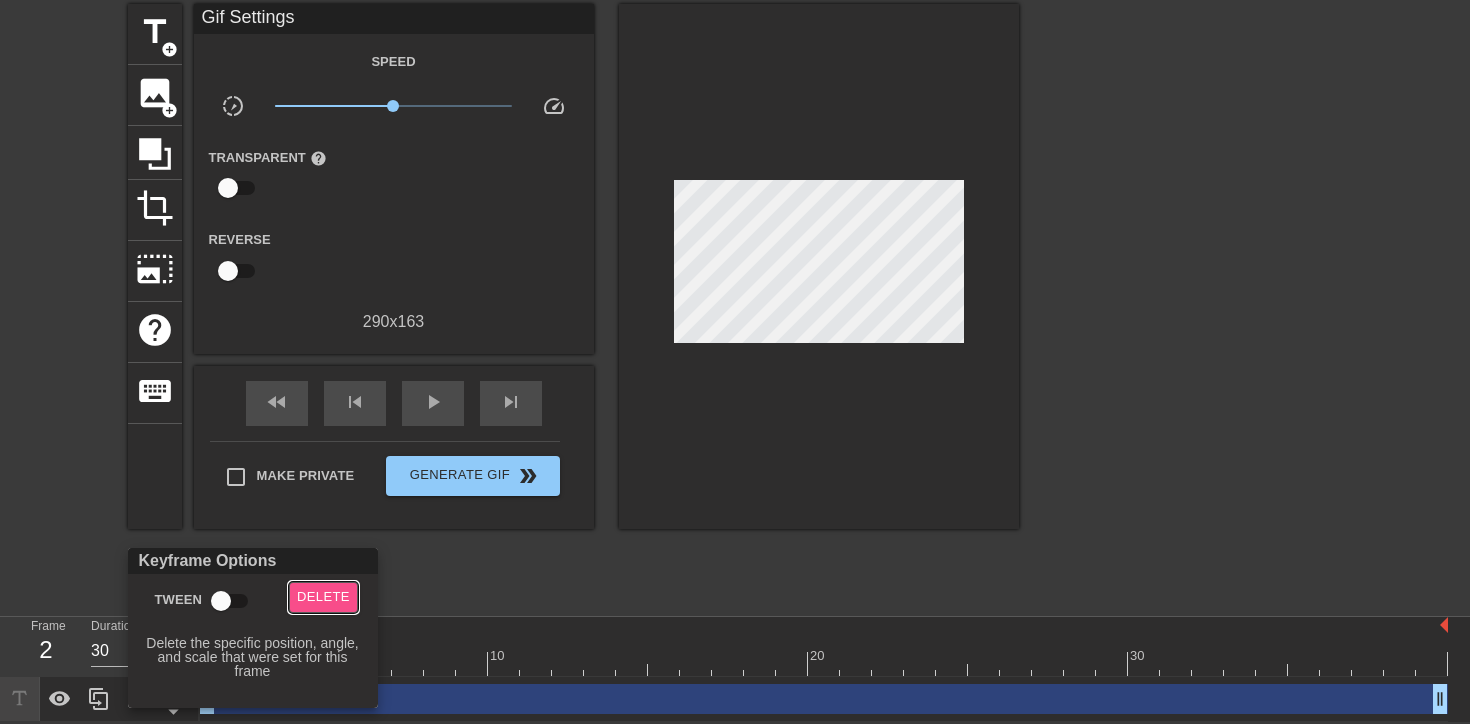 click on "Delete" at bounding box center (323, 597) 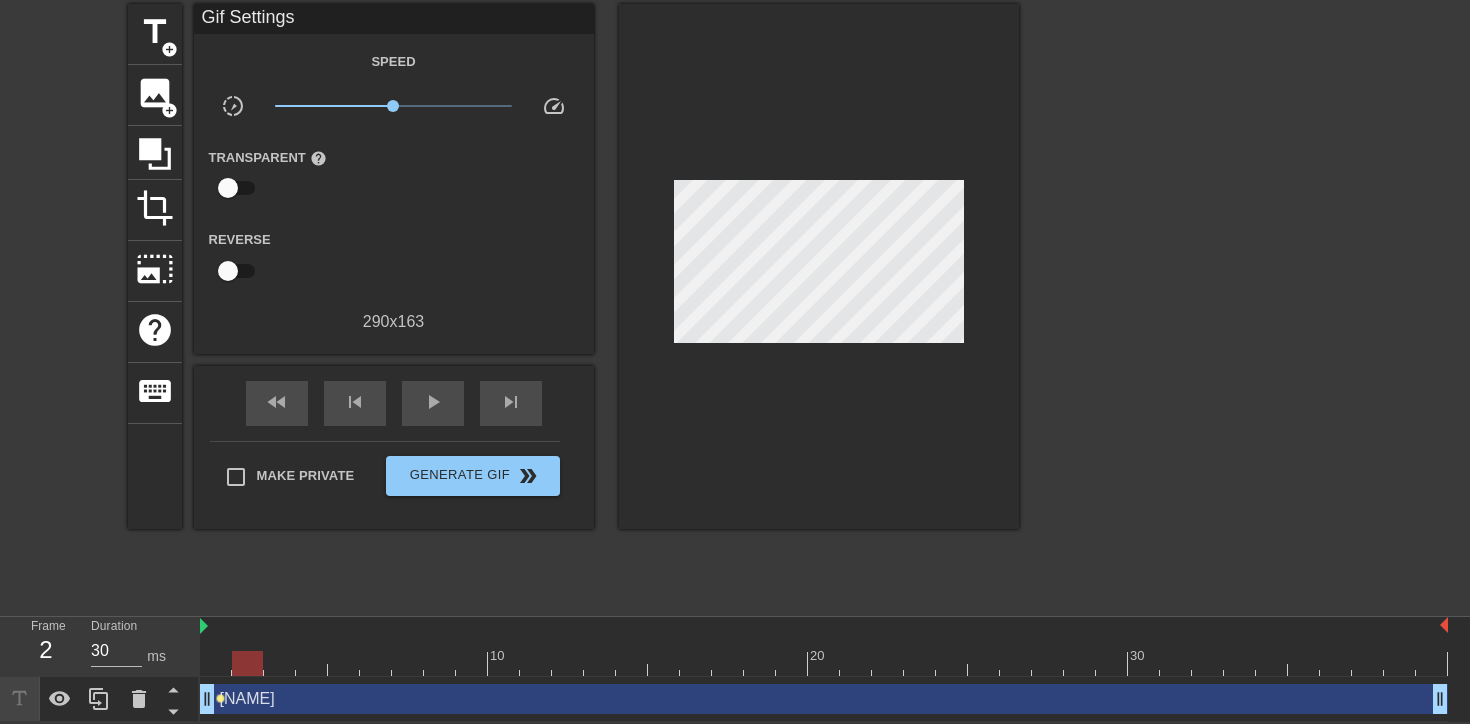 click on "lens" at bounding box center [220, 698] 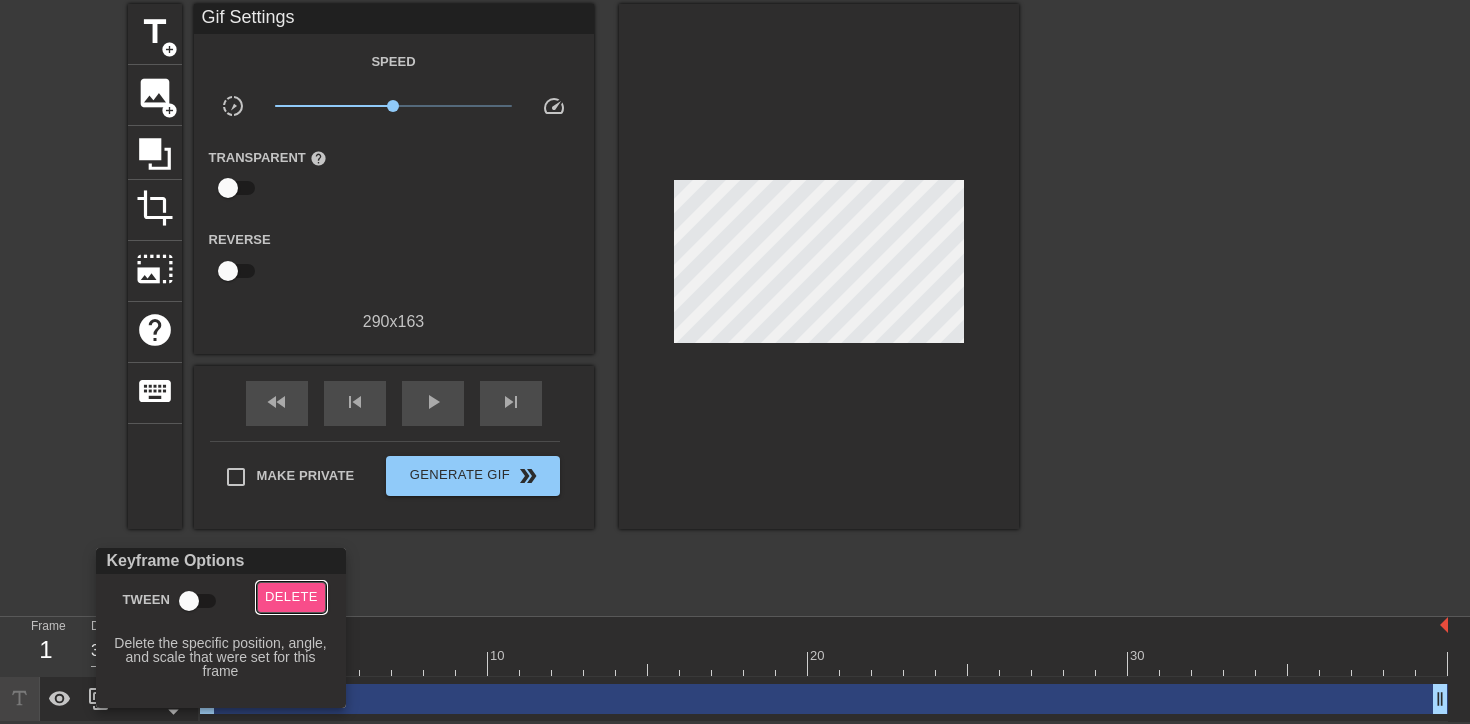 click on "Delete" at bounding box center [291, 597] 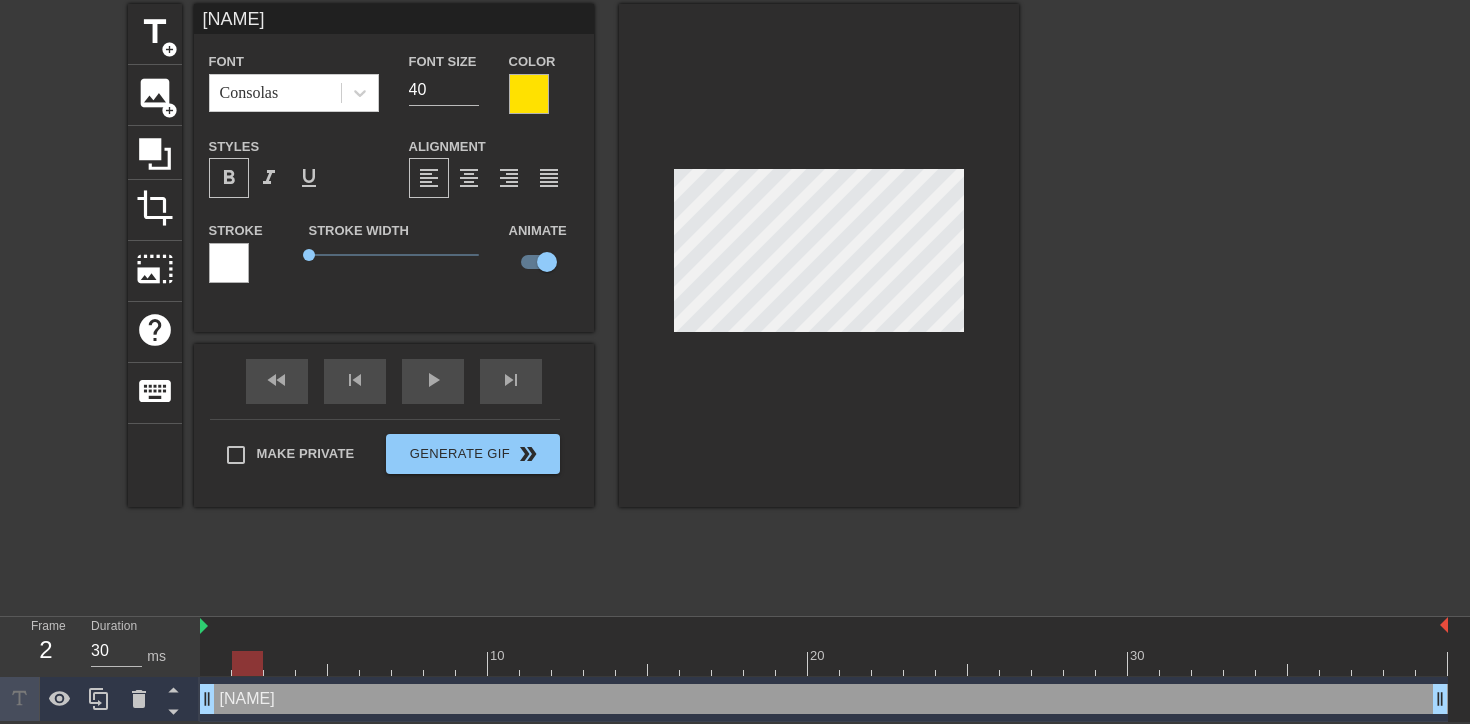 click at bounding box center [824, 663] 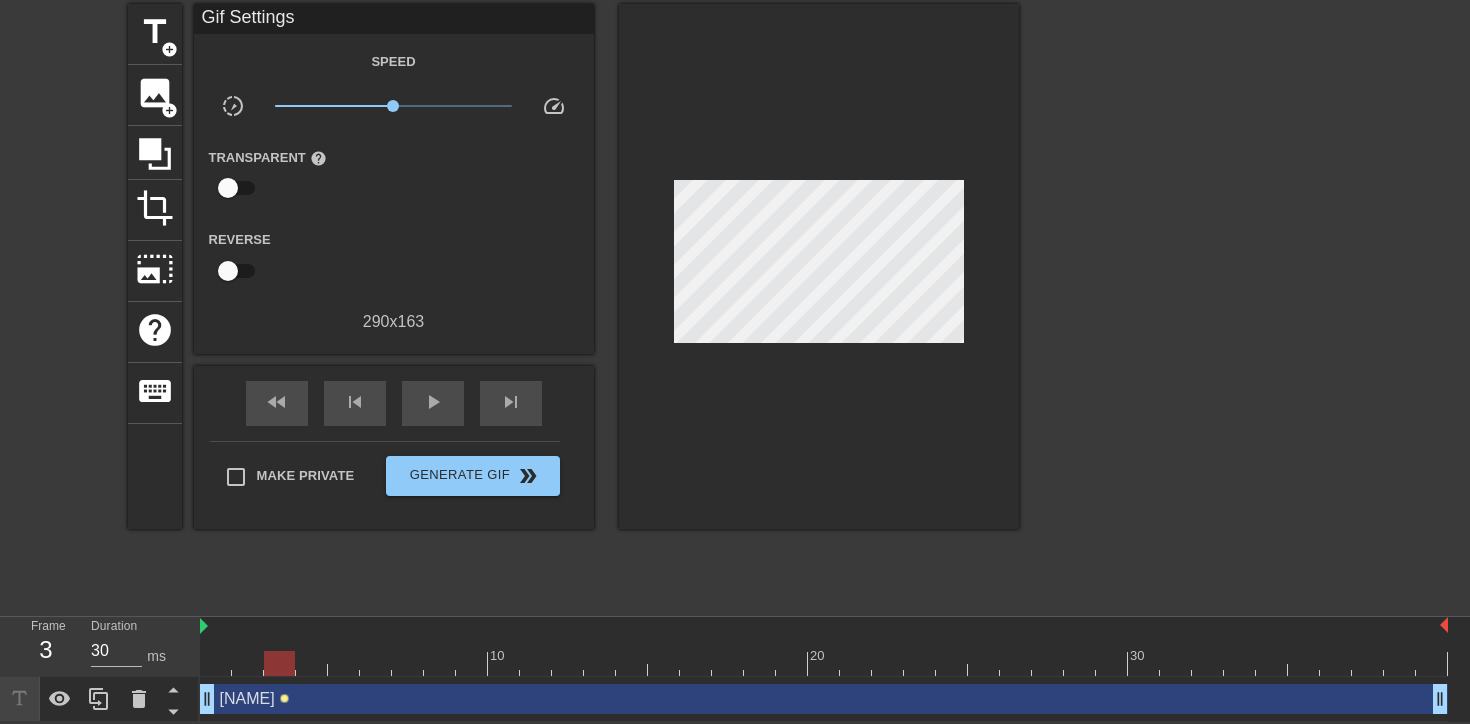 click on "lens" at bounding box center (284, 698) 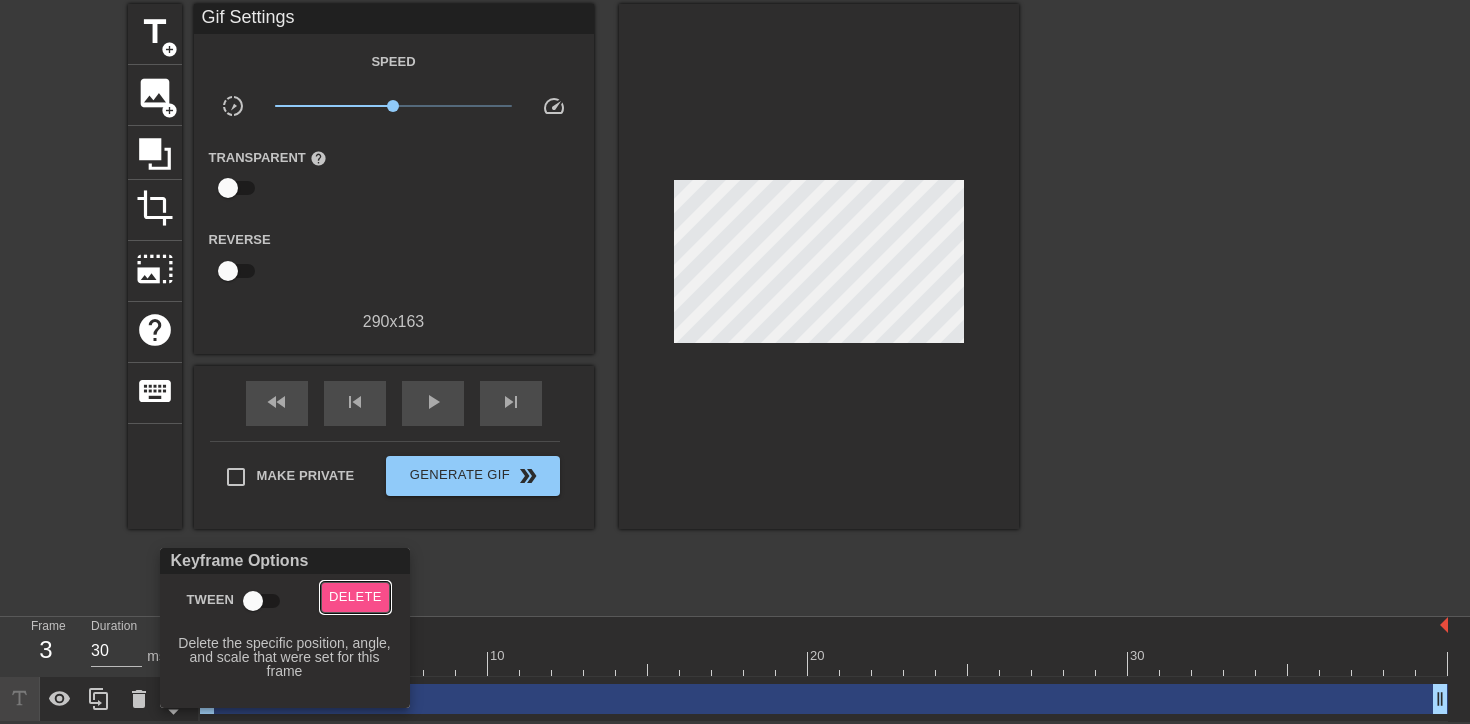 click on "Delete" at bounding box center (355, 597) 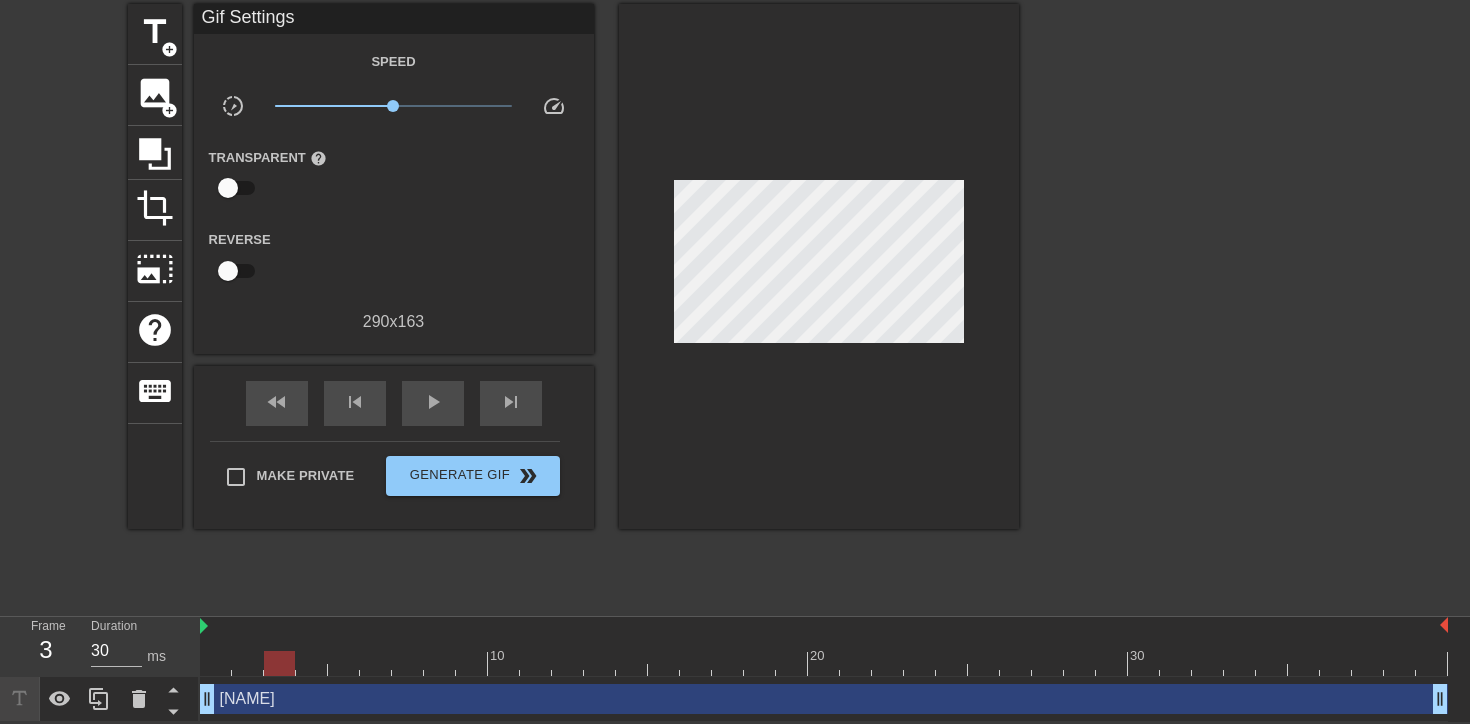 click at bounding box center (824, 663) 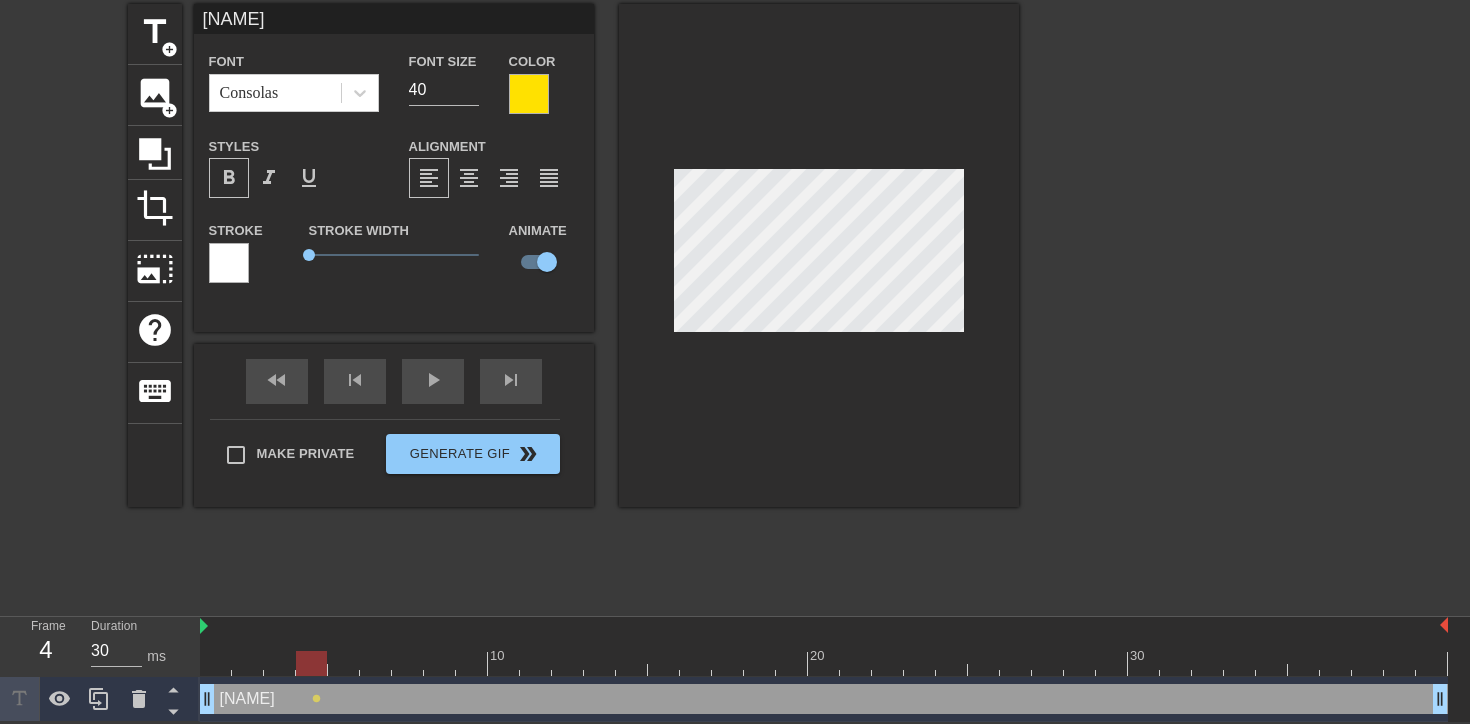 click at bounding box center [824, 663] 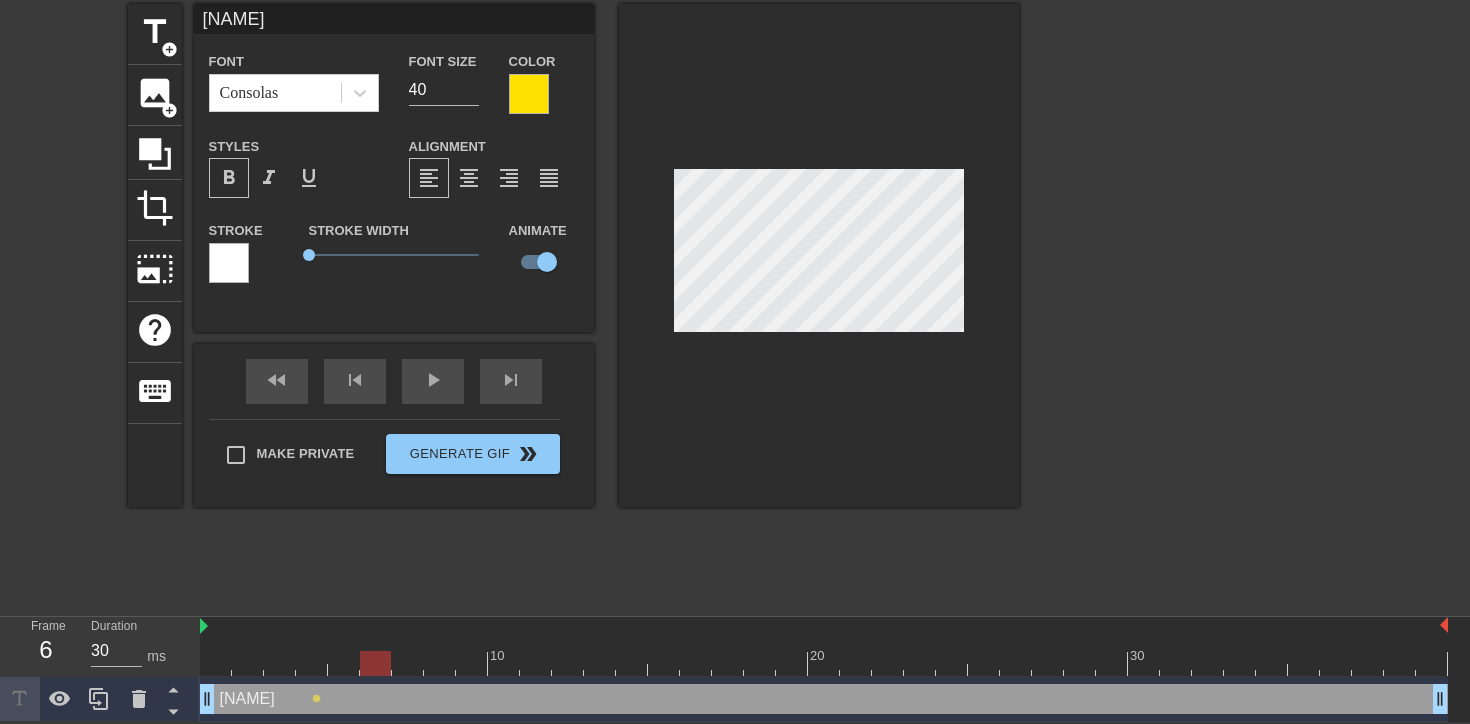 click at bounding box center (824, 663) 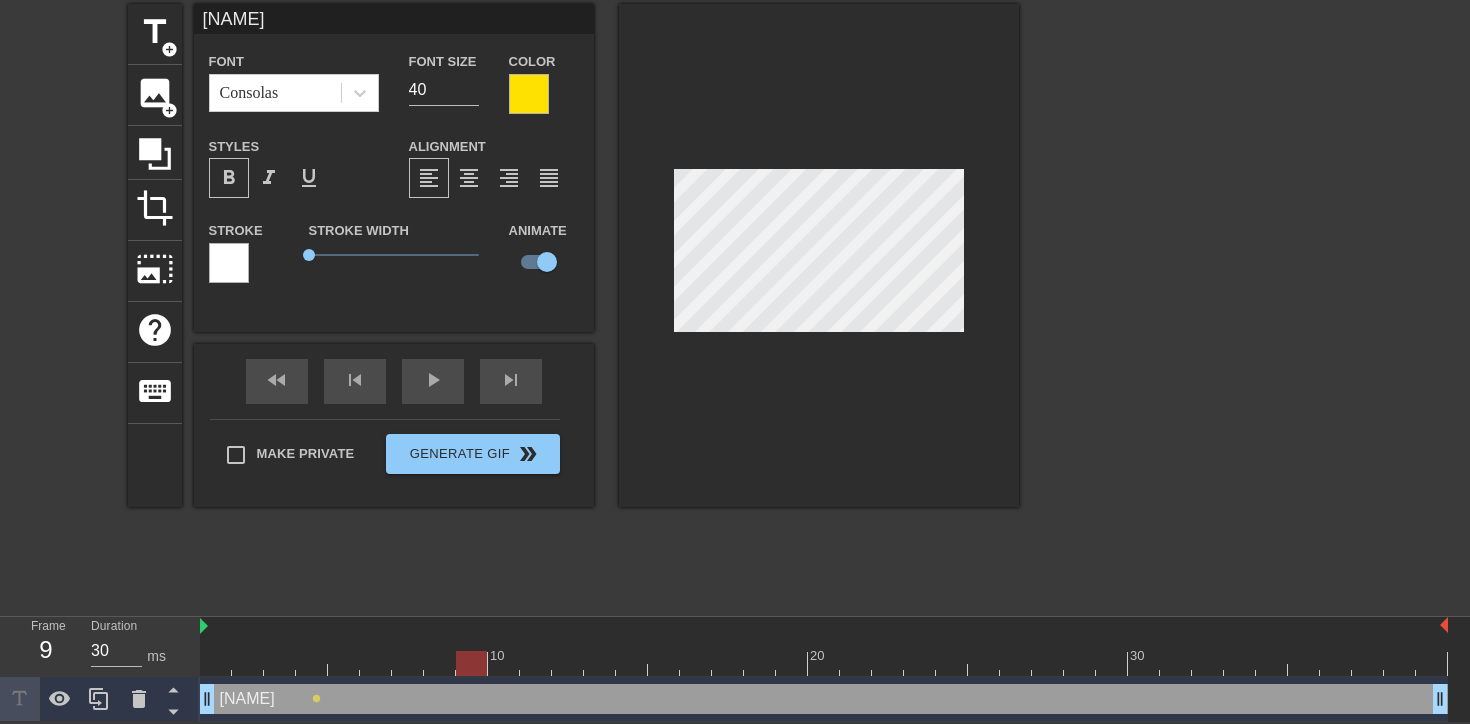 click at bounding box center [824, 663] 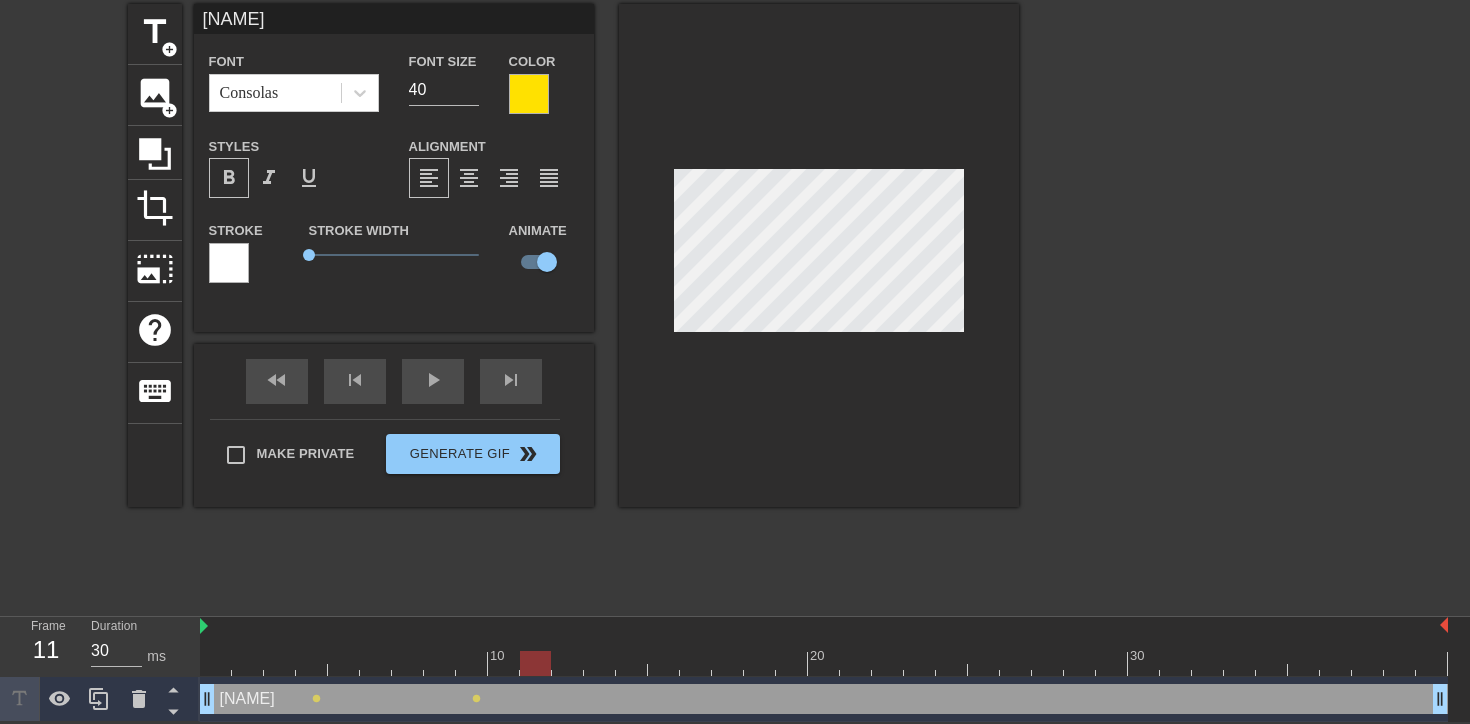 click at bounding box center (824, 663) 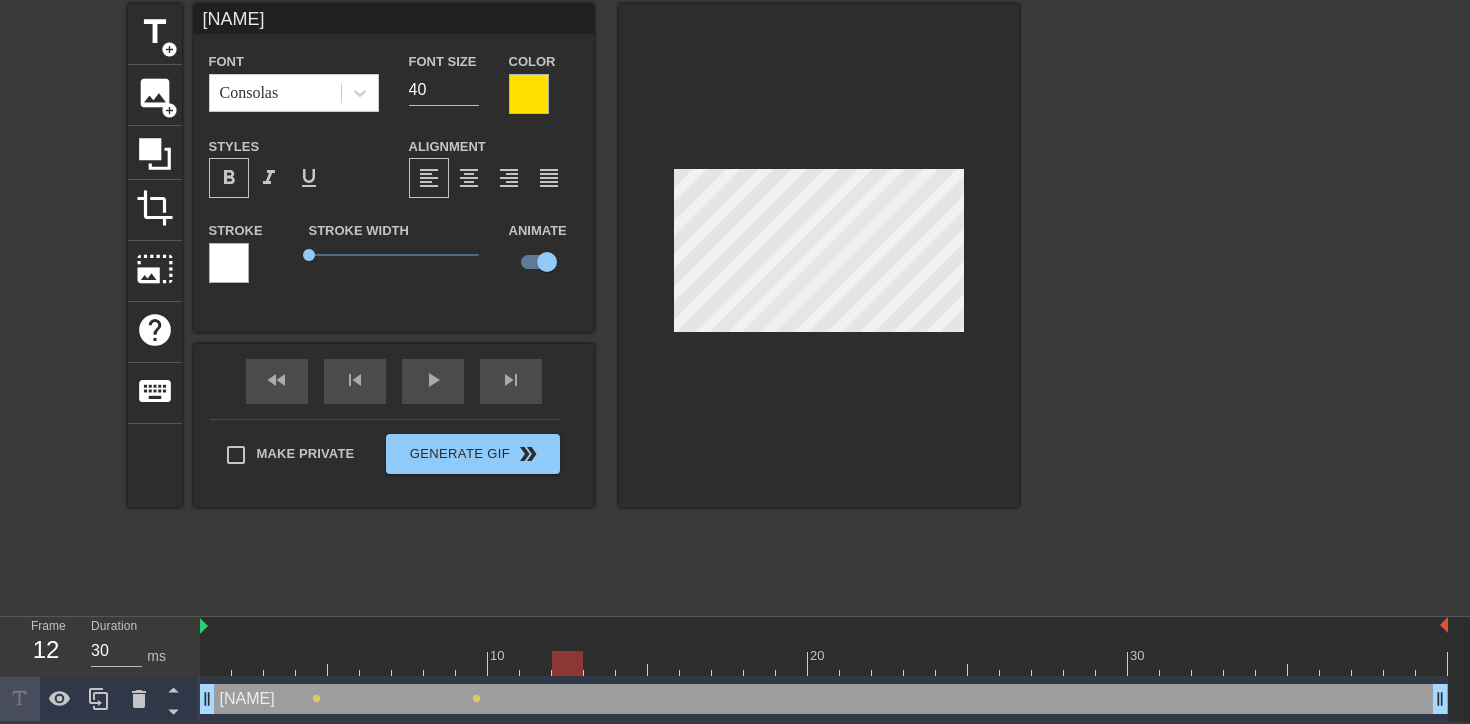 click at bounding box center (824, 663) 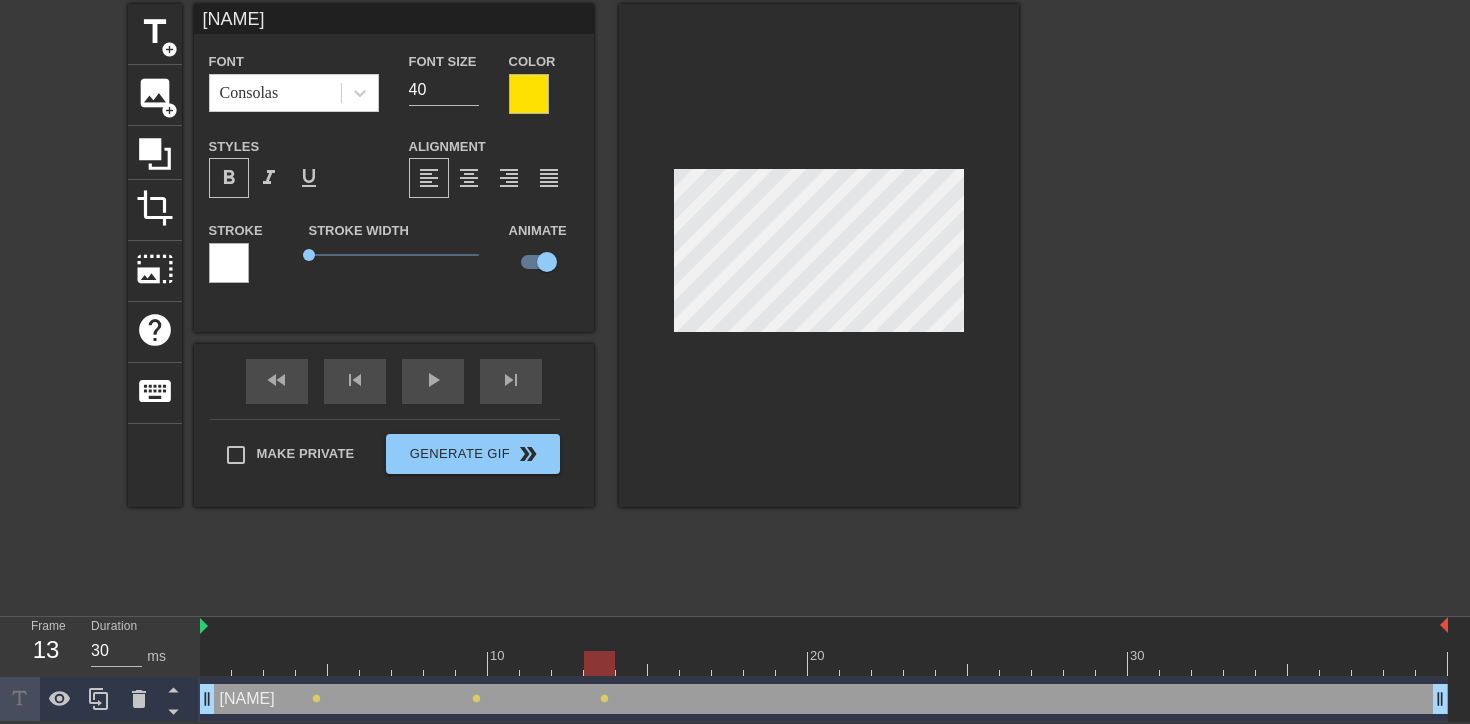 click at bounding box center (824, 663) 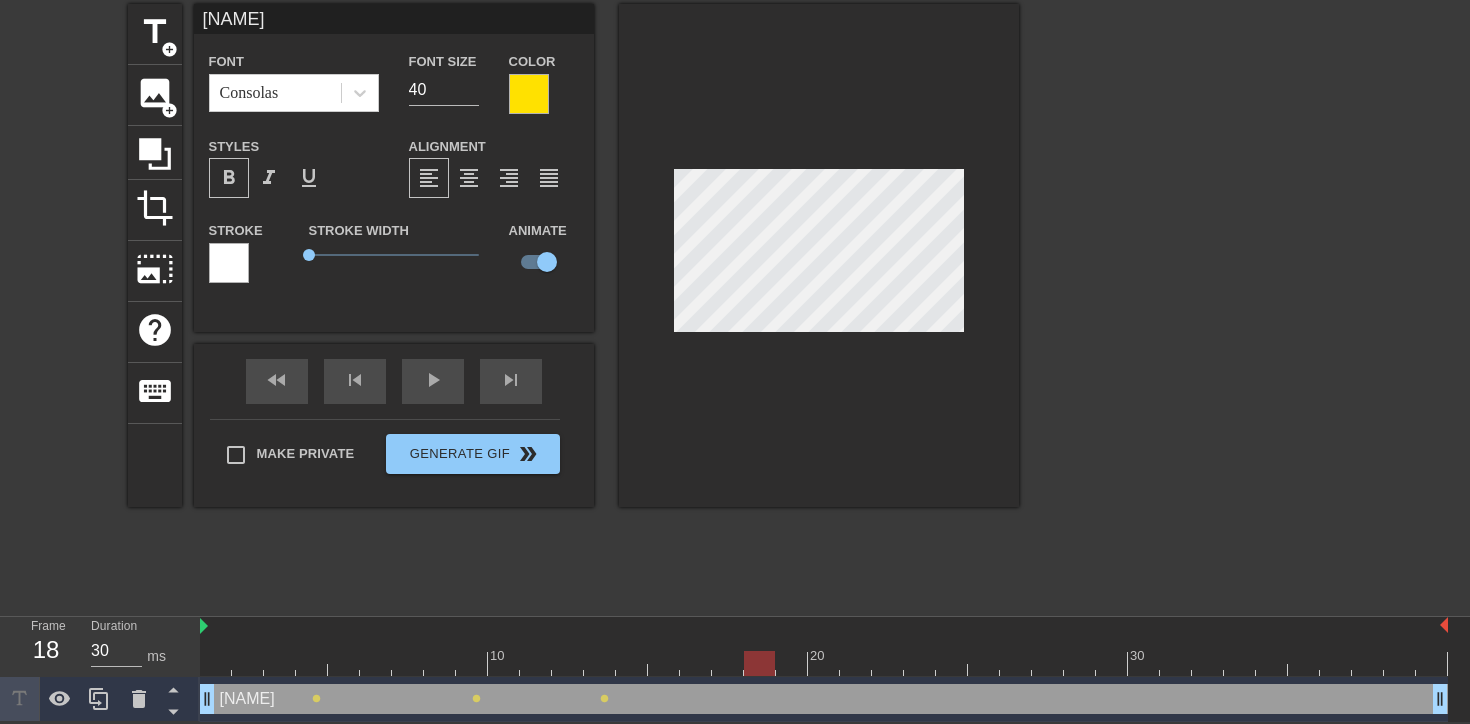 click at bounding box center [824, 663] 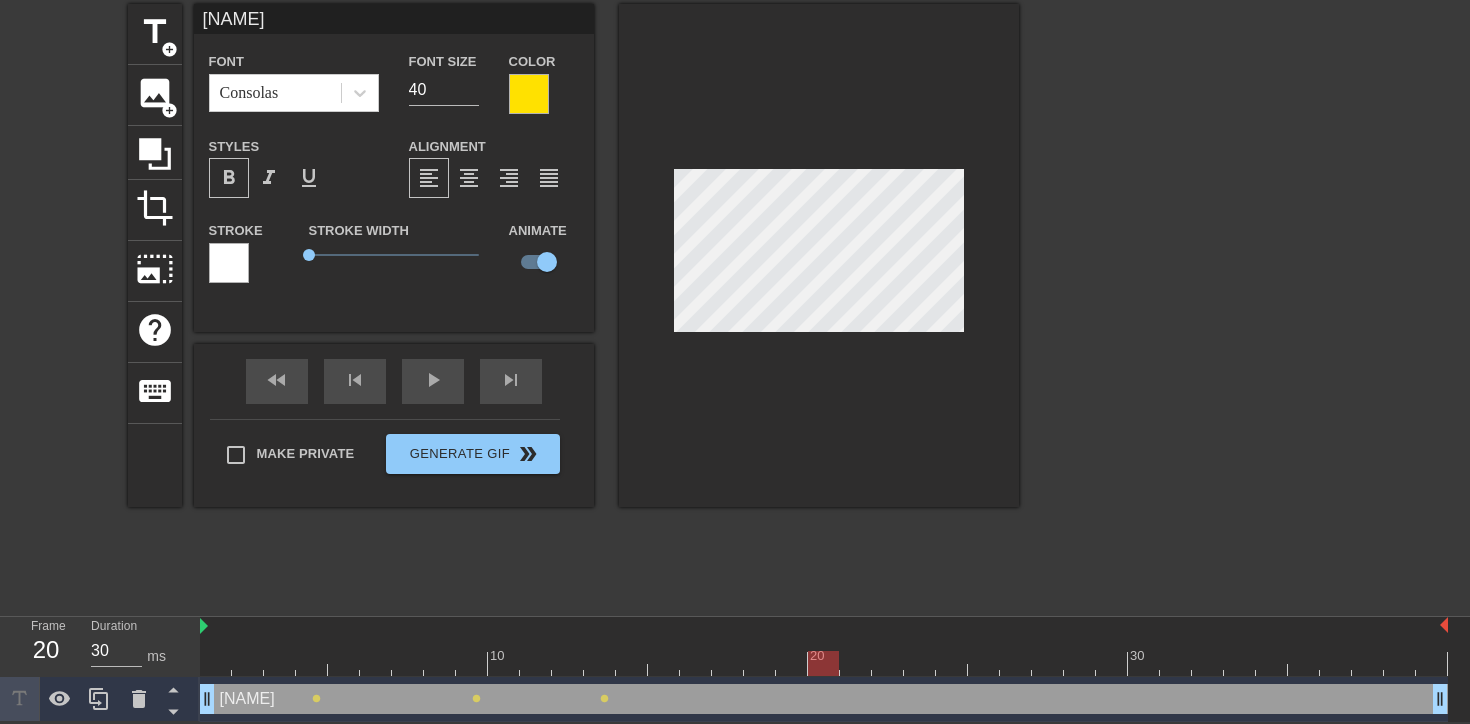 click at bounding box center [824, 663] 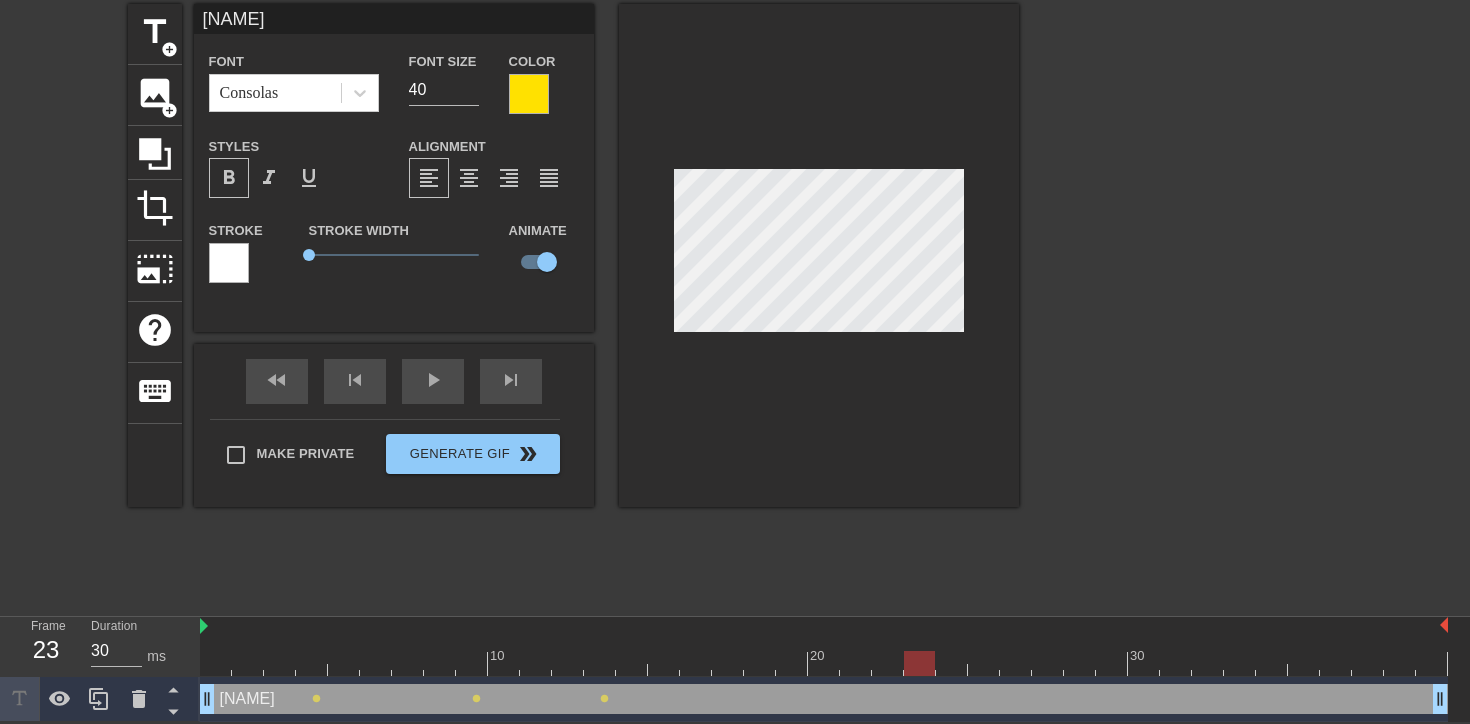 click at bounding box center (824, 663) 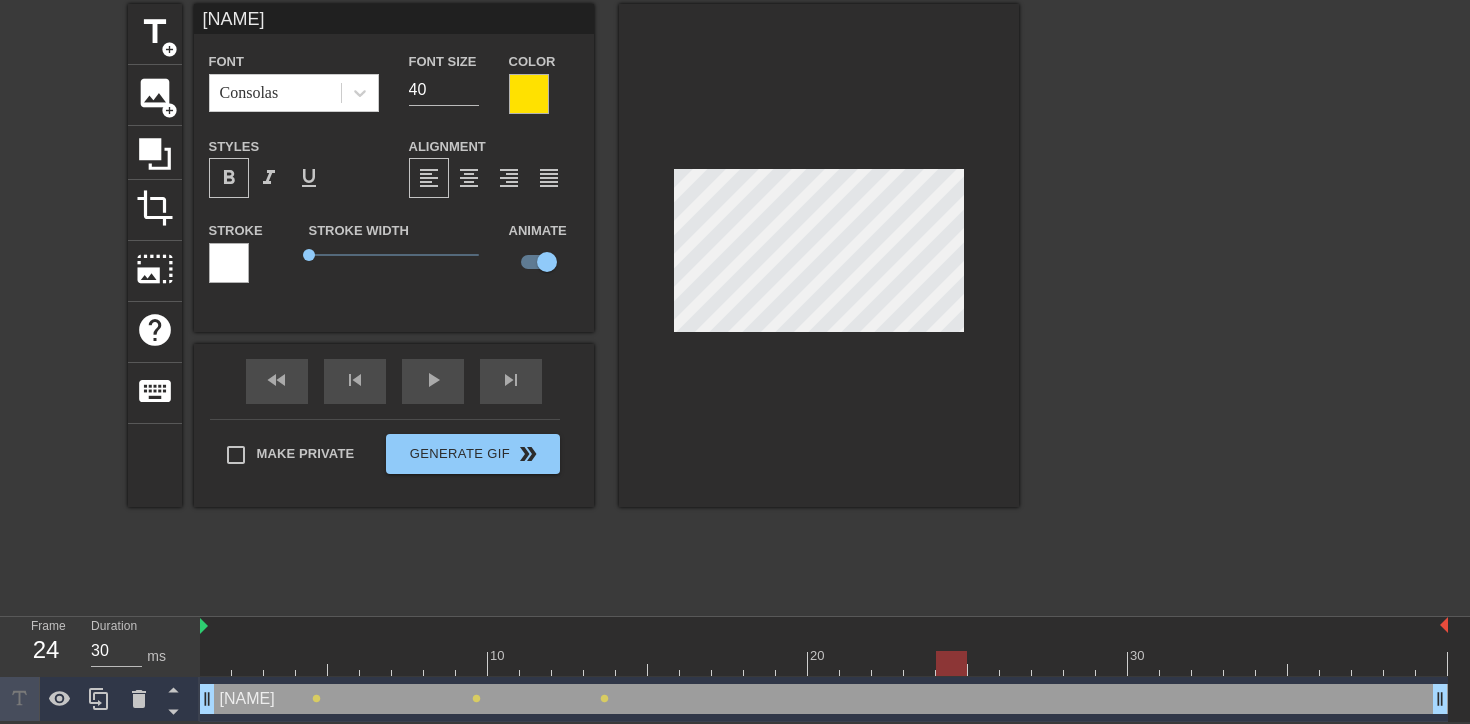 click at bounding box center [824, 663] 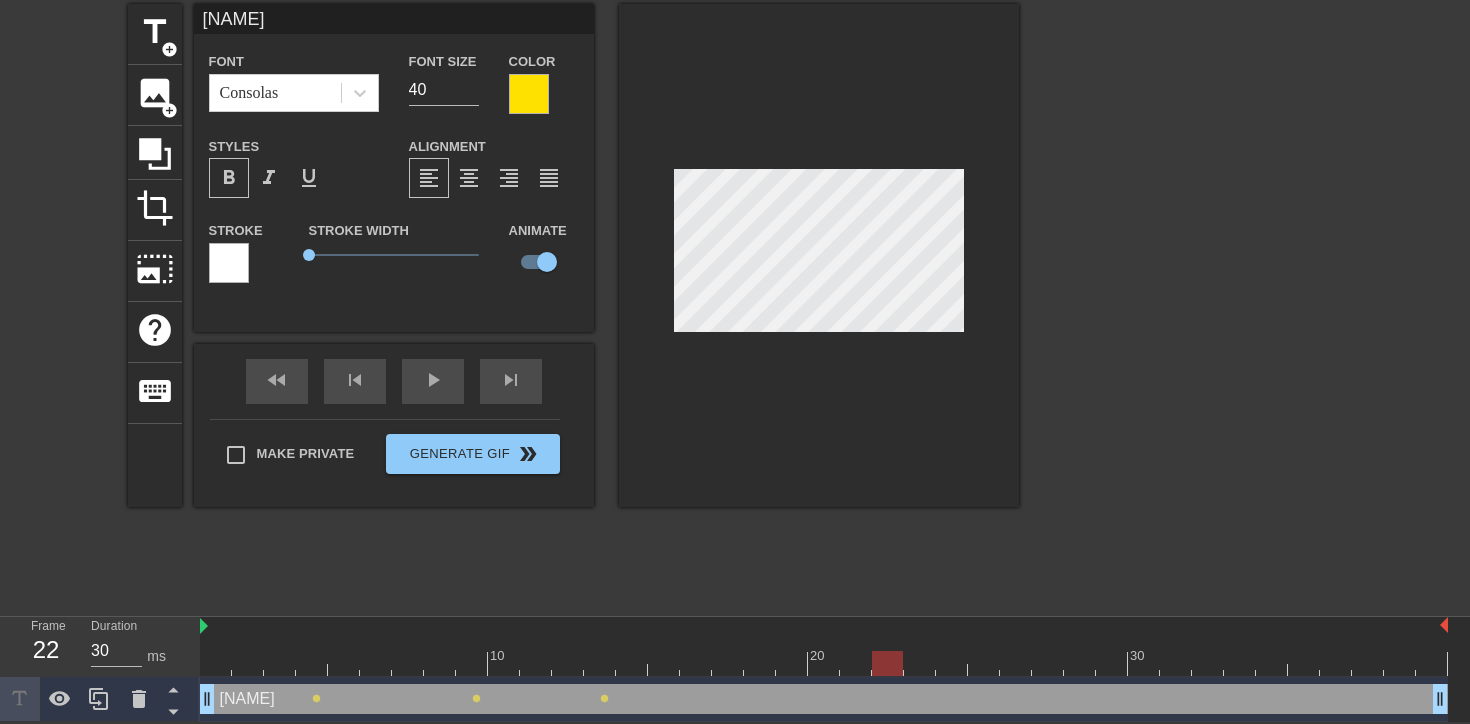 click at bounding box center [824, 663] 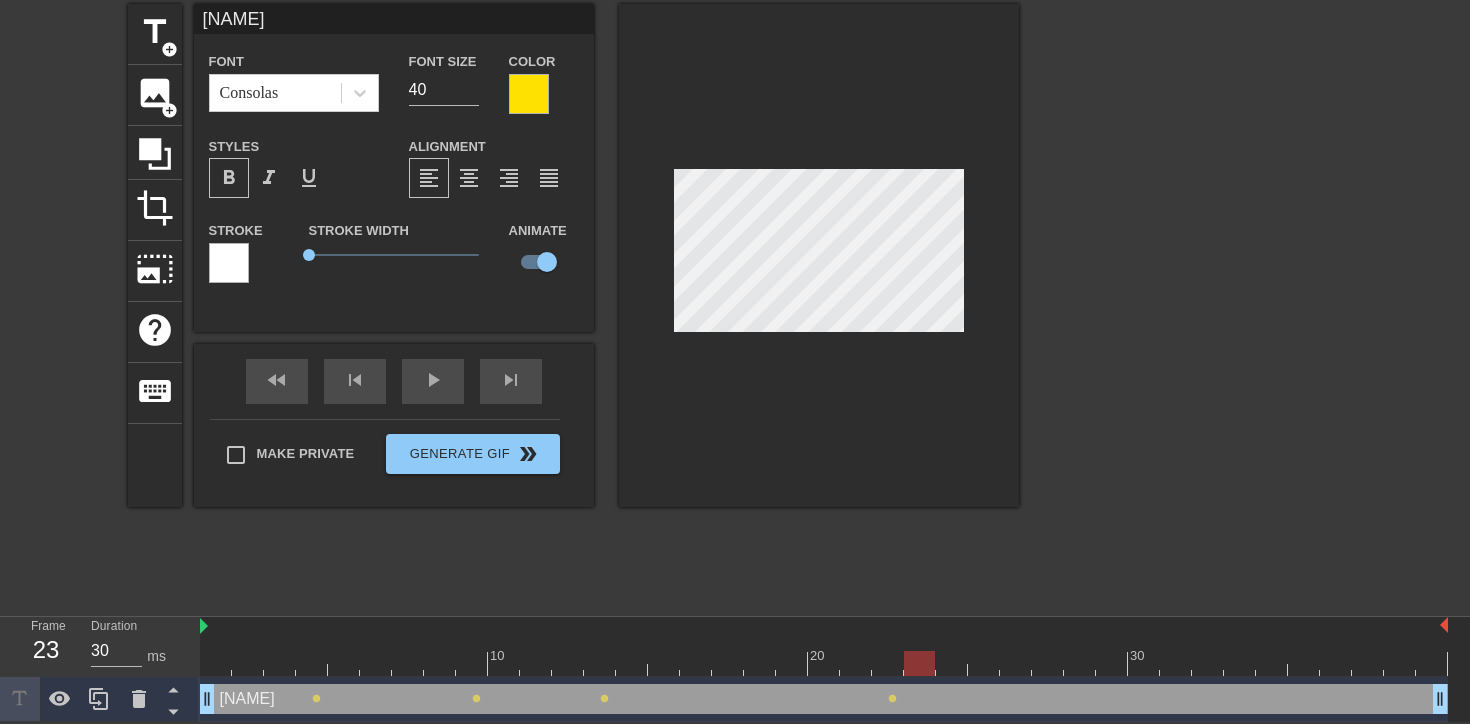 click at bounding box center [824, 663] 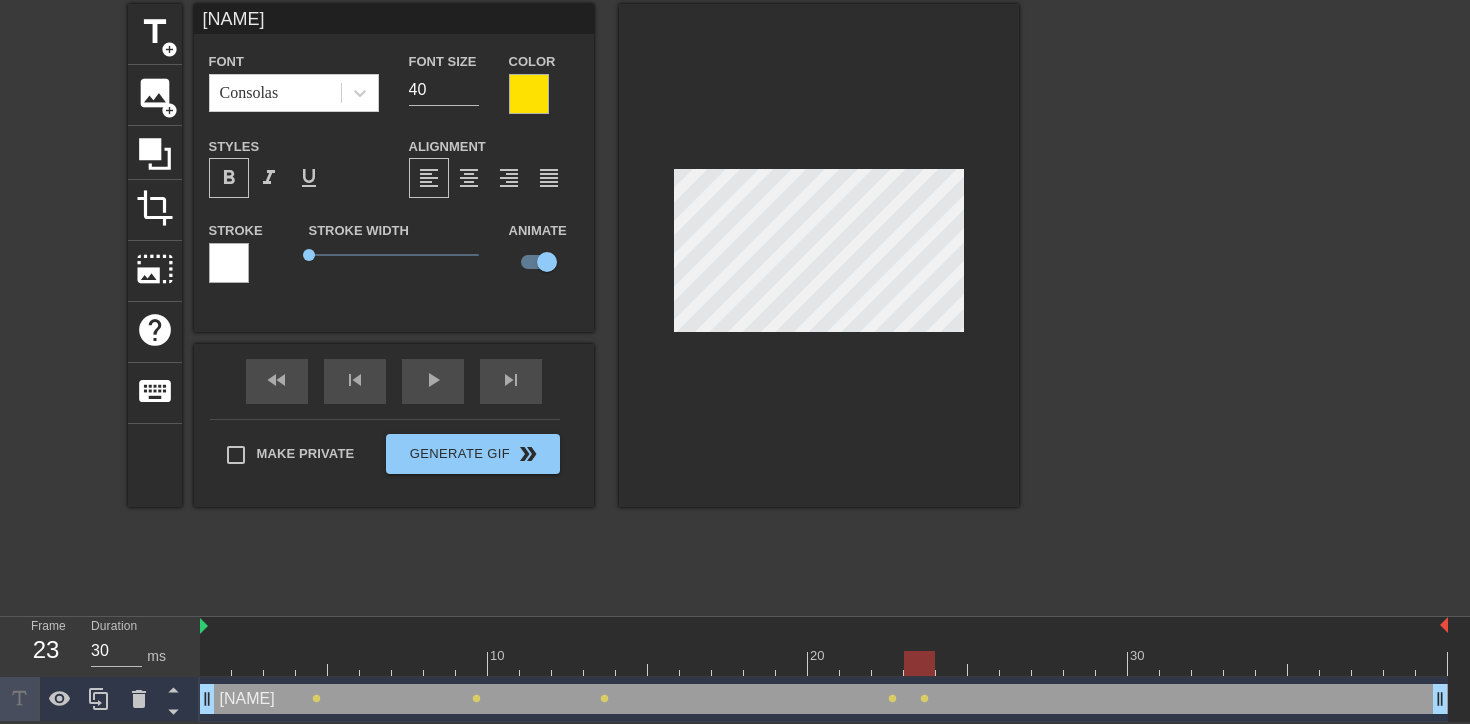 click at bounding box center [824, 663] 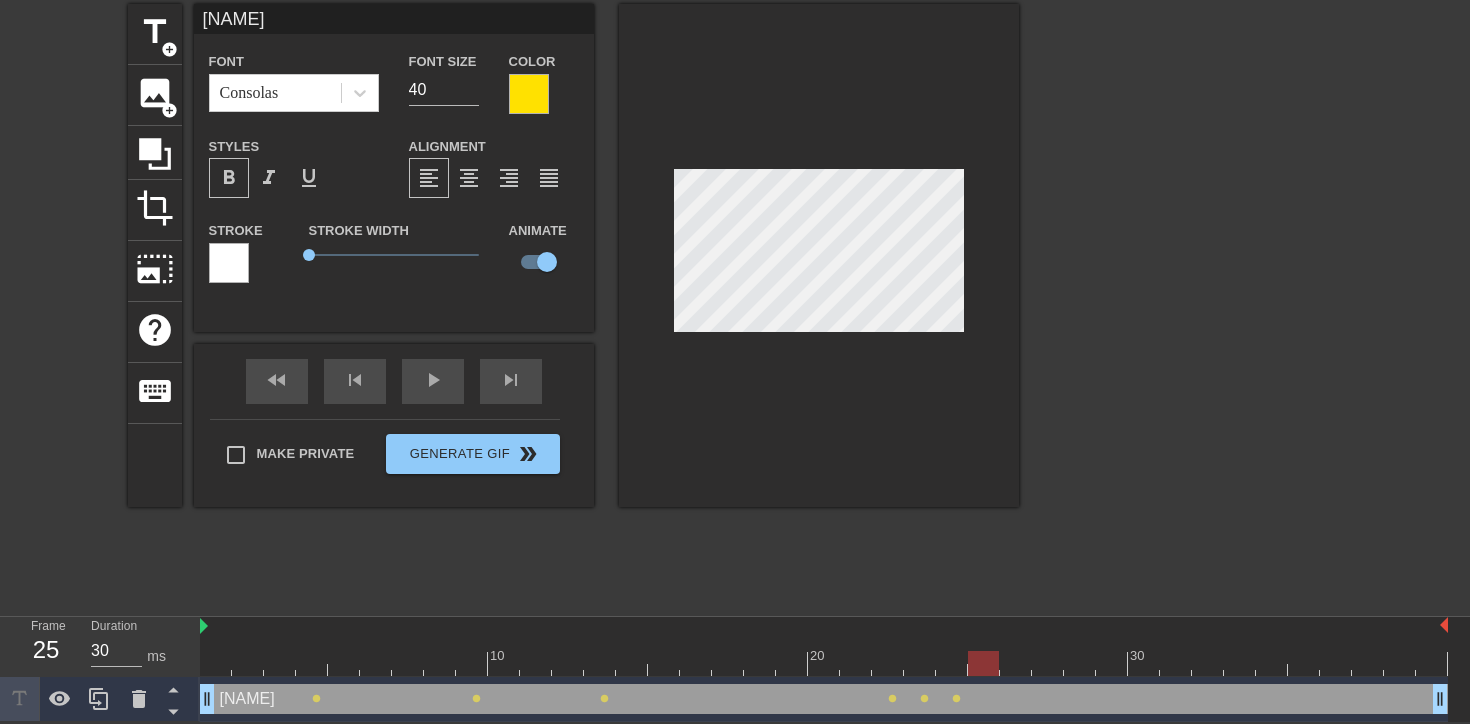 click at bounding box center (824, 663) 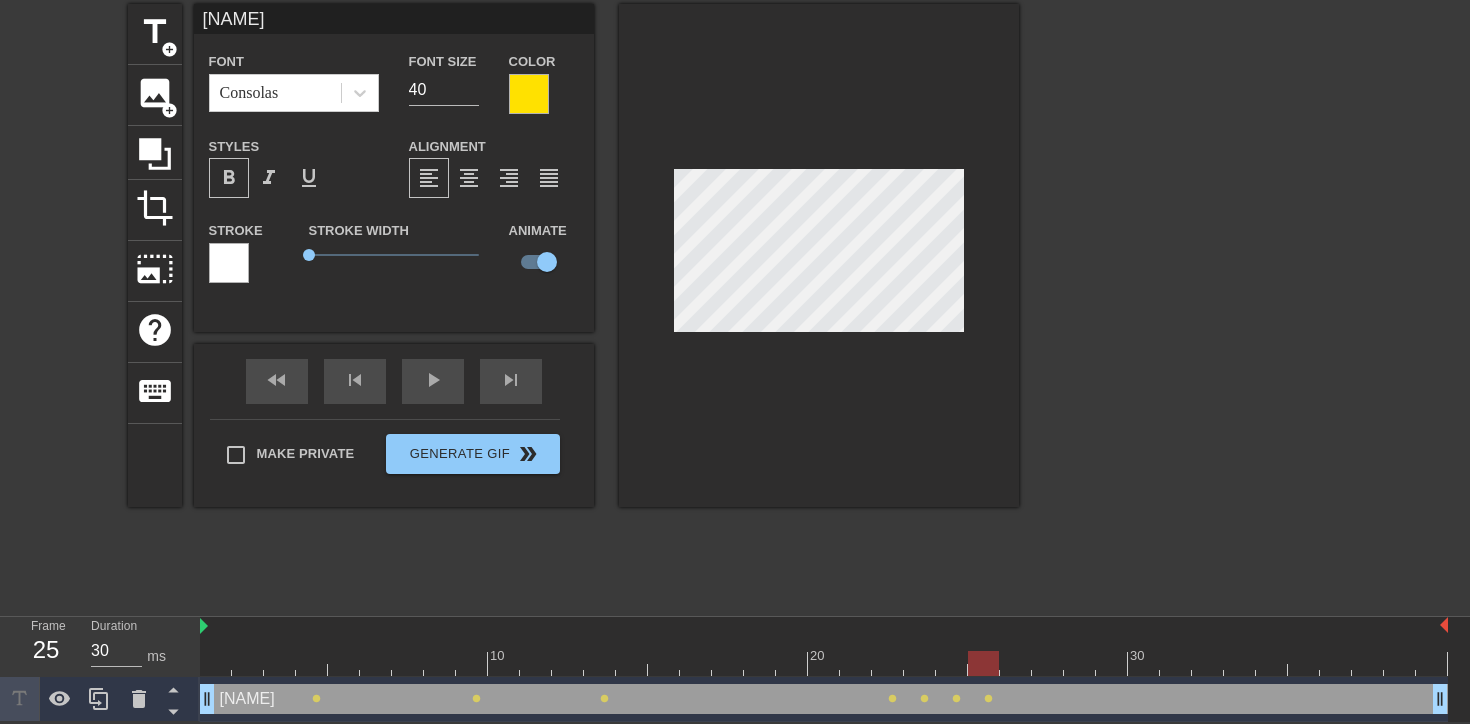 click at bounding box center [824, 663] 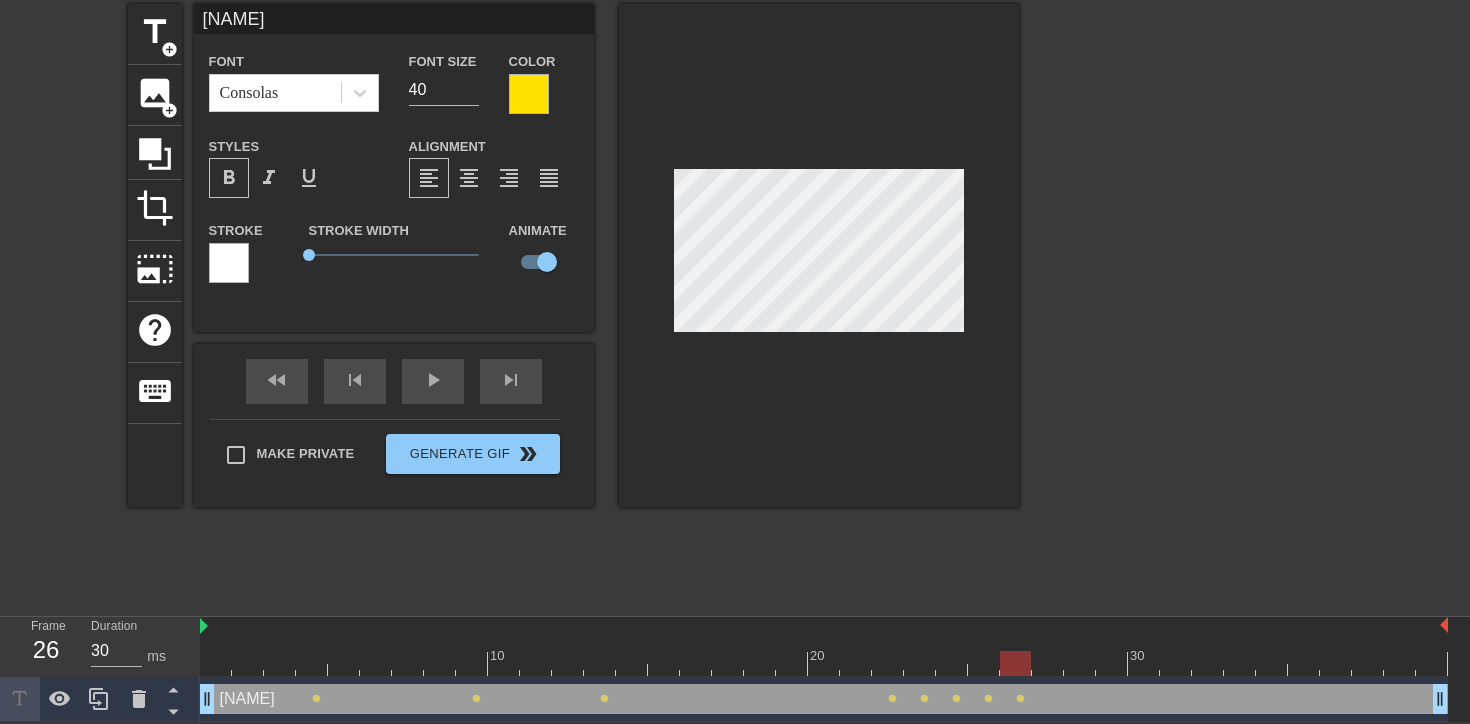 click at bounding box center [824, 663] 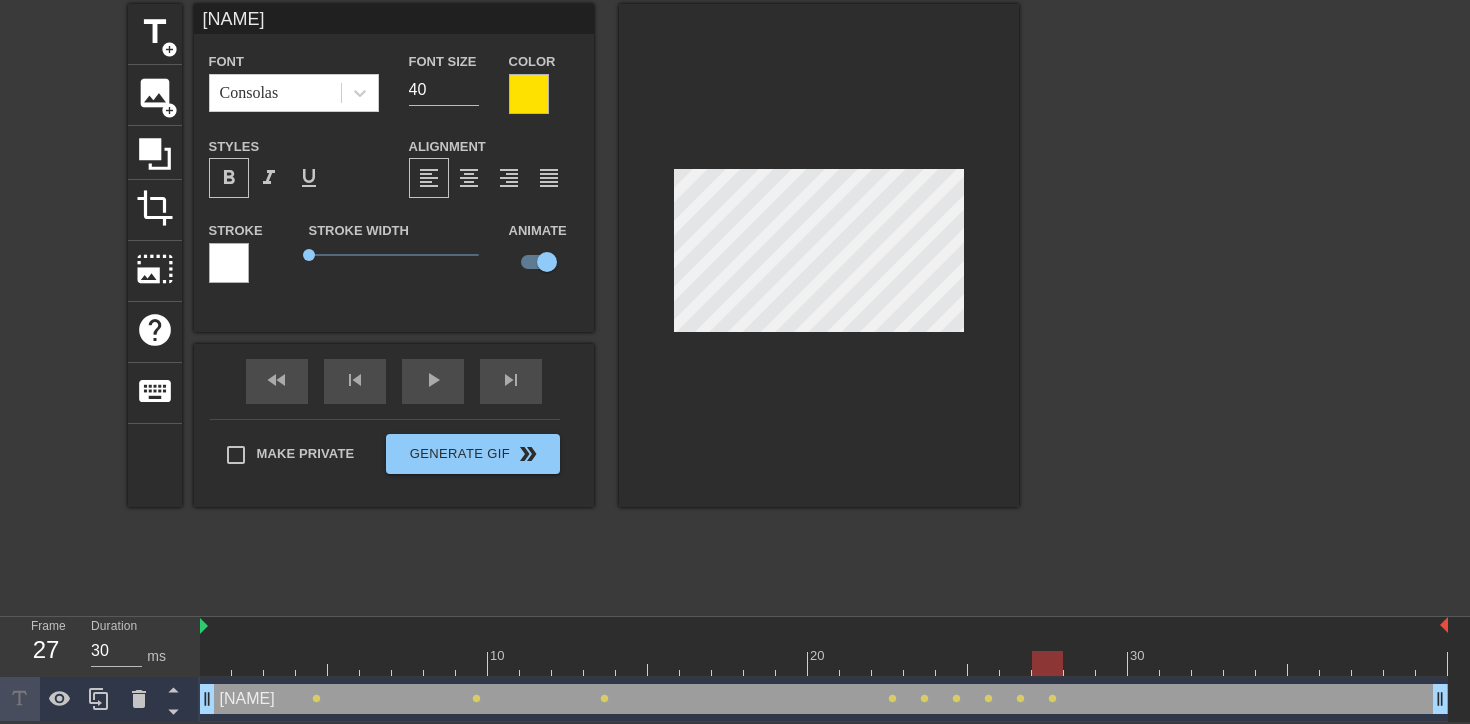 click at bounding box center [824, 663] 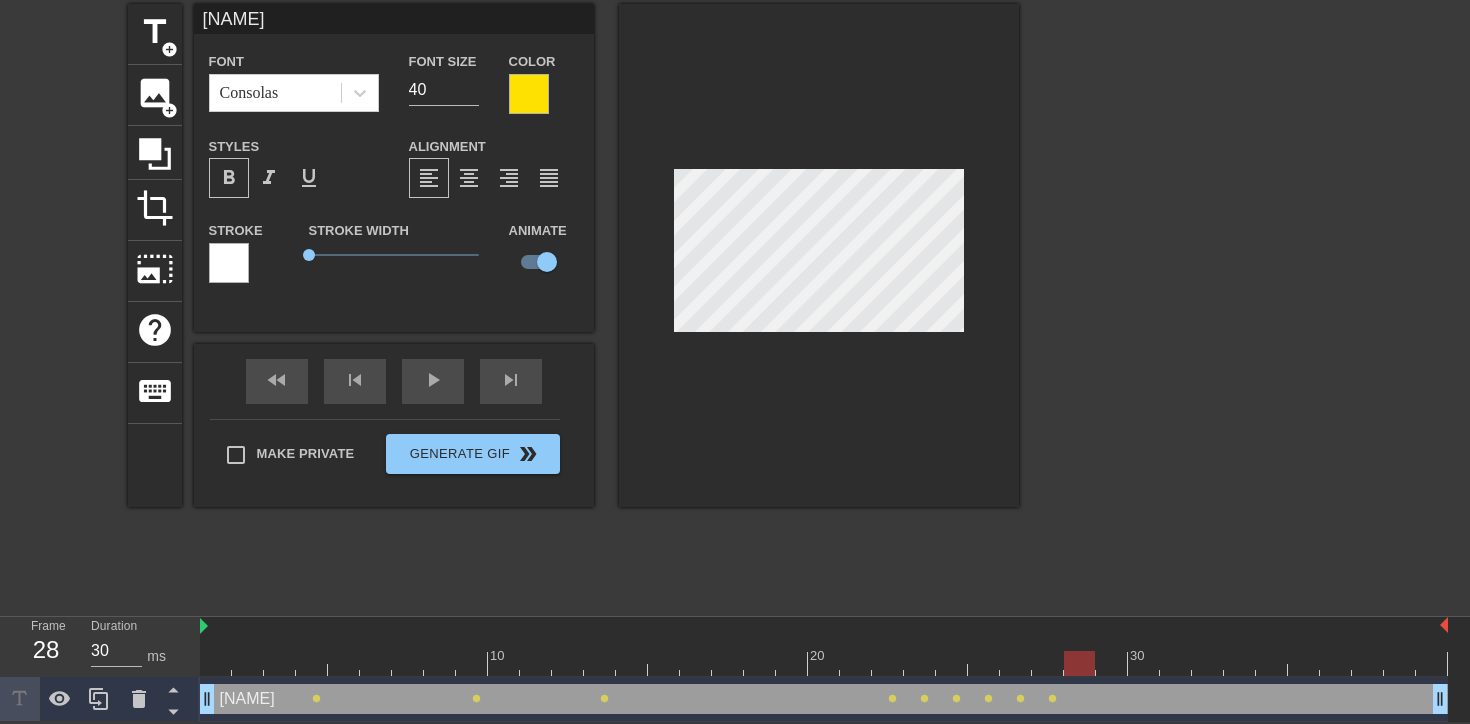 click at bounding box center [824, 663] 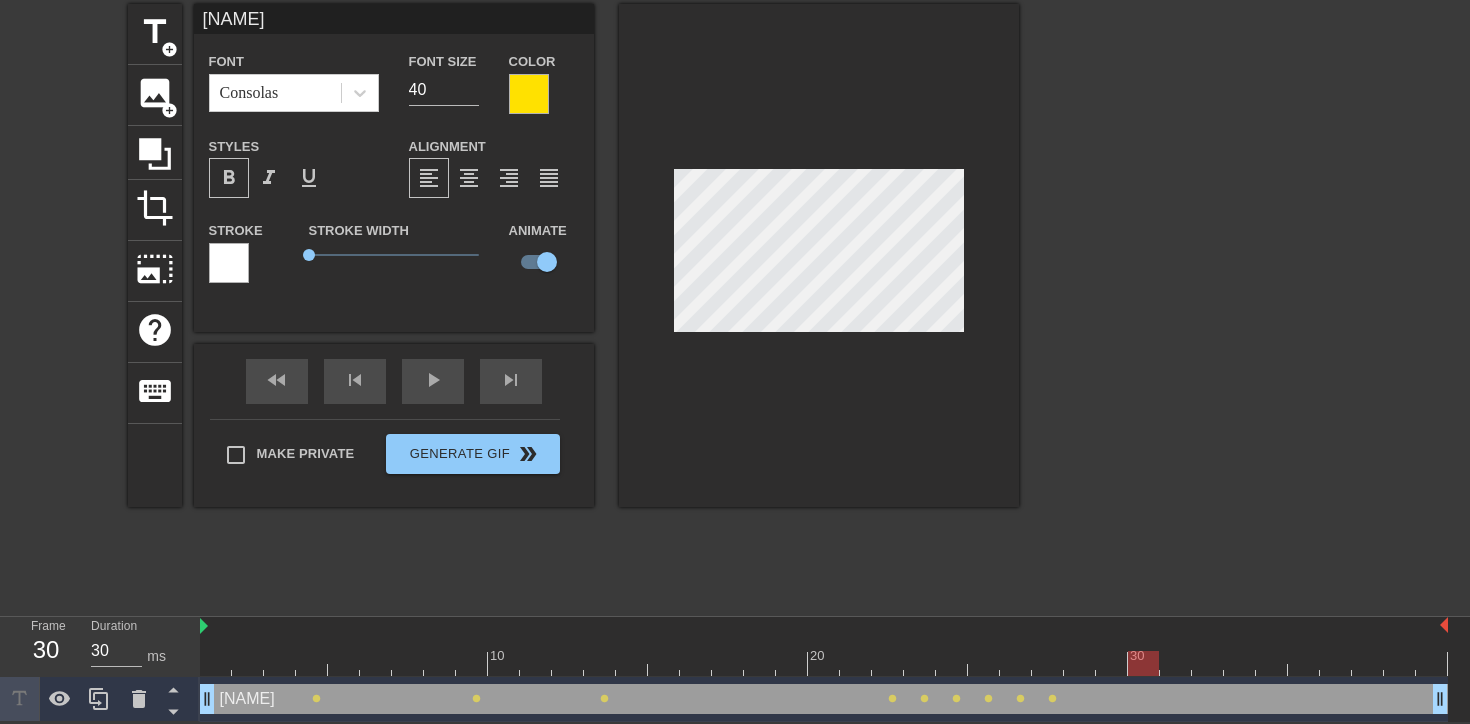 click at bounding box center [824, 663] 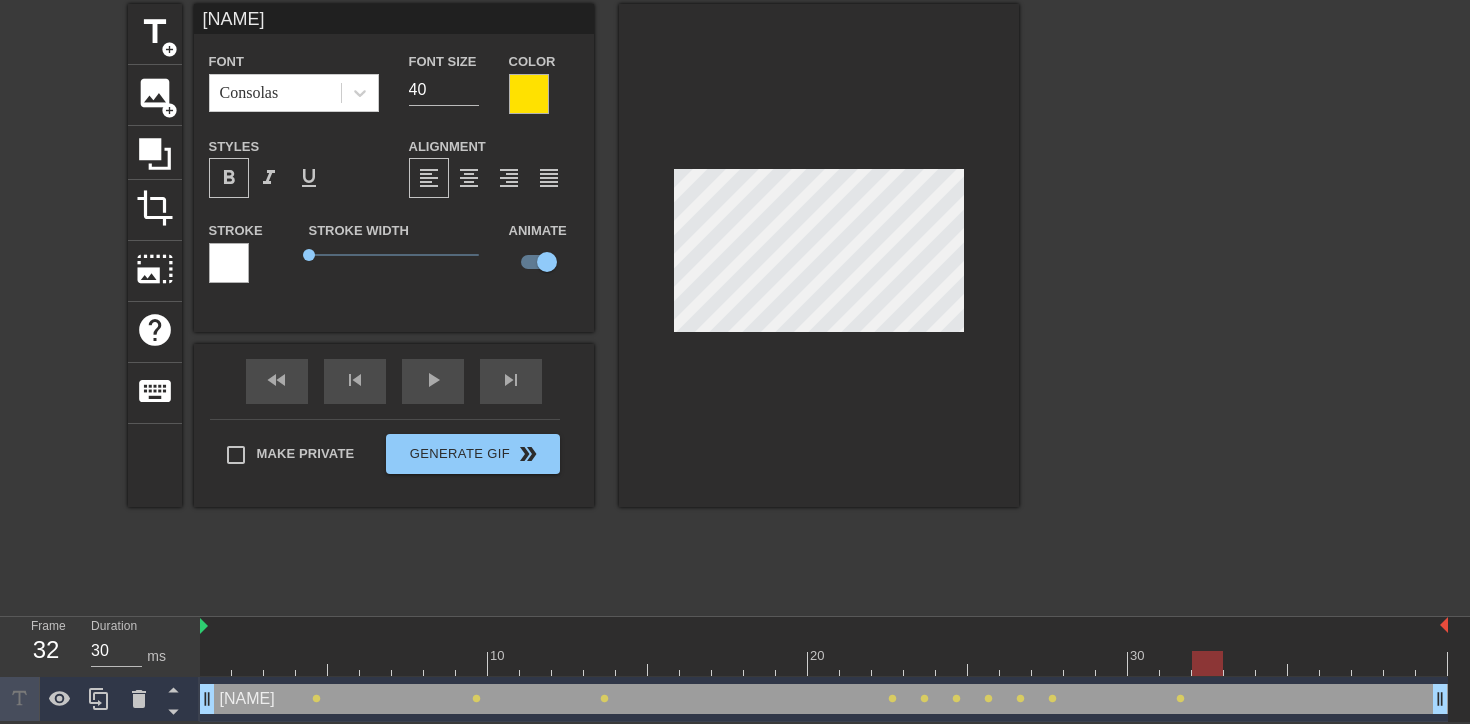 click at bounding box center [824, 663] 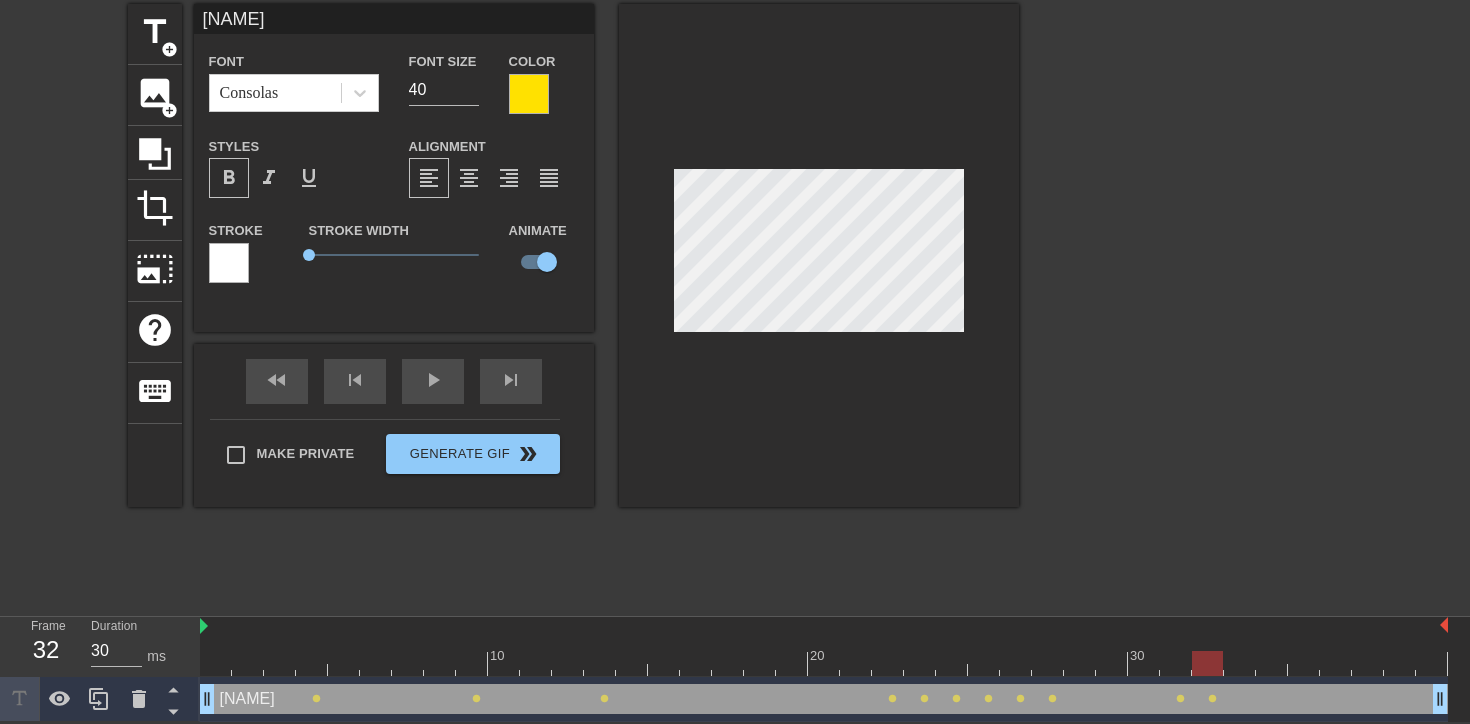 click at bounding box center [824, 663] 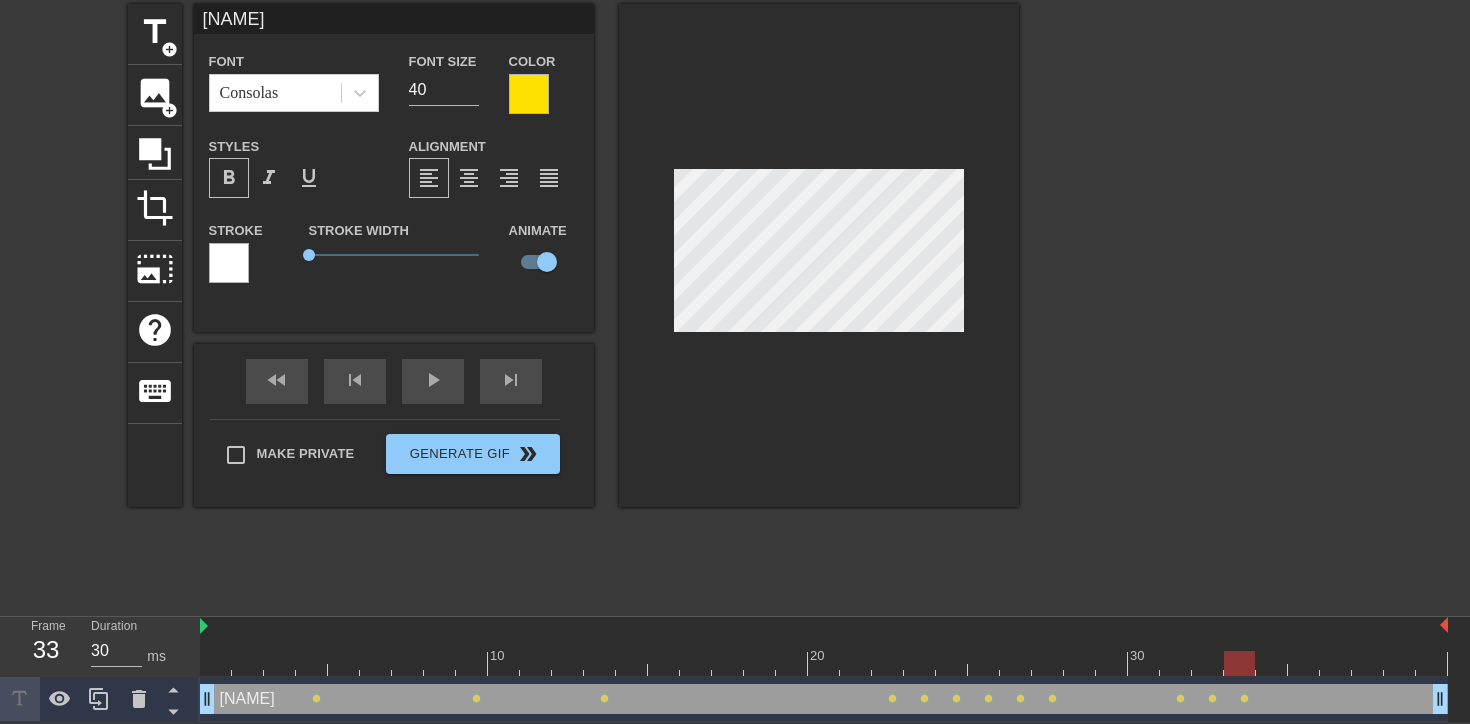 click at bounding box center (824, 663) 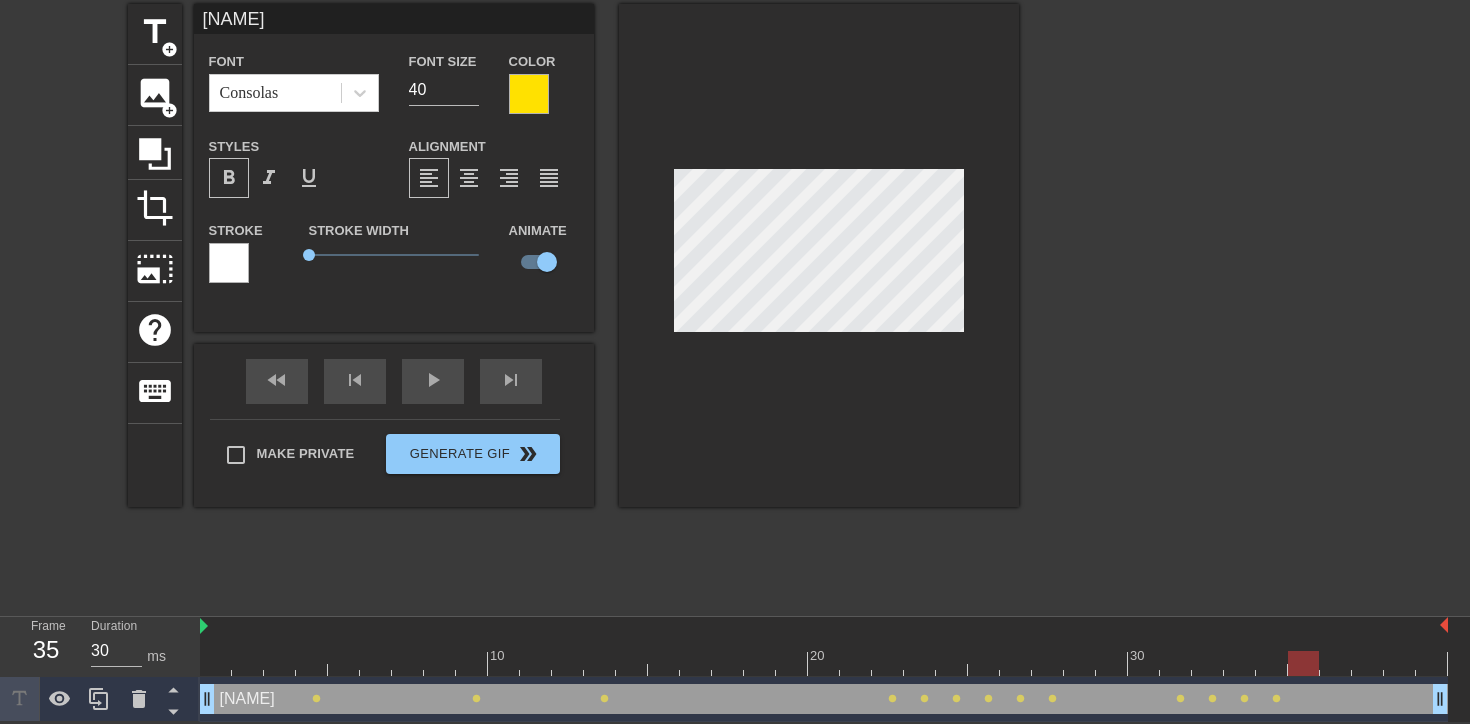 click at bounding box center [824, 663] 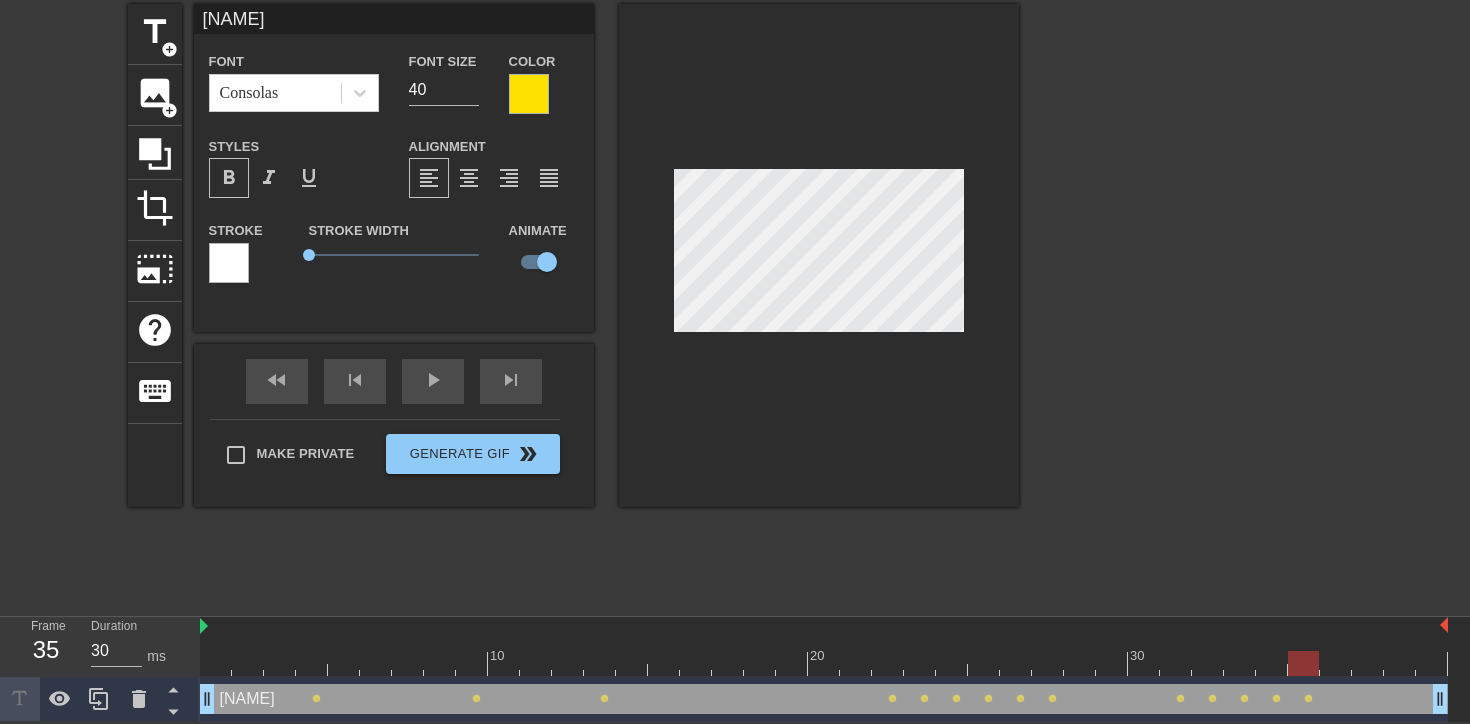 click at bounding box center [824, 663] 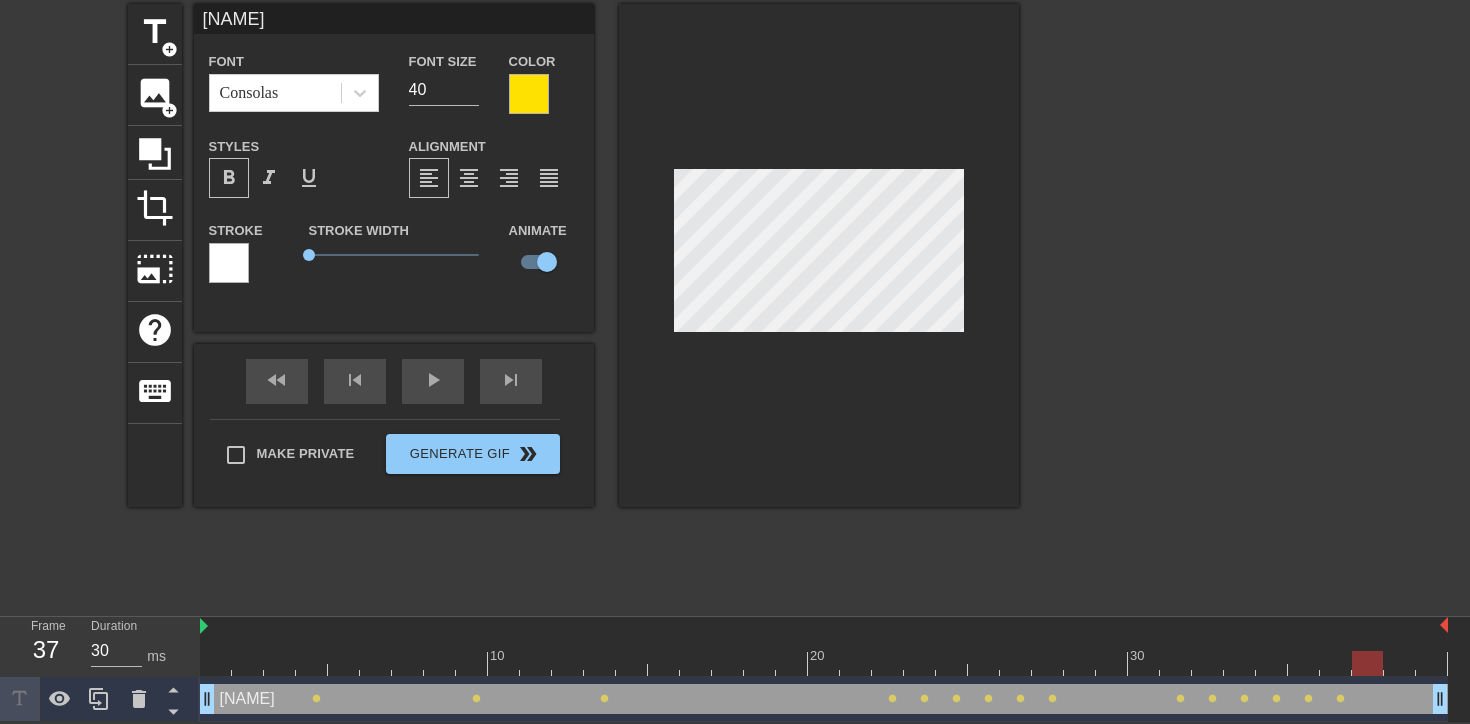 click at bounding box center (824, 663) 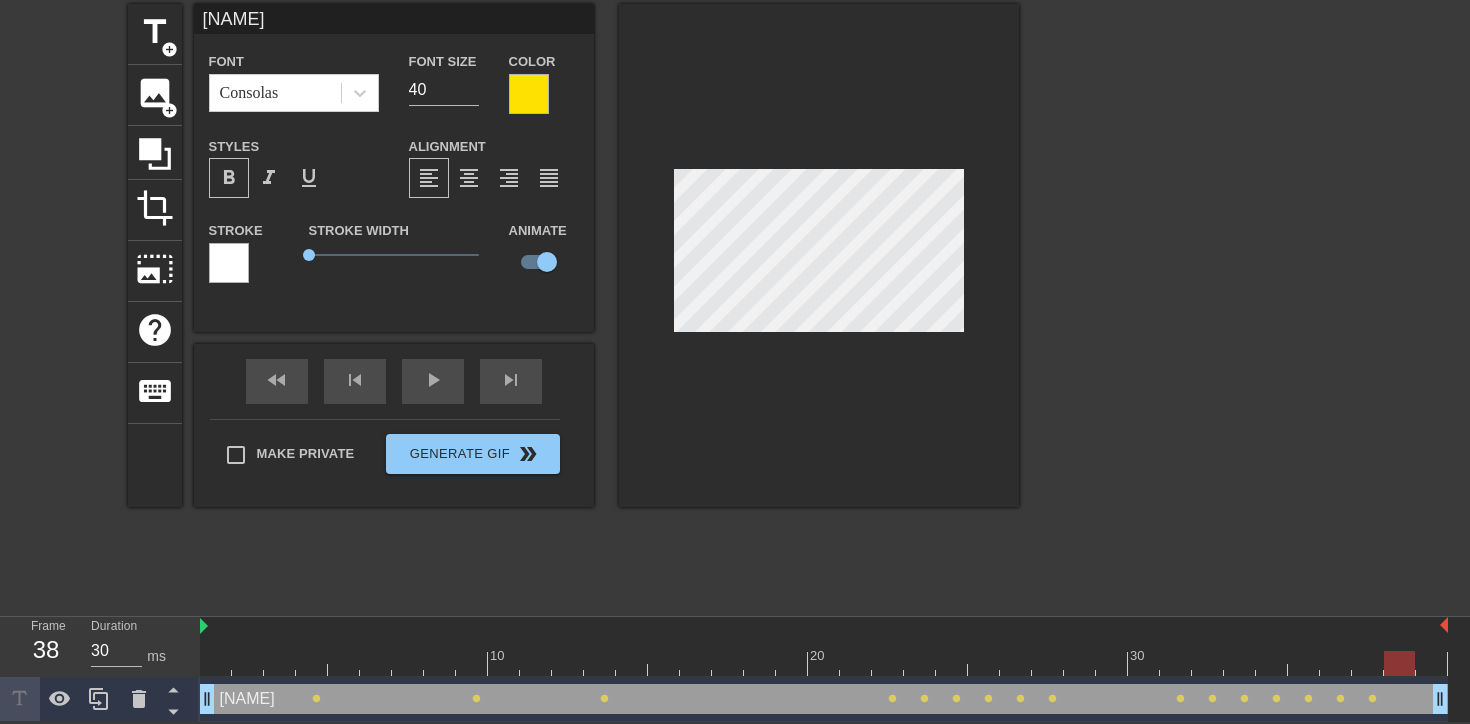 click at bounding box center [824, 663] 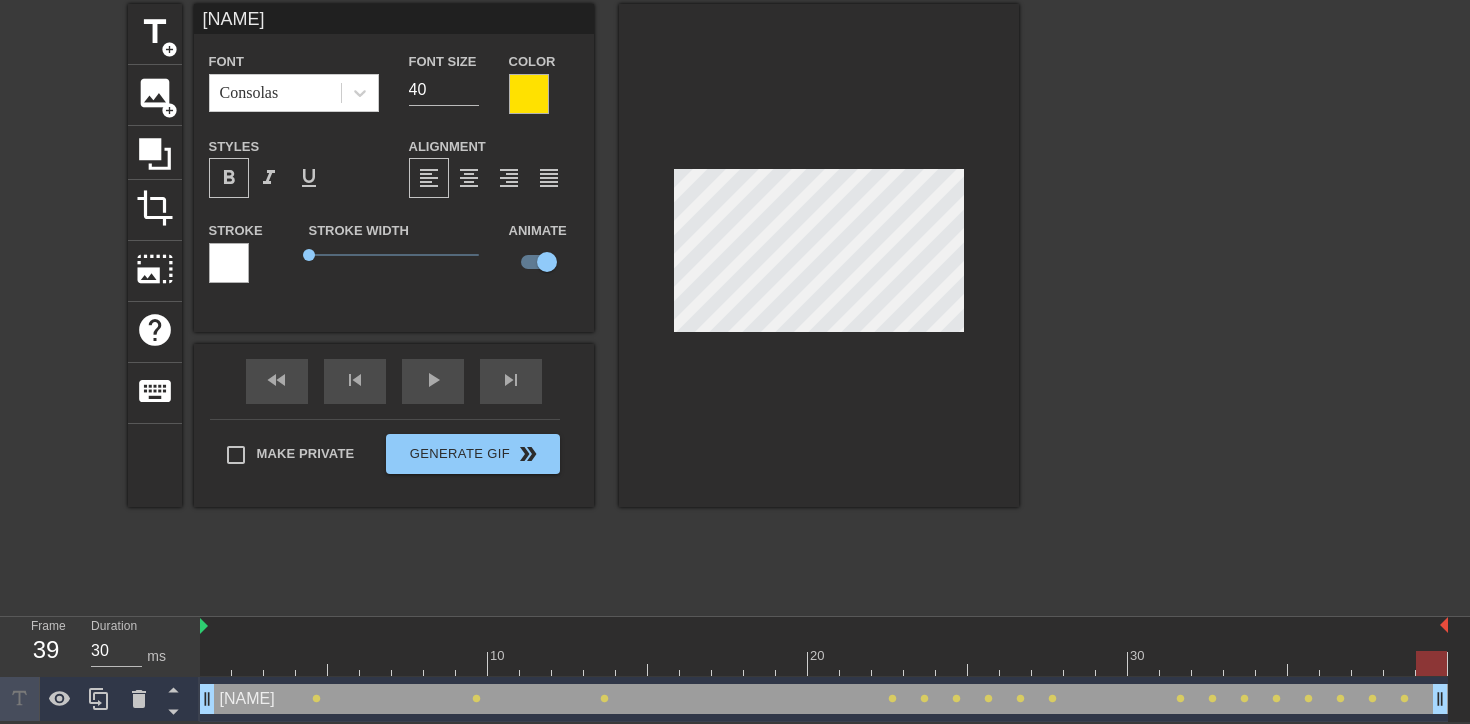 click at bounding box center (824, 663) 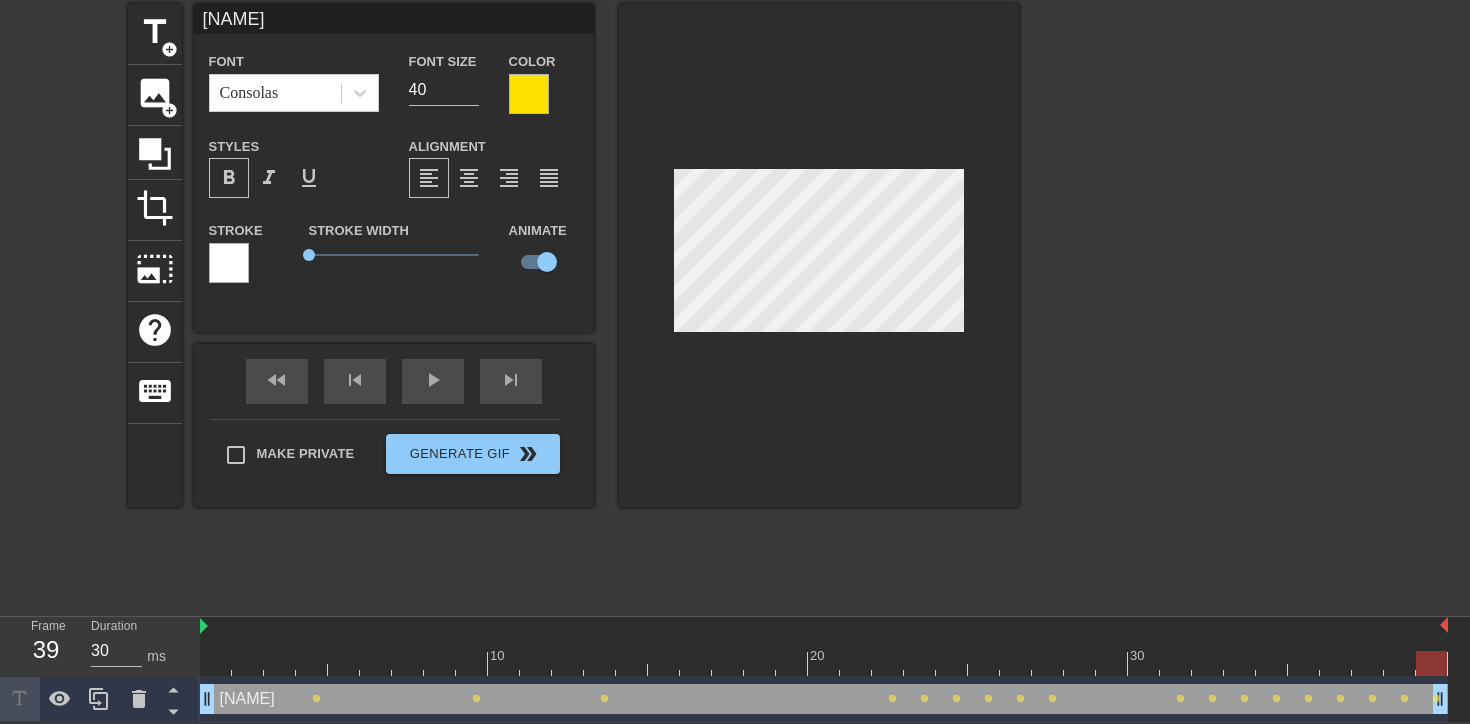 click on "title add_circle image add_circle crop photo_size_select_large help keyboard [NAME] Font Consolas Font Size 40 Color Styles format_bold format_italic format_underline Alignment format_align_left format_align_center format_align_right format_align_justify Stroke Stroke Width 0 Animate fast_rewind skip_previous play_arrow skip_next Make Private Generate Gif double_arrow" at bounding box center [735, 304] 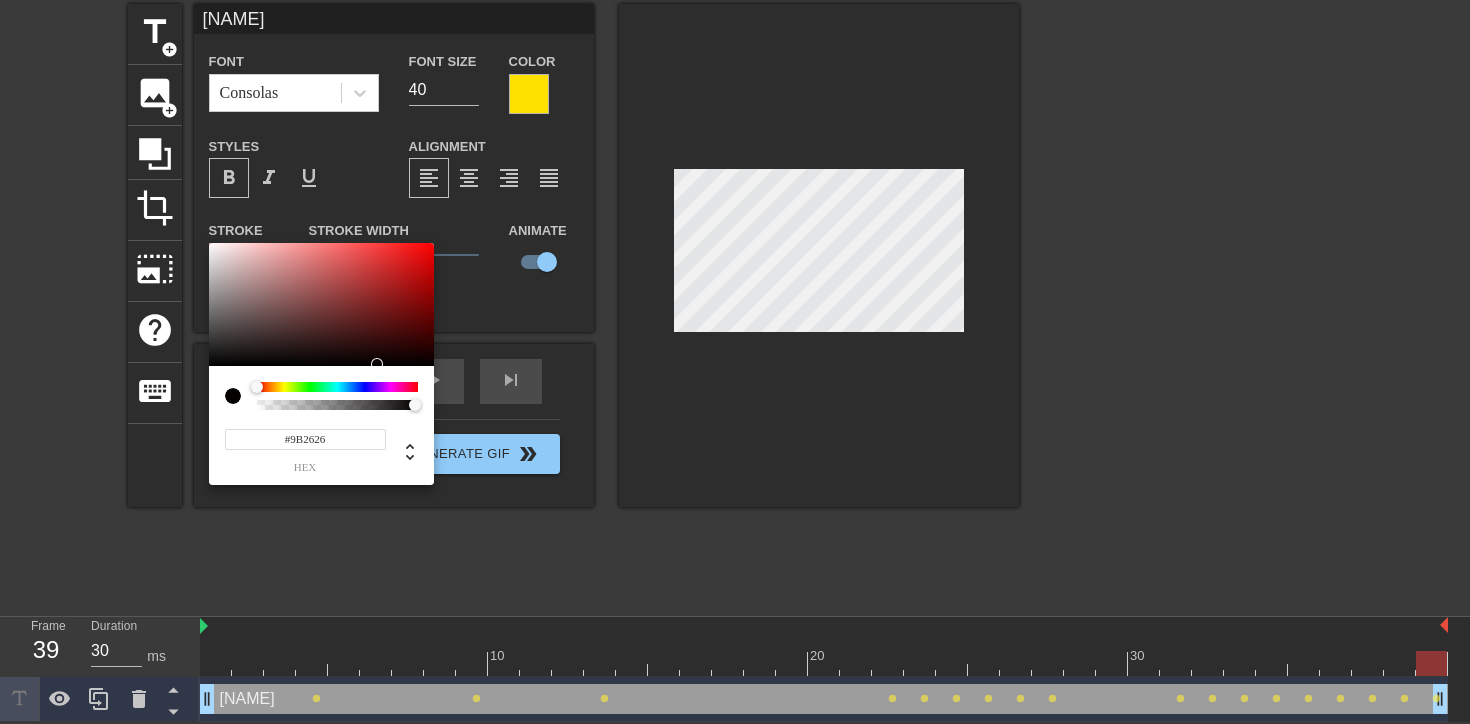 type on "#000000" 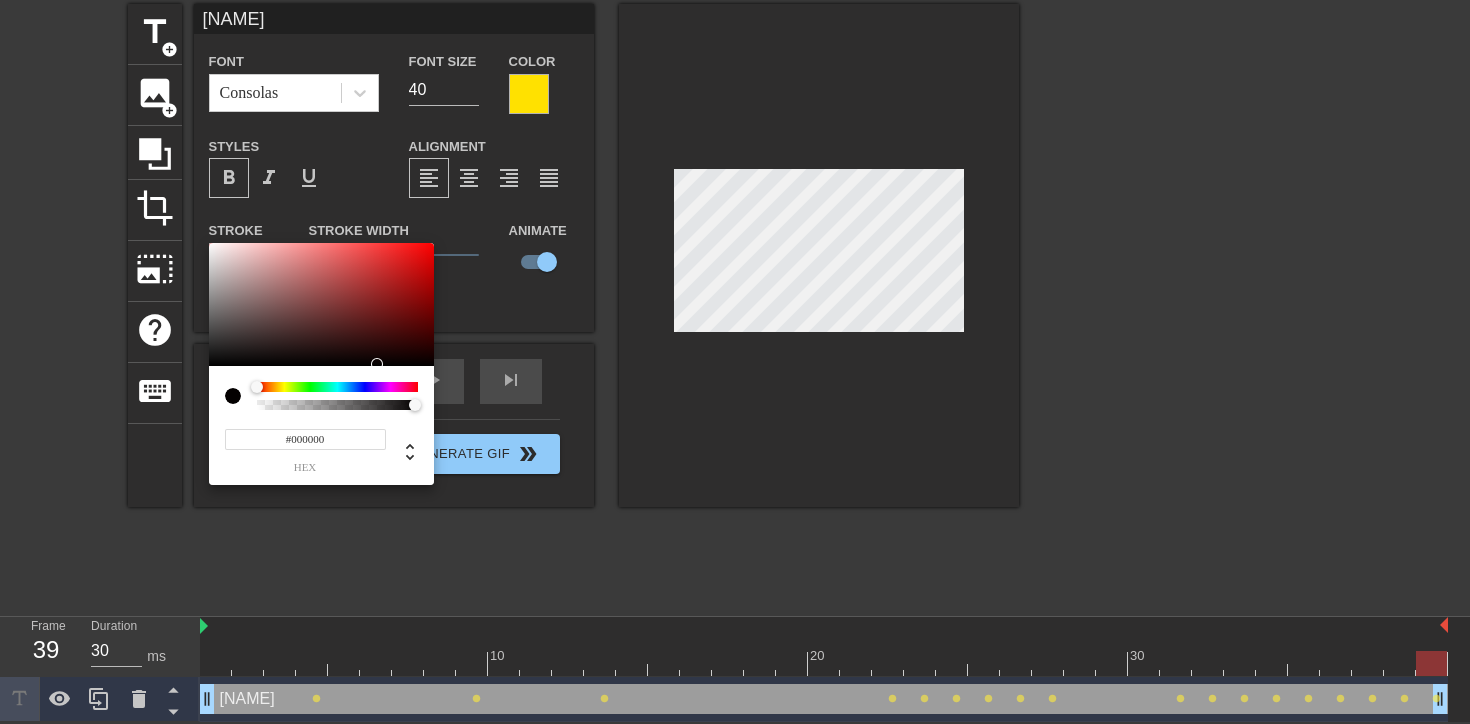 drag, startPoint x: 378, startPoint y: 319, endPoint x: 377, endPoint y: 376, distance: 57.00877 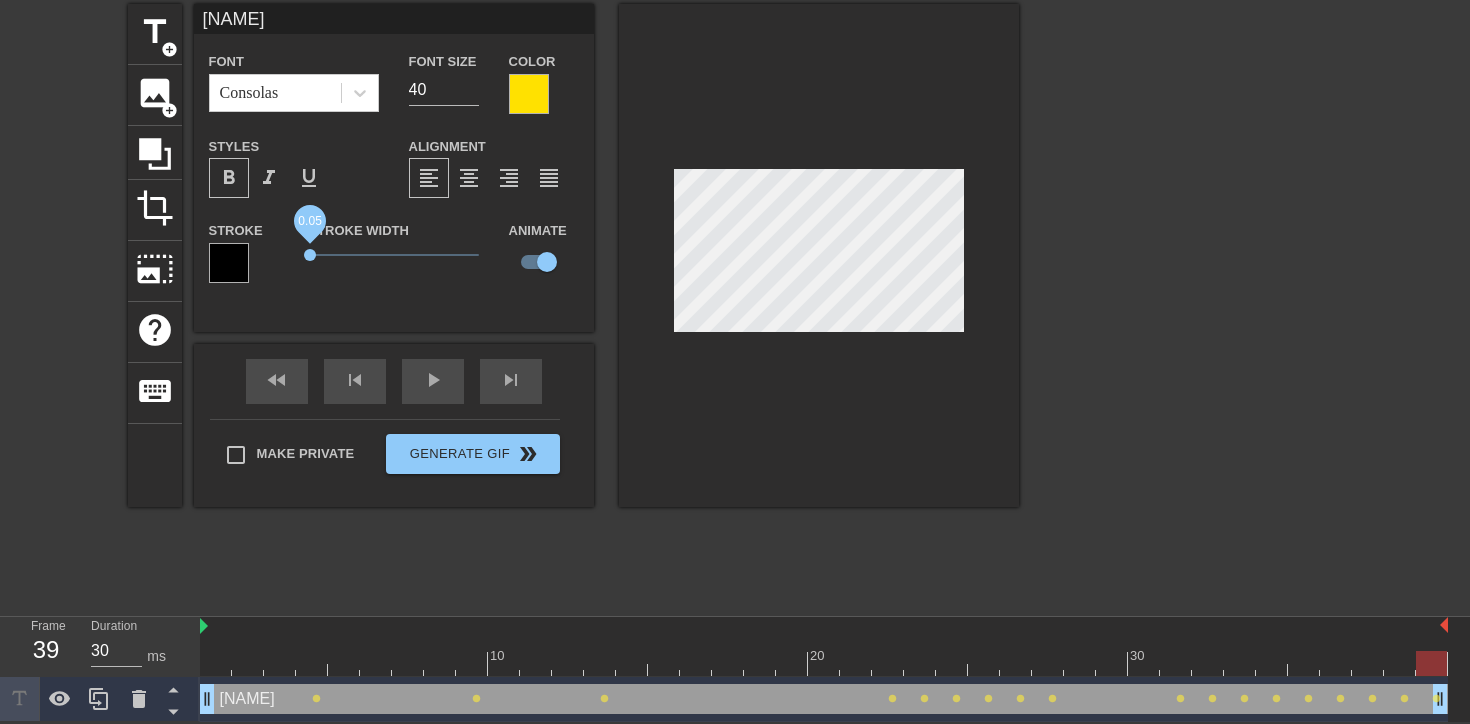 click on "0.05" at bounding box center (310, 255) 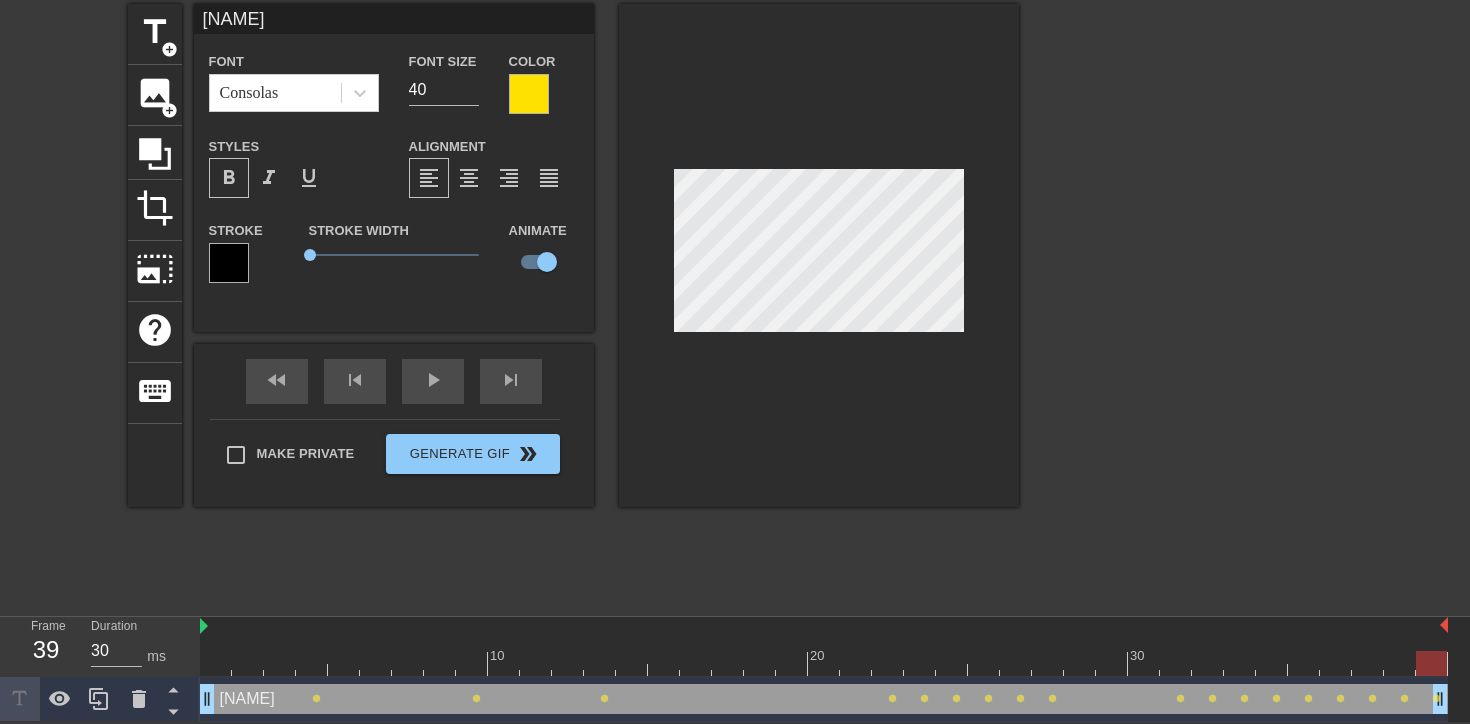 click at bounding box center [1193, 304] 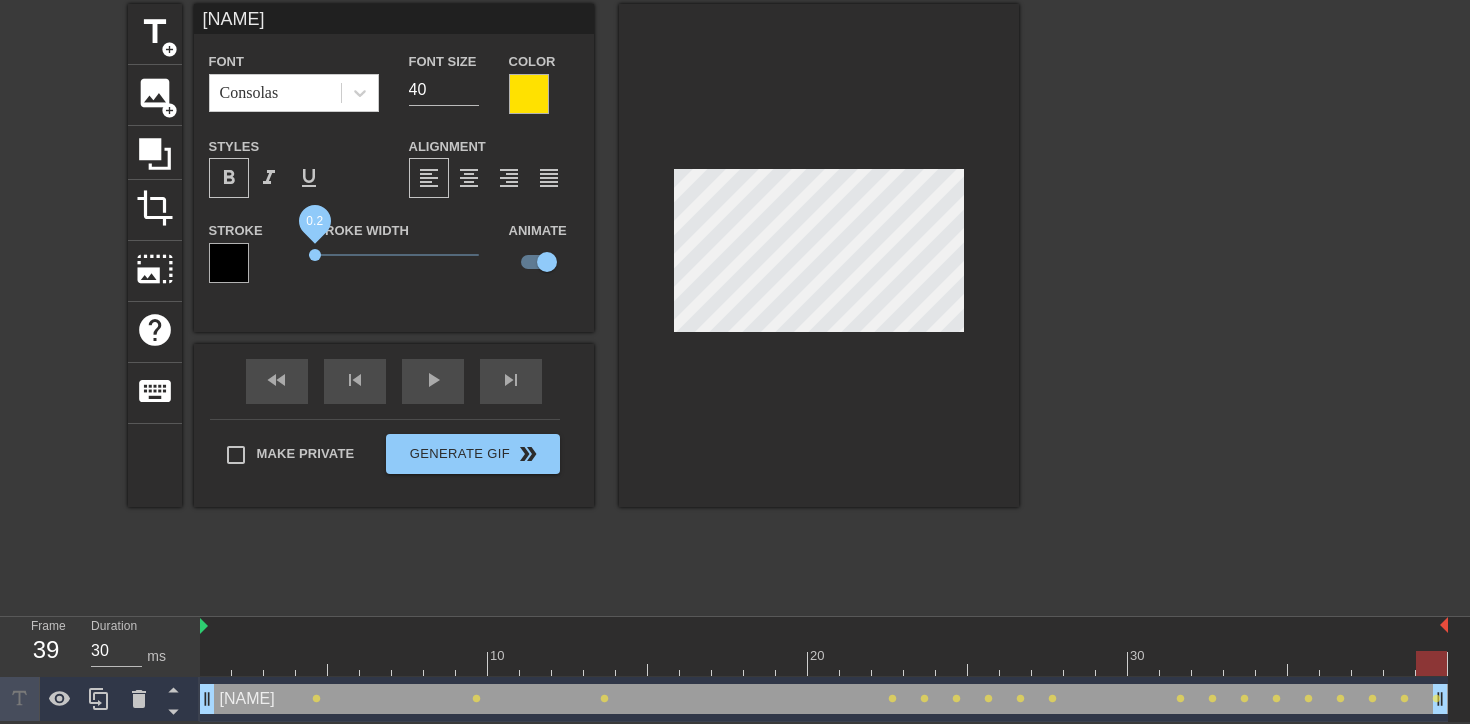 click on "0.2" at bounding box center [315, 255] 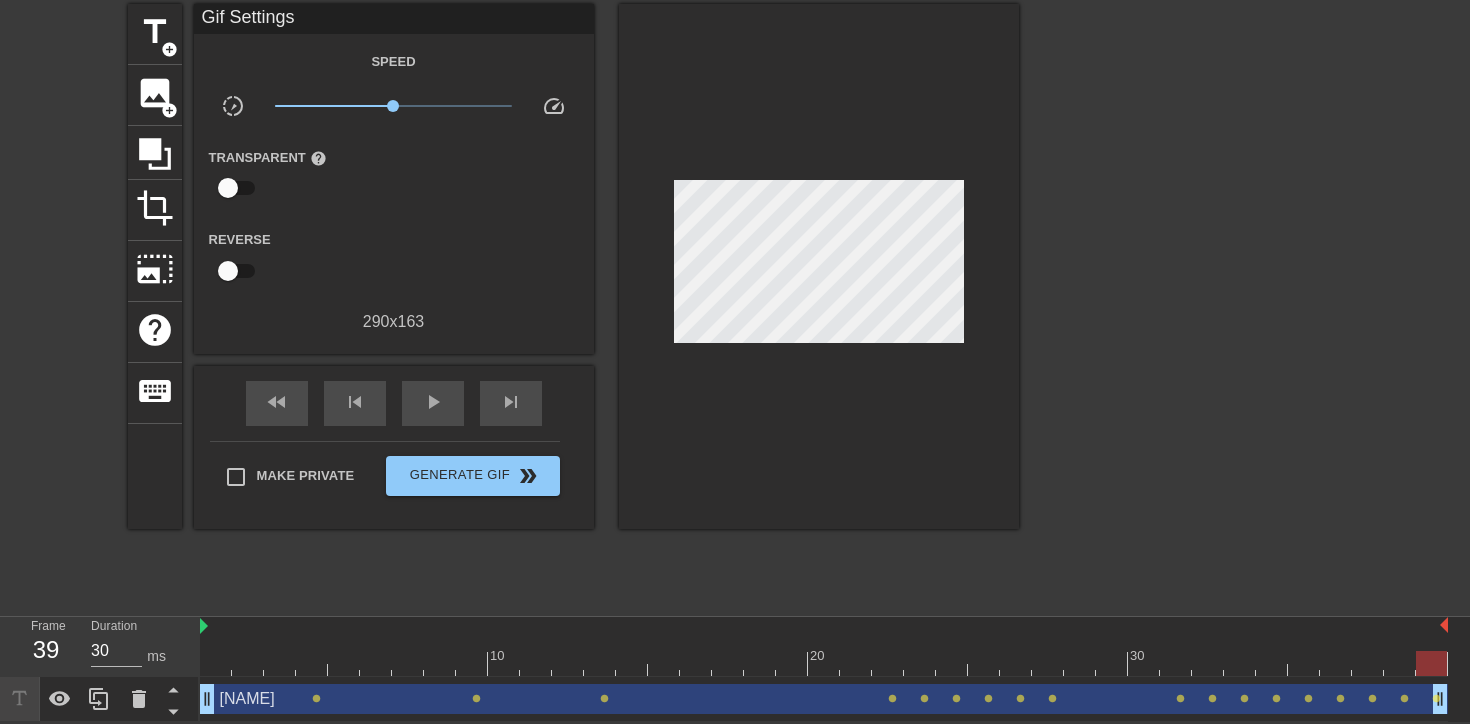 click on "title add_circle image add_circle crop photo_size_select_large help keyboard Gif Settings Speed slow_motion_video x1.00 speed Transparent help Reverse 290 x 163 fast_rewind skip_previous play_arrow skip_next Make Private Generate Gif double_arrow" at bounding box center [735, 304] 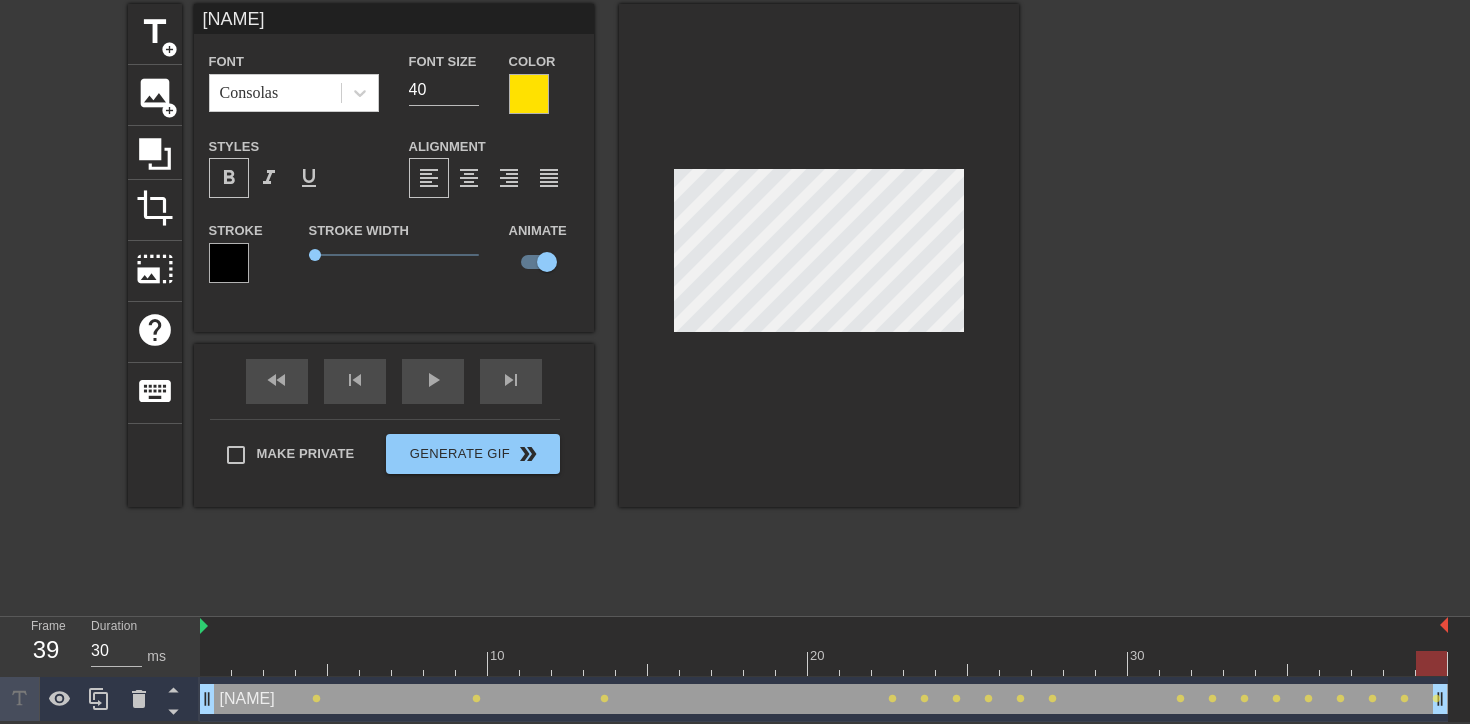 click at bounding box center [529, 94] 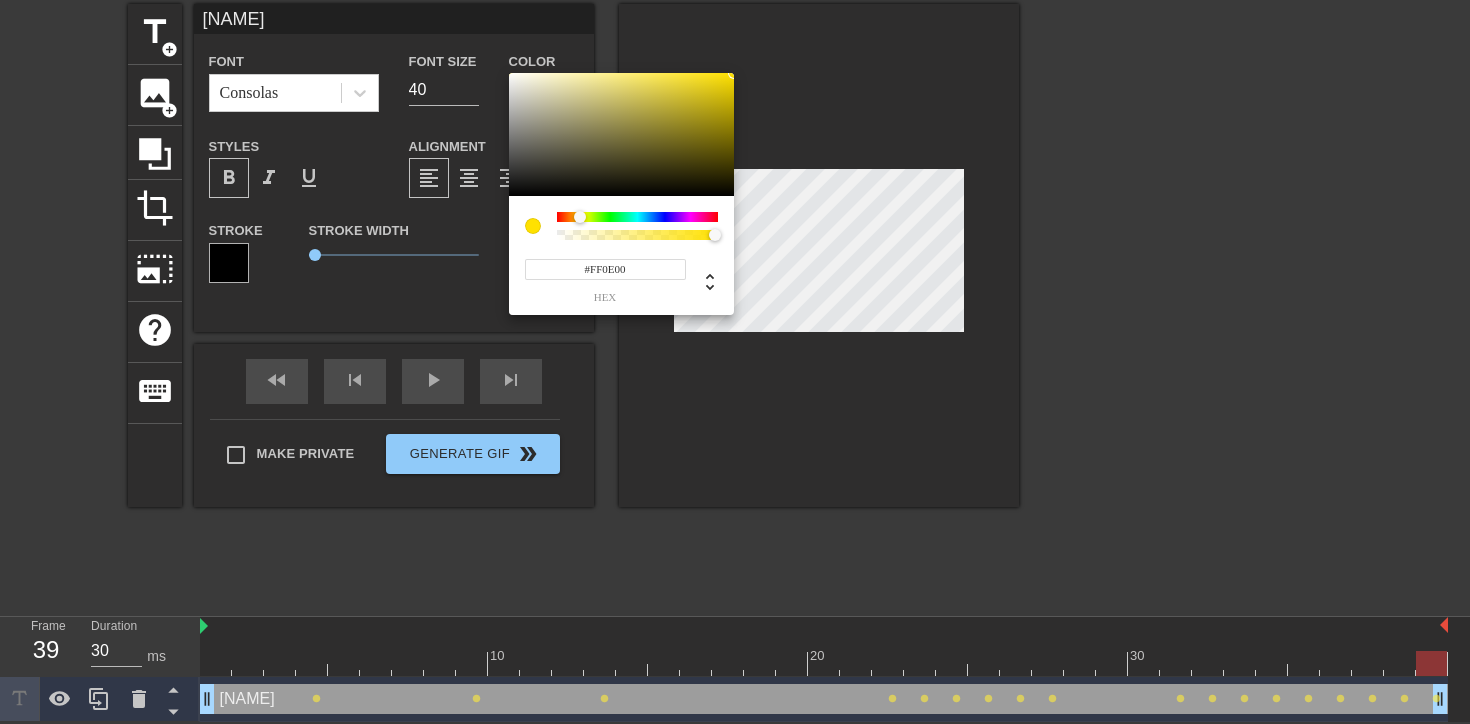 type on "#FF0000" 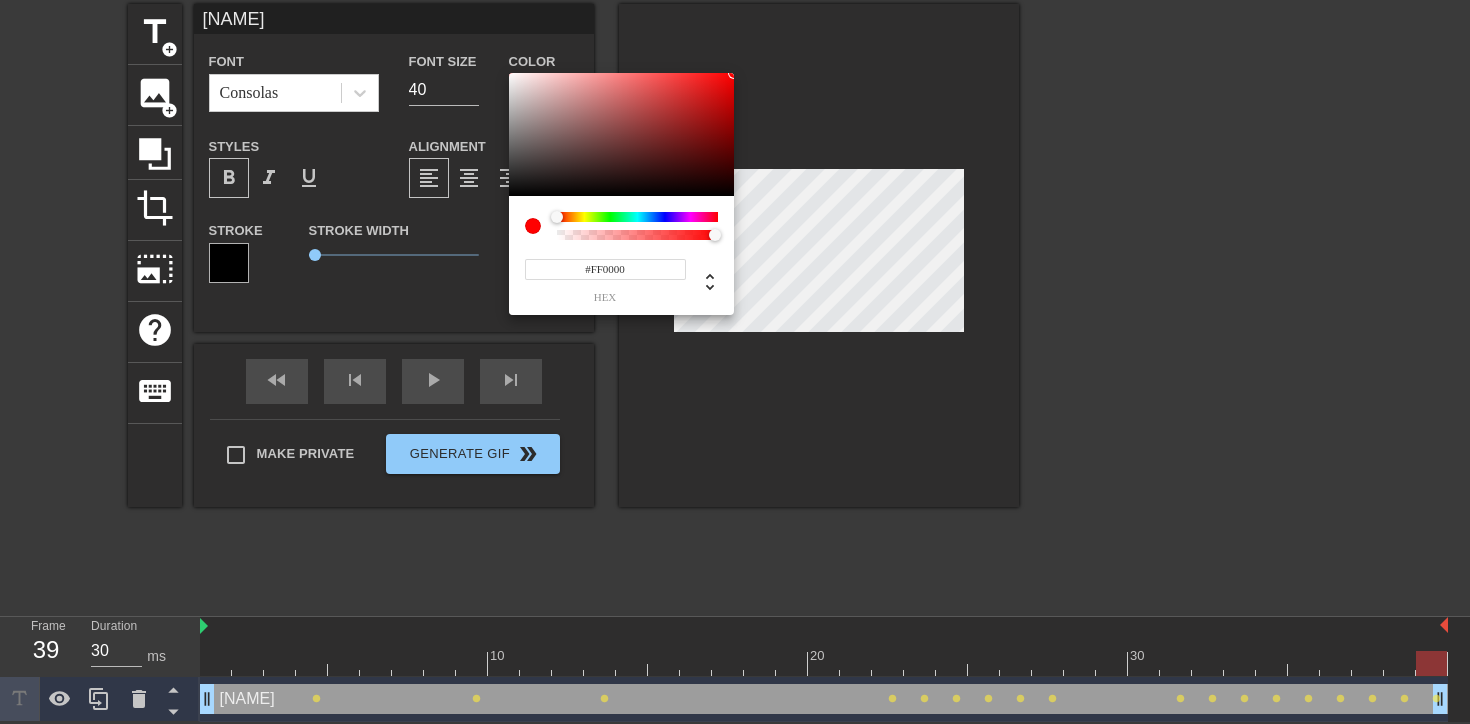 drag, startPoint x: 576, startPoint y: 217, endPoint x: 522, endPoint y: 217, distance: 54 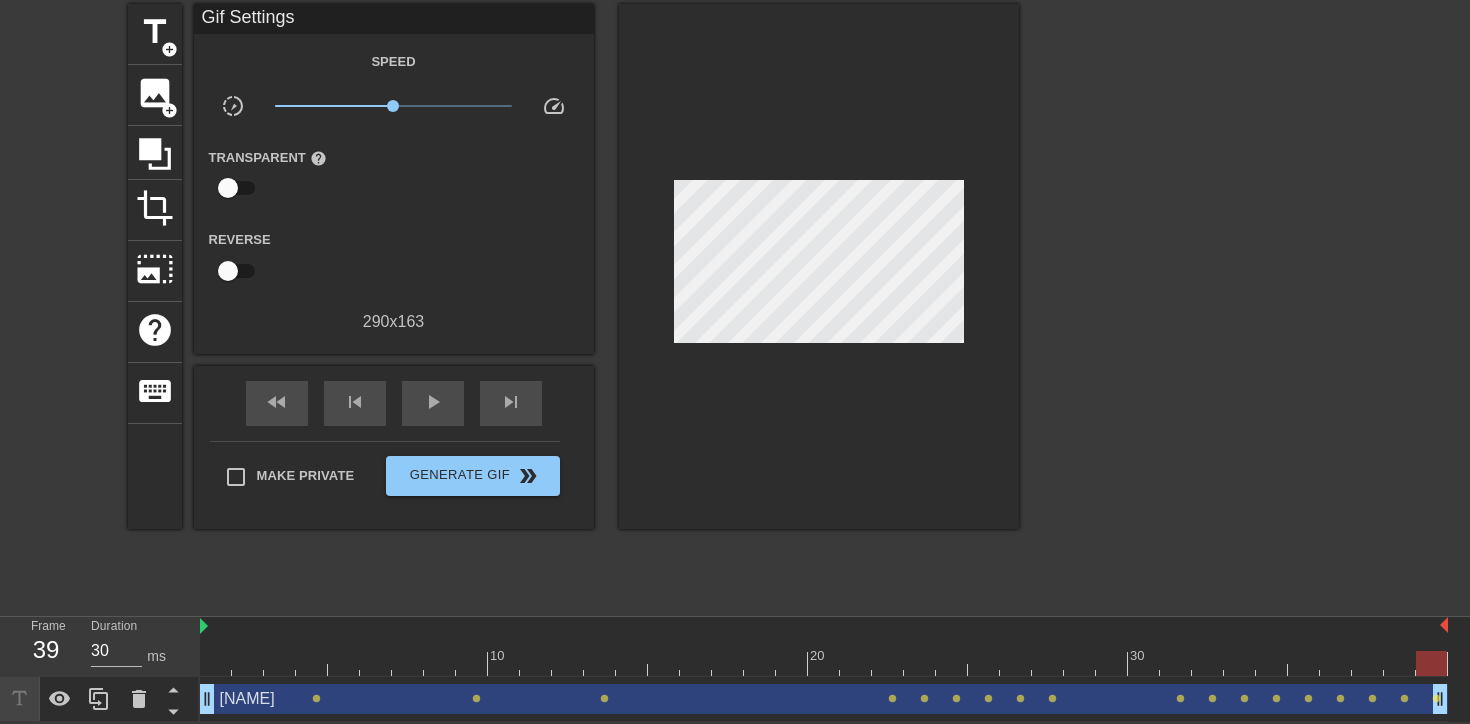 click at bounding box center (824, 663) 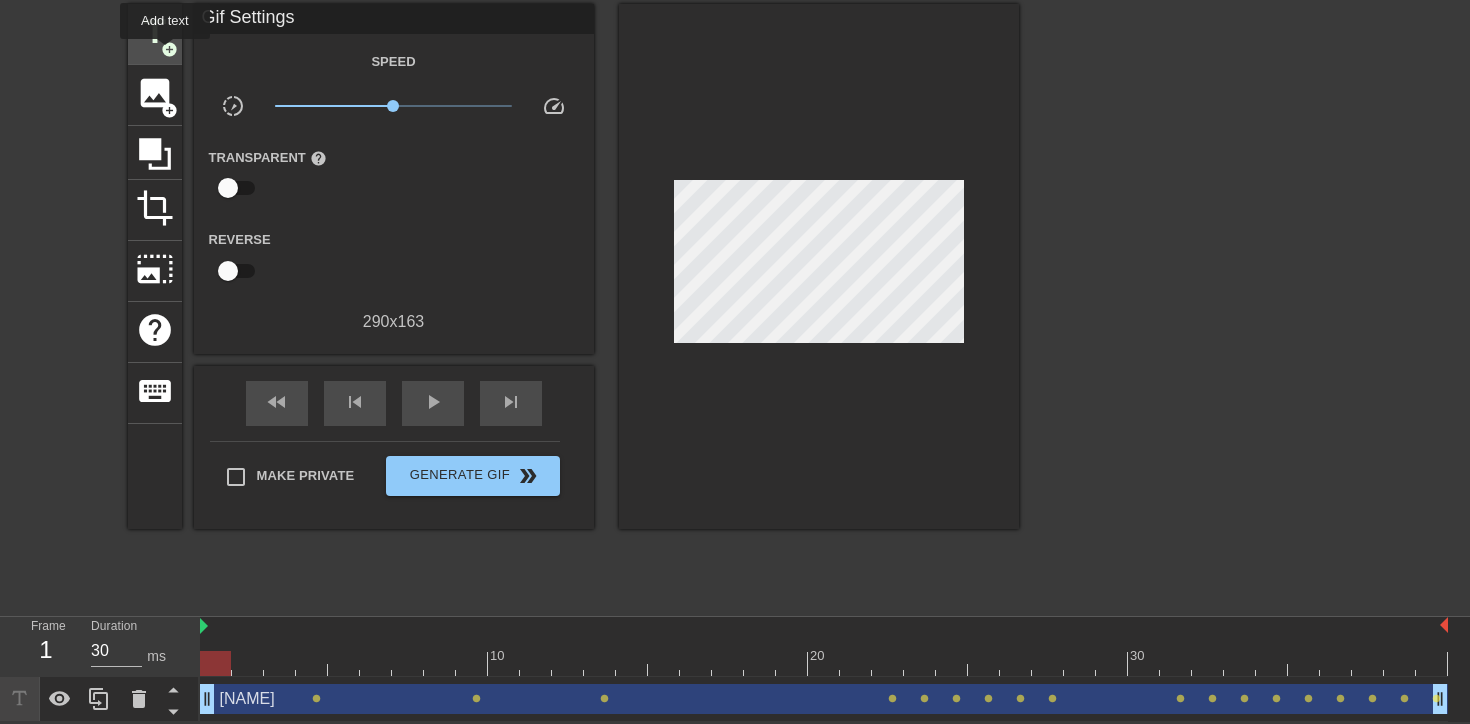 click on "add_circle" at bounding box center (169, 49) 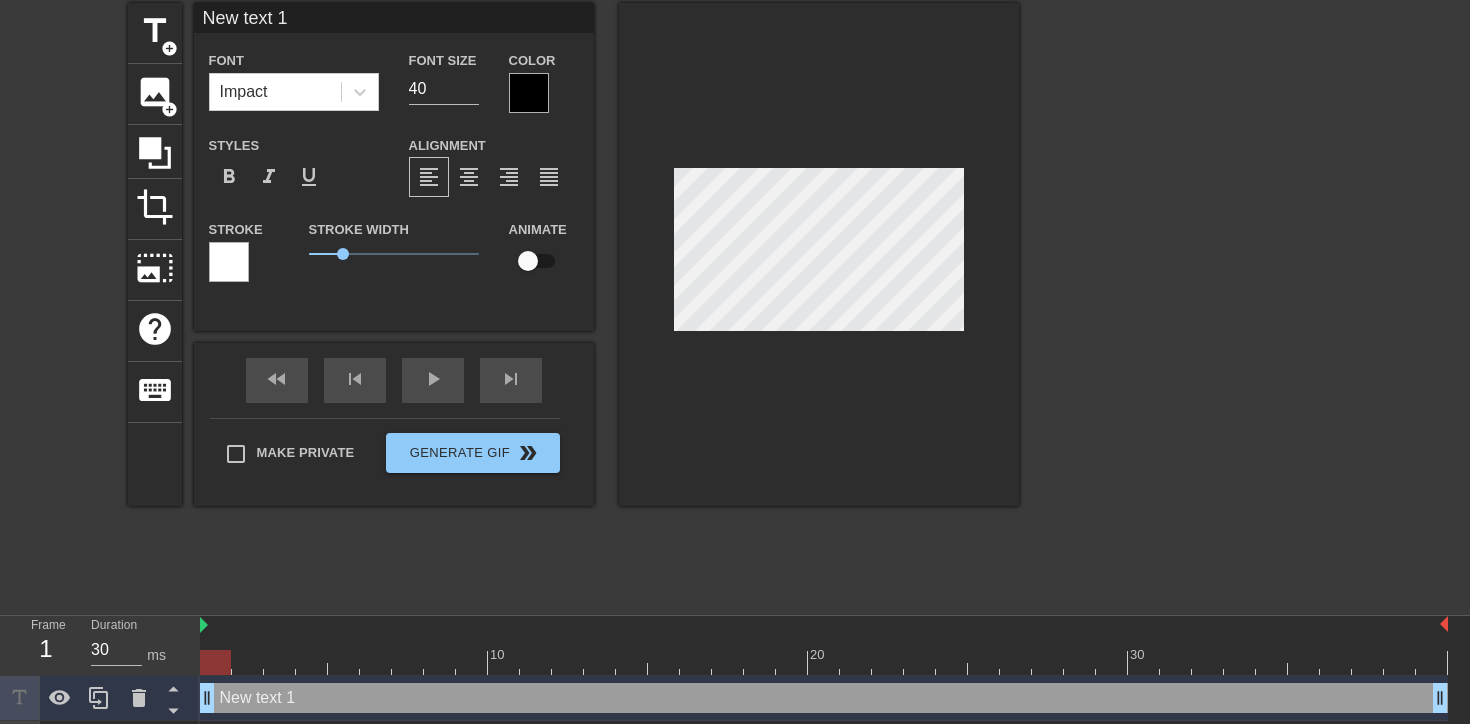 scroll, scrollTop: 0, scrollLeft: 3, axis: horizontal 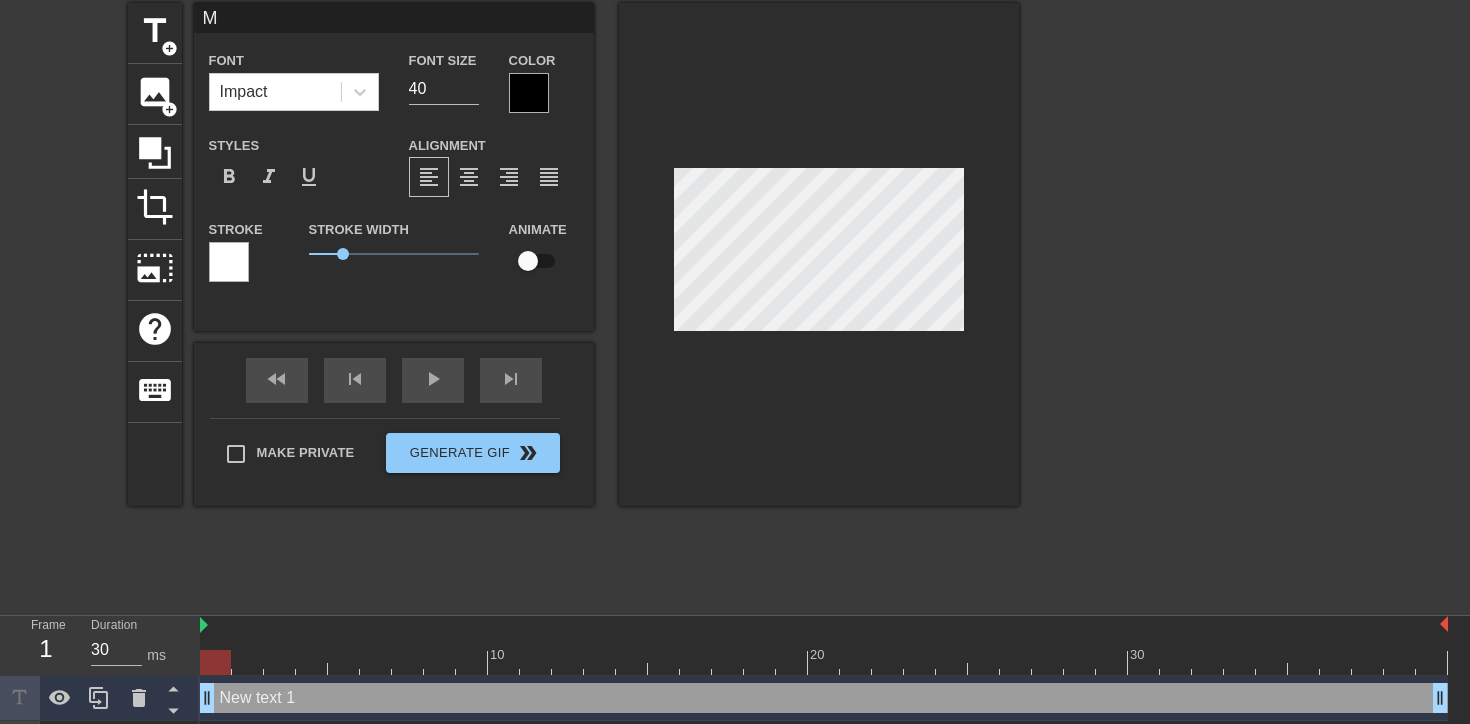 type on "MP" 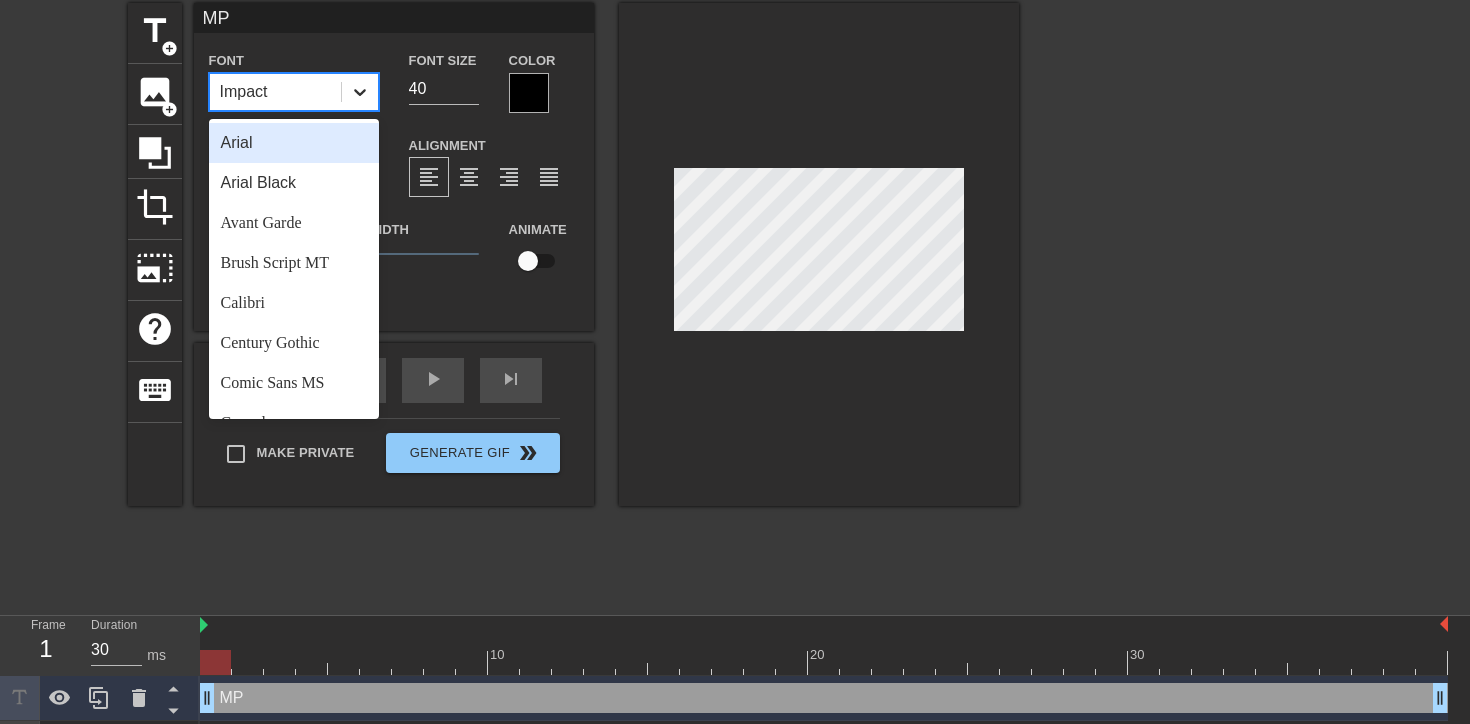 click 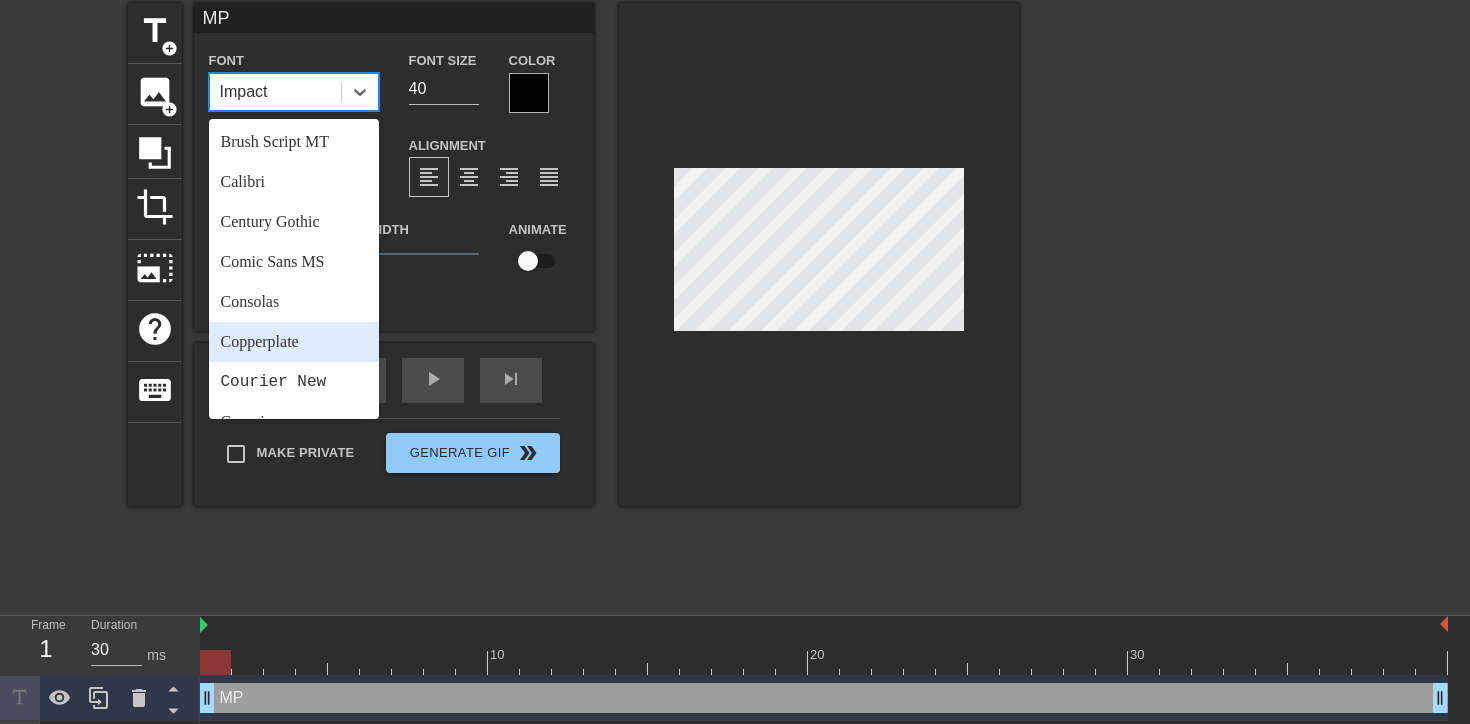 scroll, scrollTop: 131, scrollLeft: 0, axis: vertical 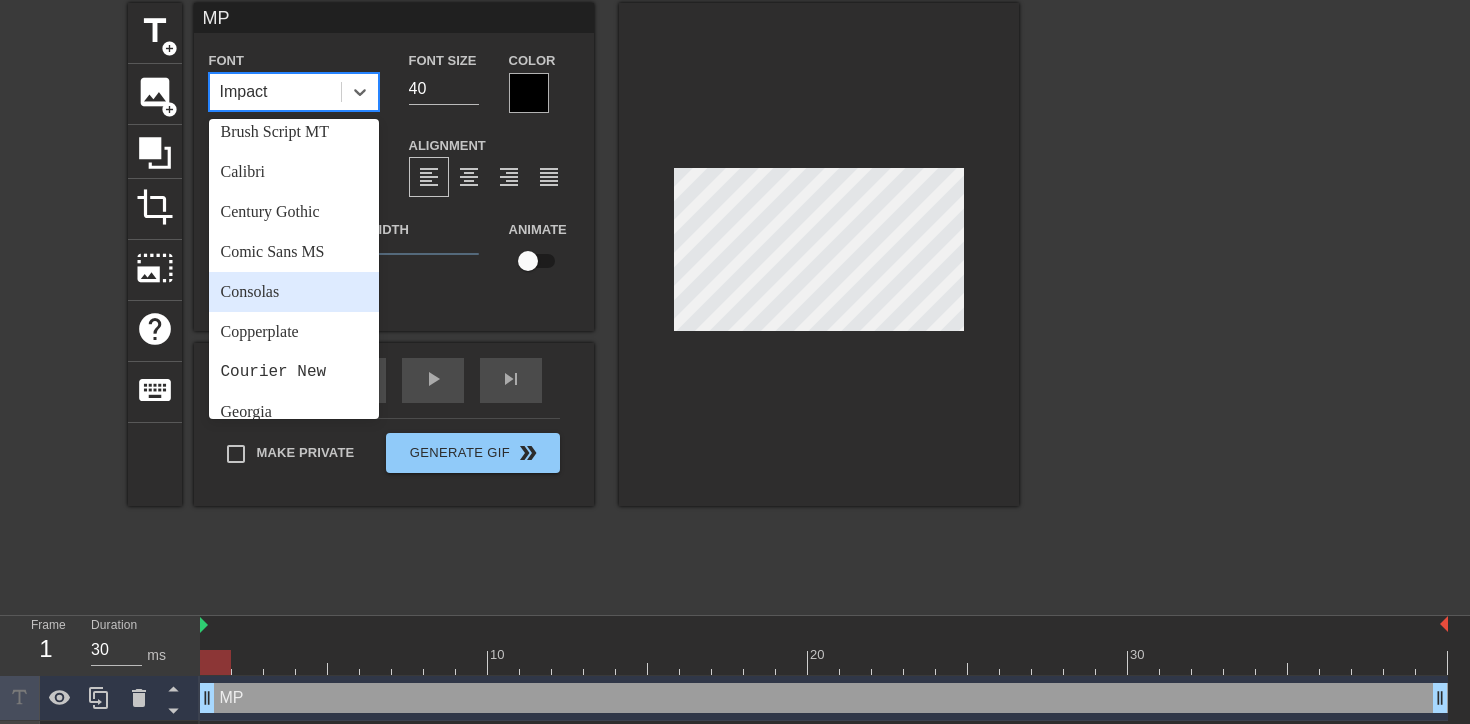 click on "Consolas" at bounding box center (294, 292) 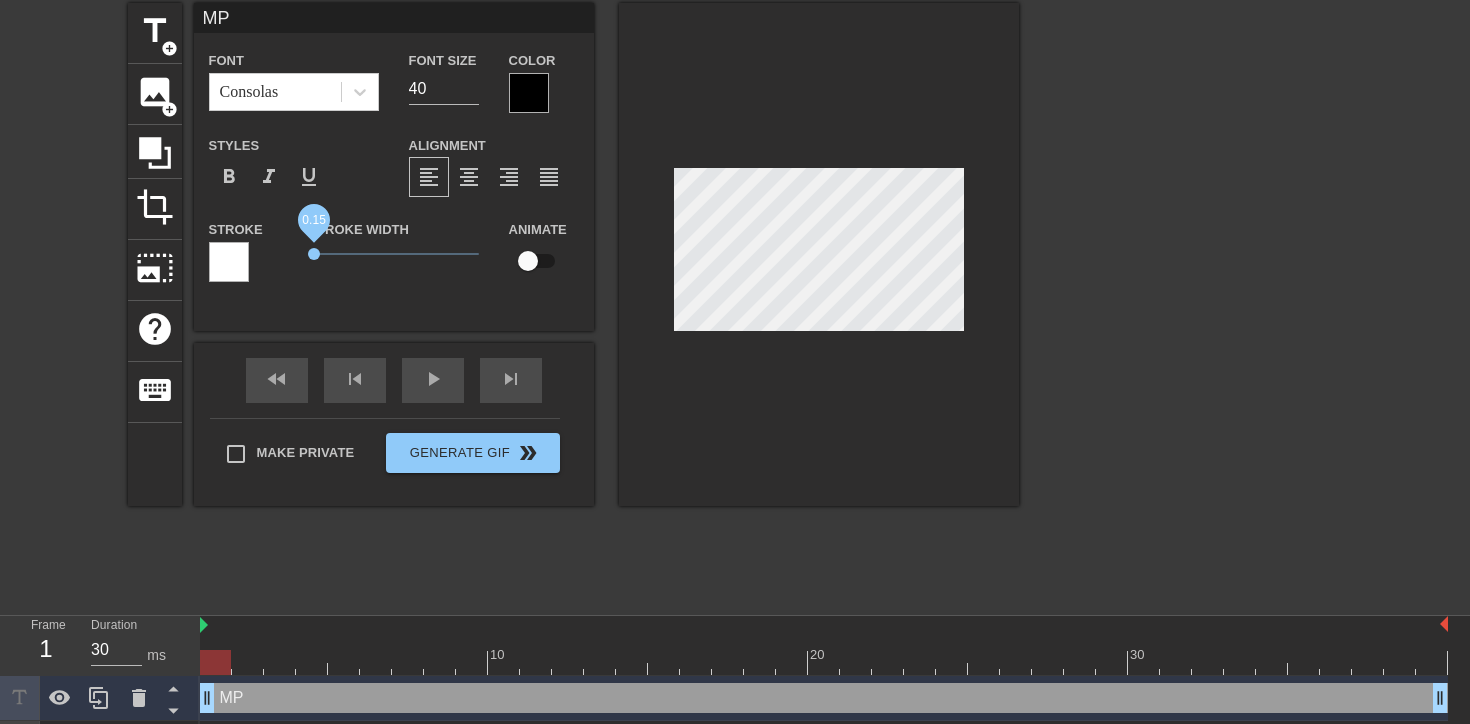 drag, startPoint x: 341, startPoint y: 250, endPoint x: 314, endPoint y: 250, distance: 27 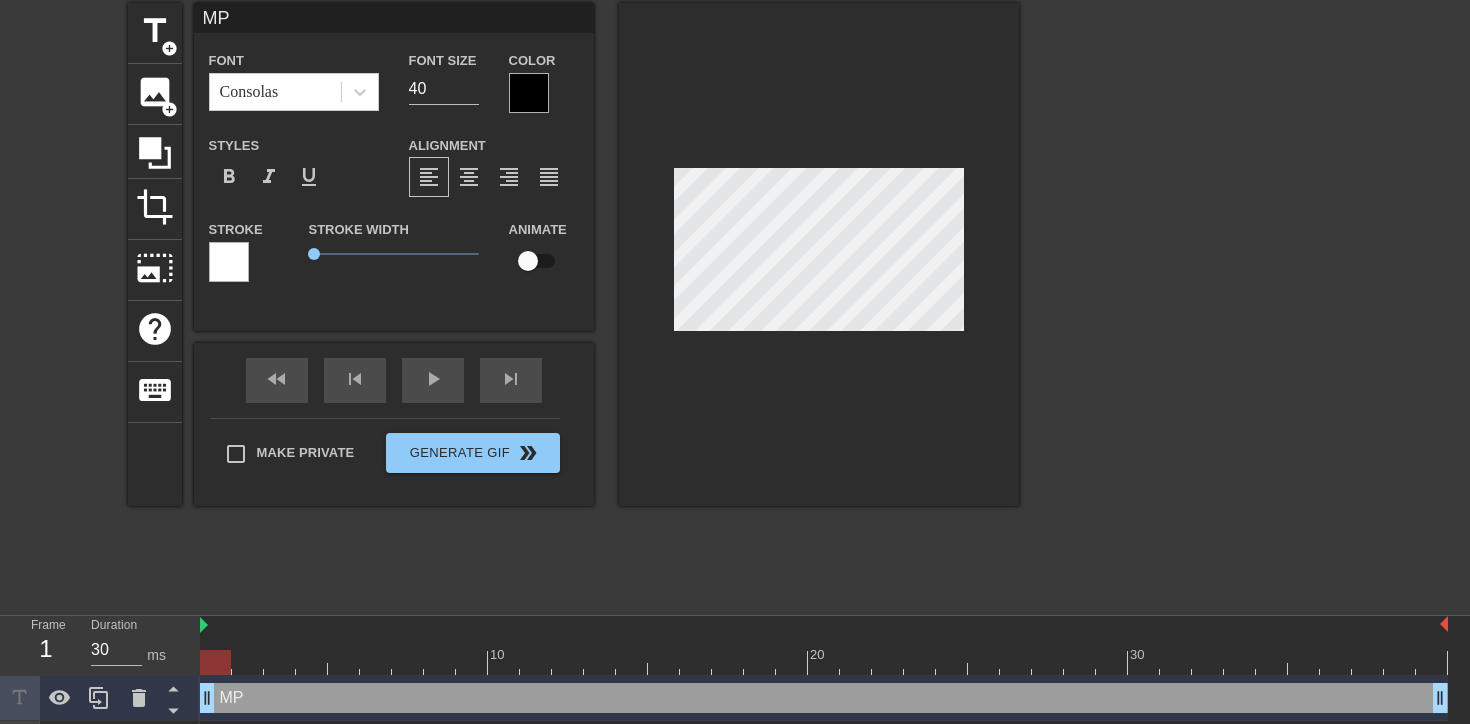 click at bounding box center [529, 93] 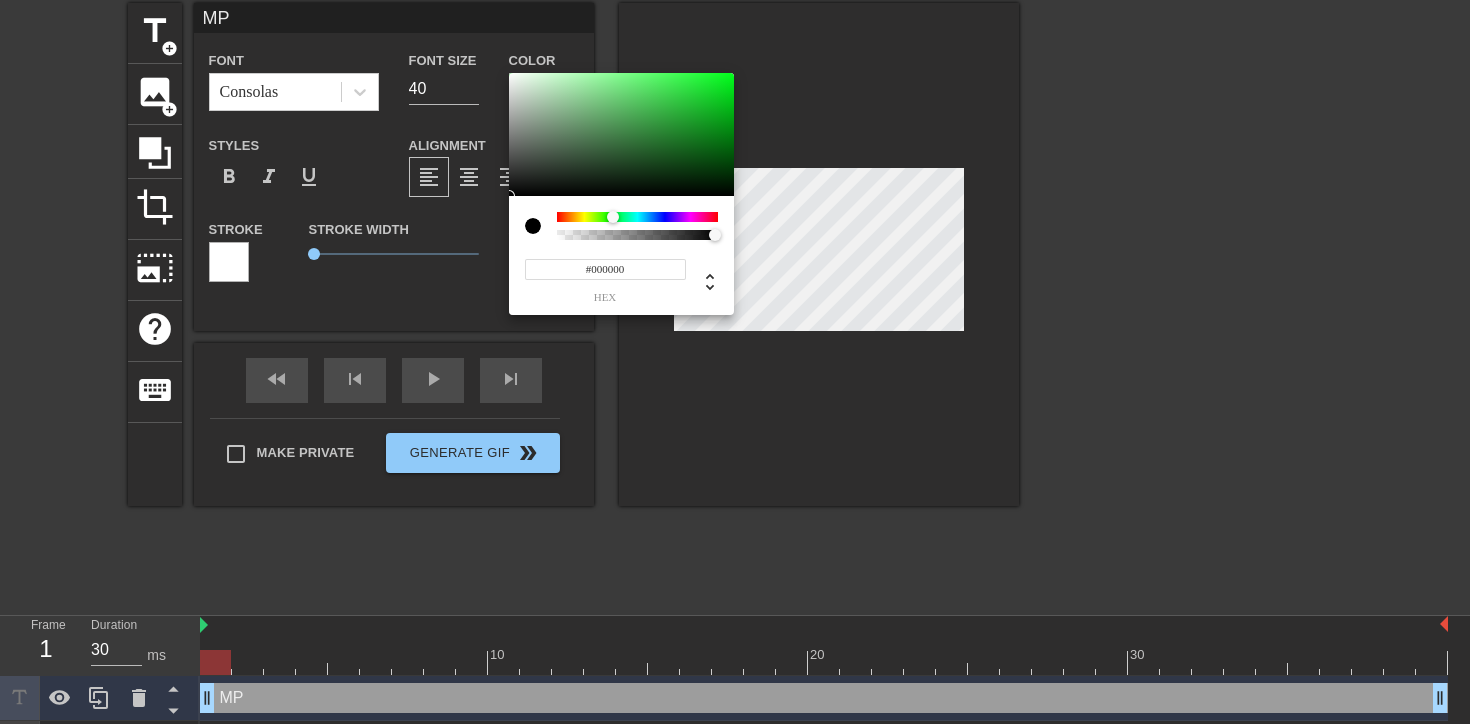 click at bounding box center [637, 217] 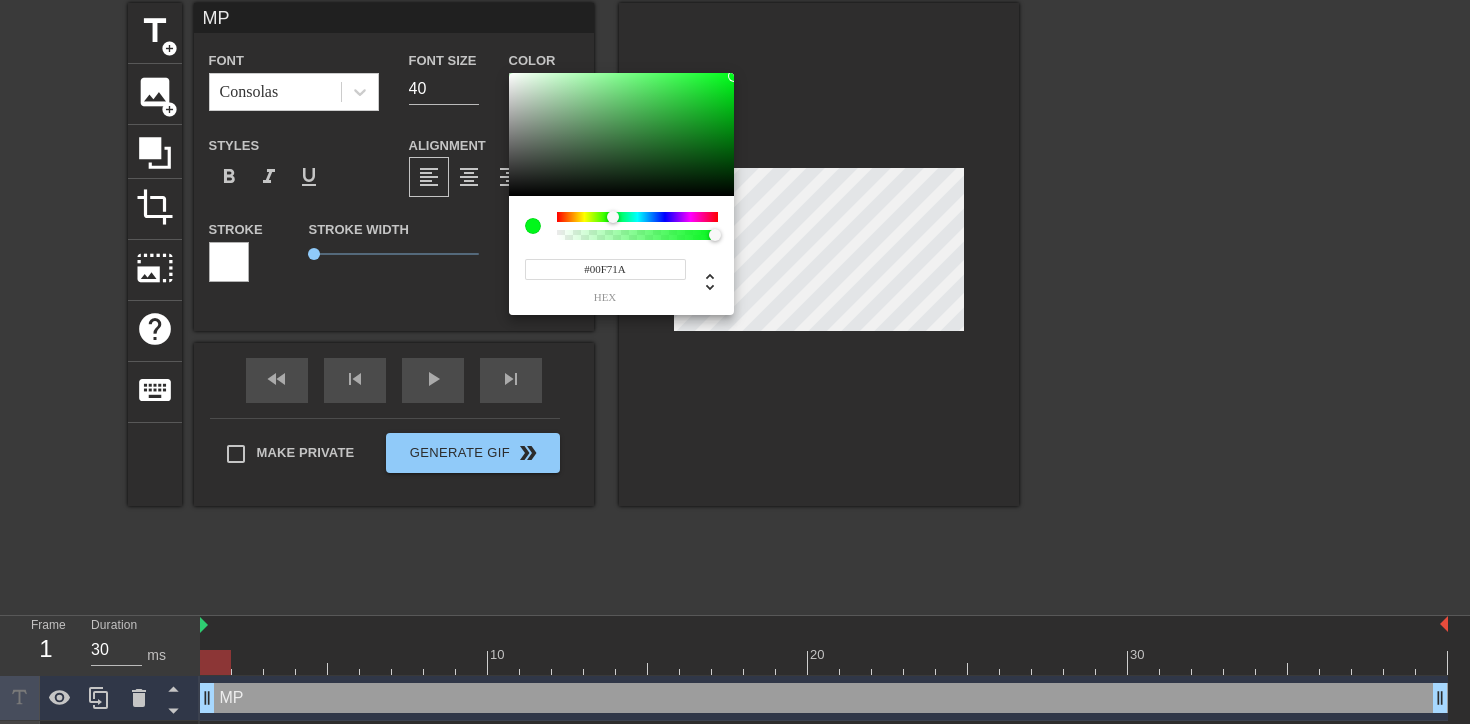 type on "#00FF1B" 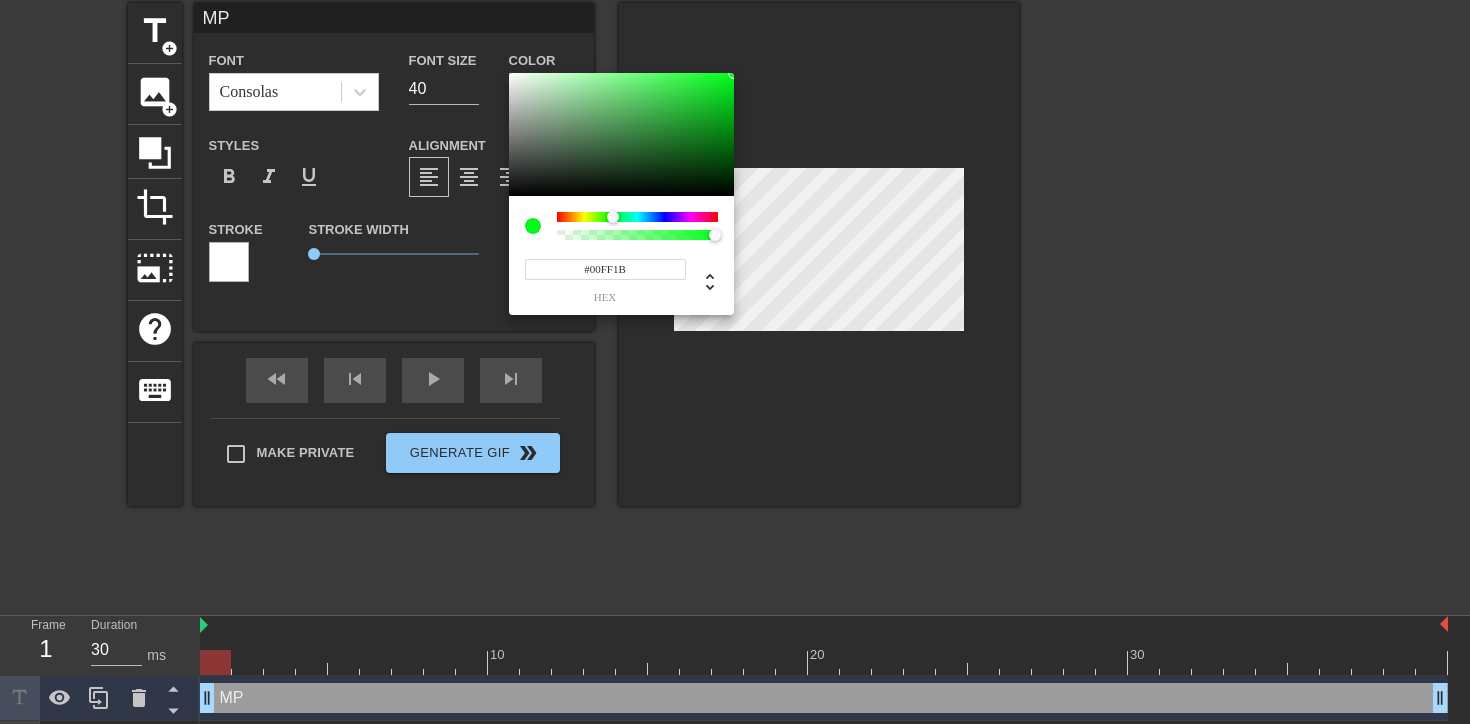 drag, startPoint x: 717, startPoint y: 84, endPoint x: 753, endPoint y: 53, distance: 47.507893 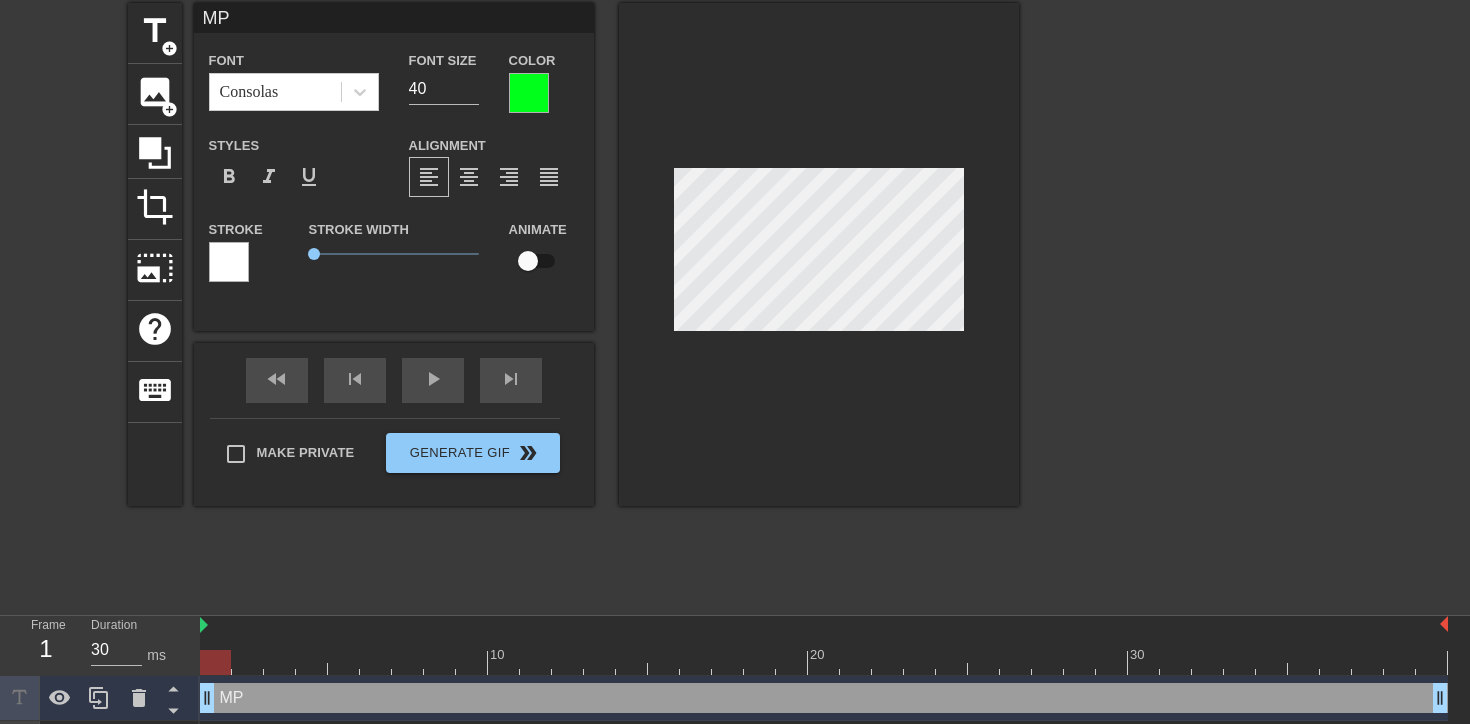 click at bounding box center (1193, 303) 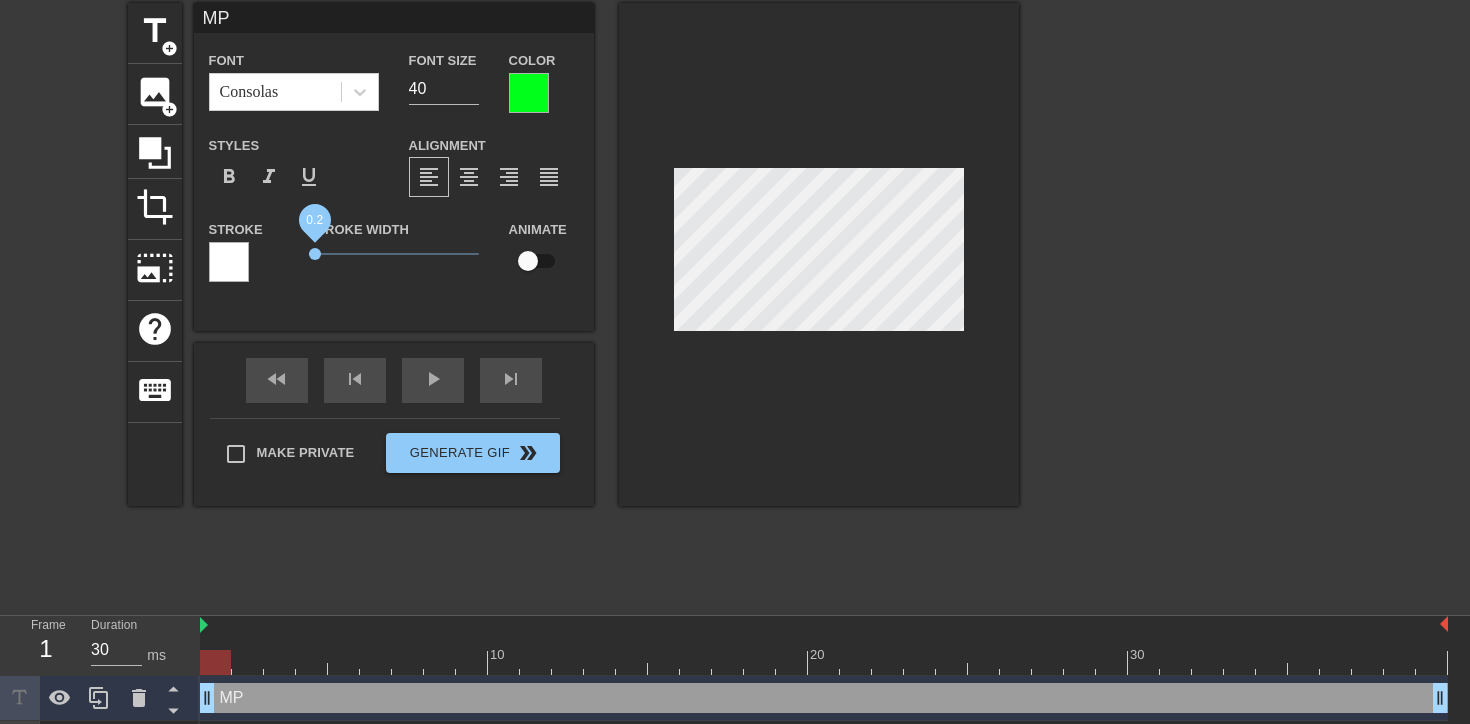 click on "0.2" at bounding box center (315, 254) 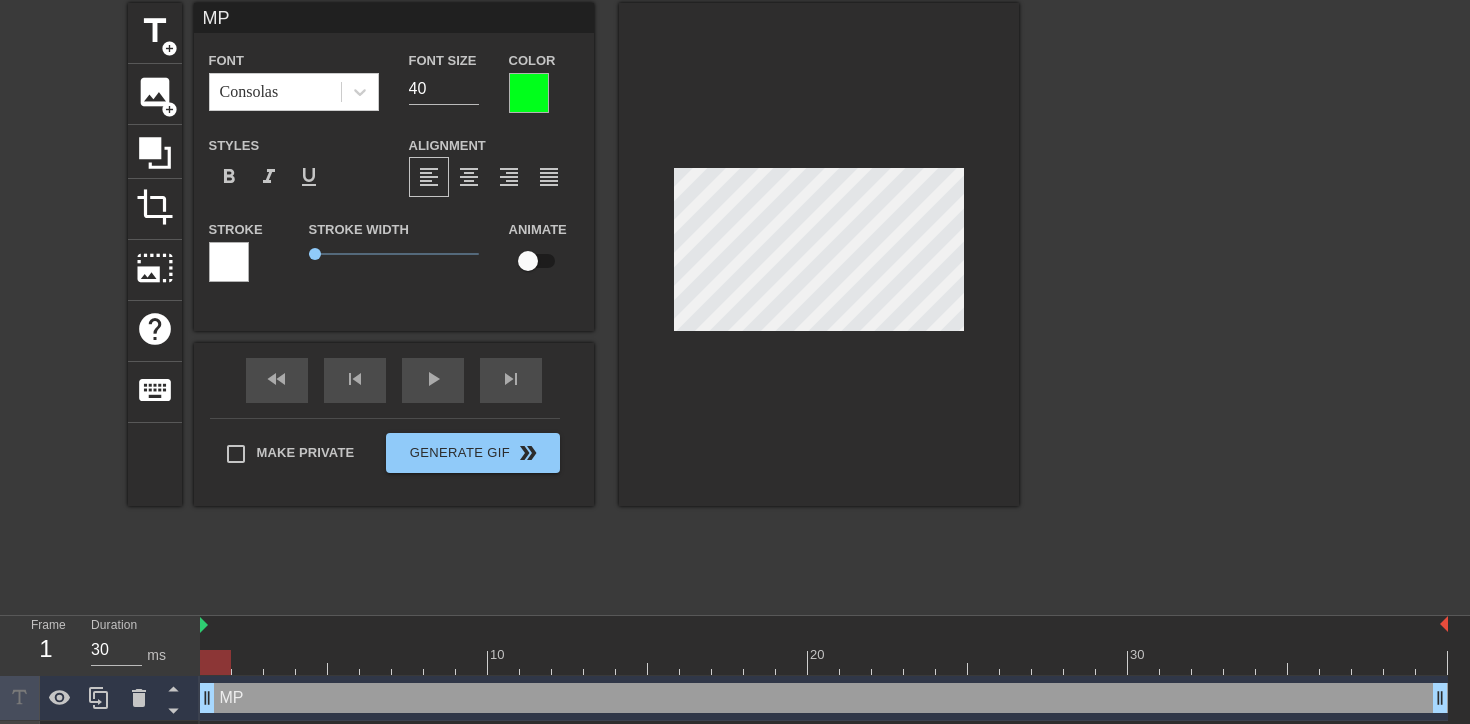 click at bounding box center (229, 262) 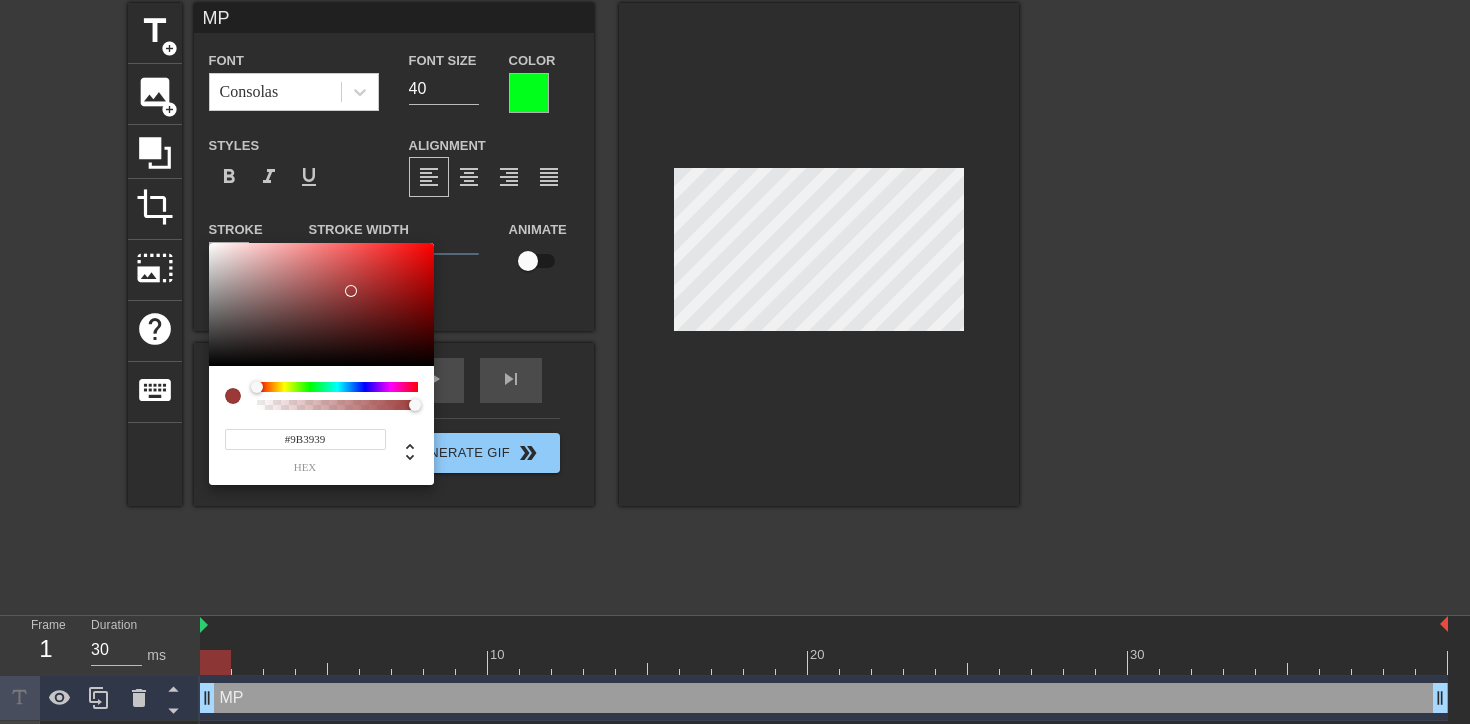 type on "#000000" 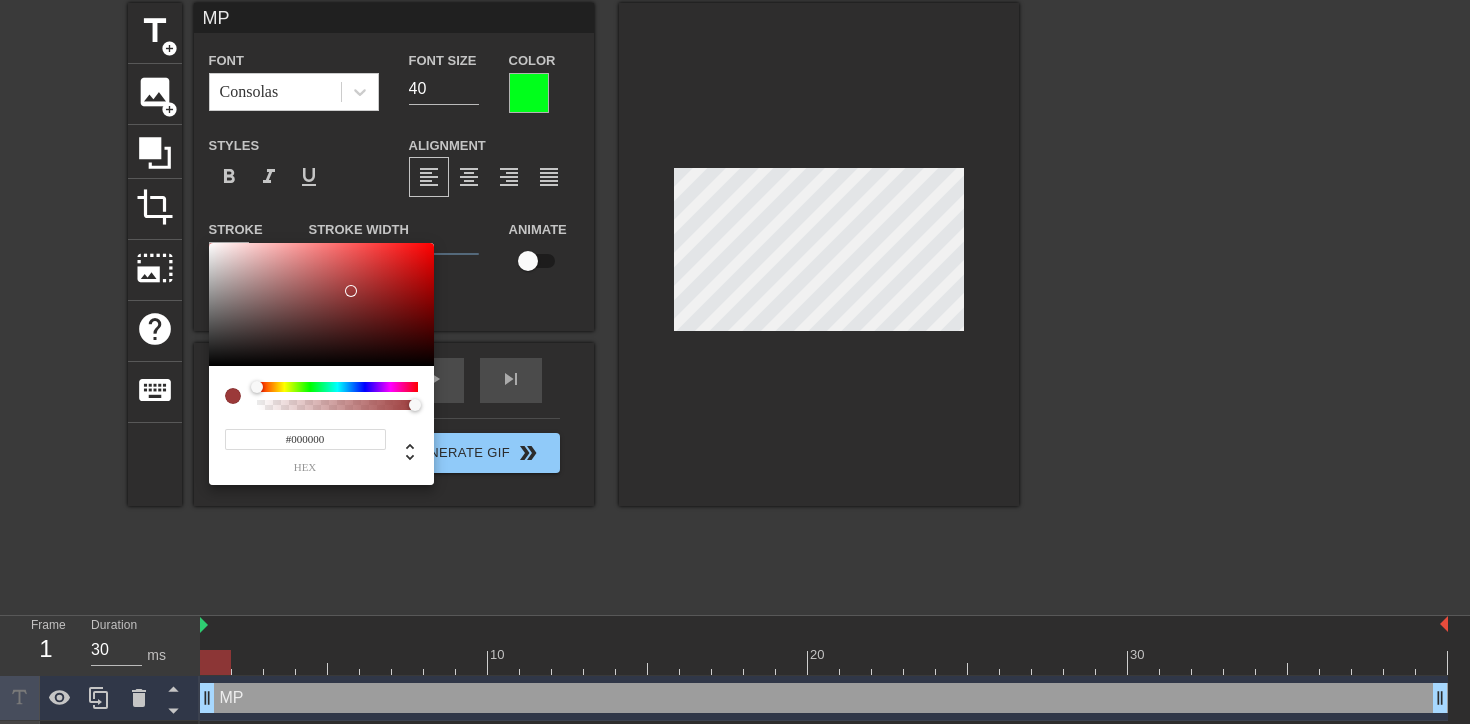 drag, startPoint x: 344, startPoint y: 341, endPoint x: 359, endPoint y: 385, distance: 46.486557 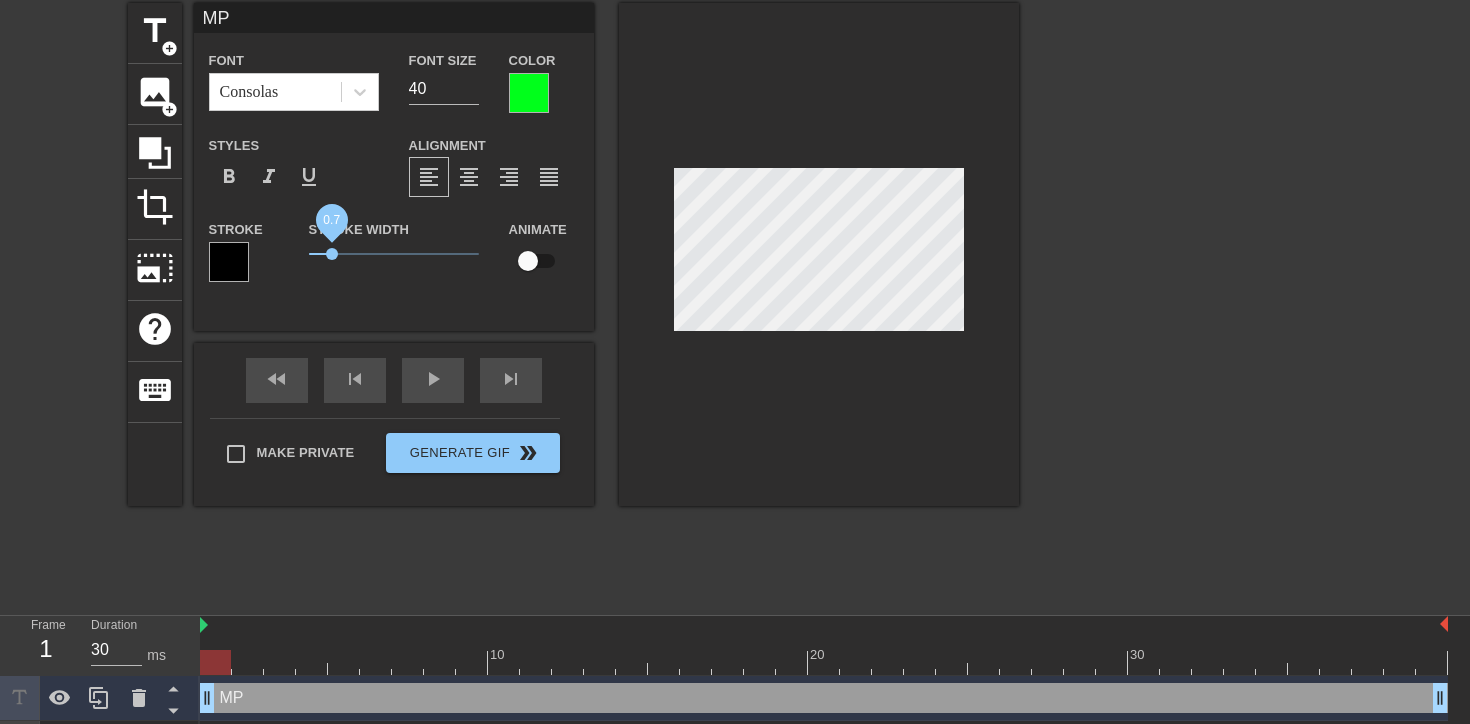 drag, startPoint x: 318, startPoint y: 256, endPoint x: 332, endPoint y: 255, distance: 14.035668 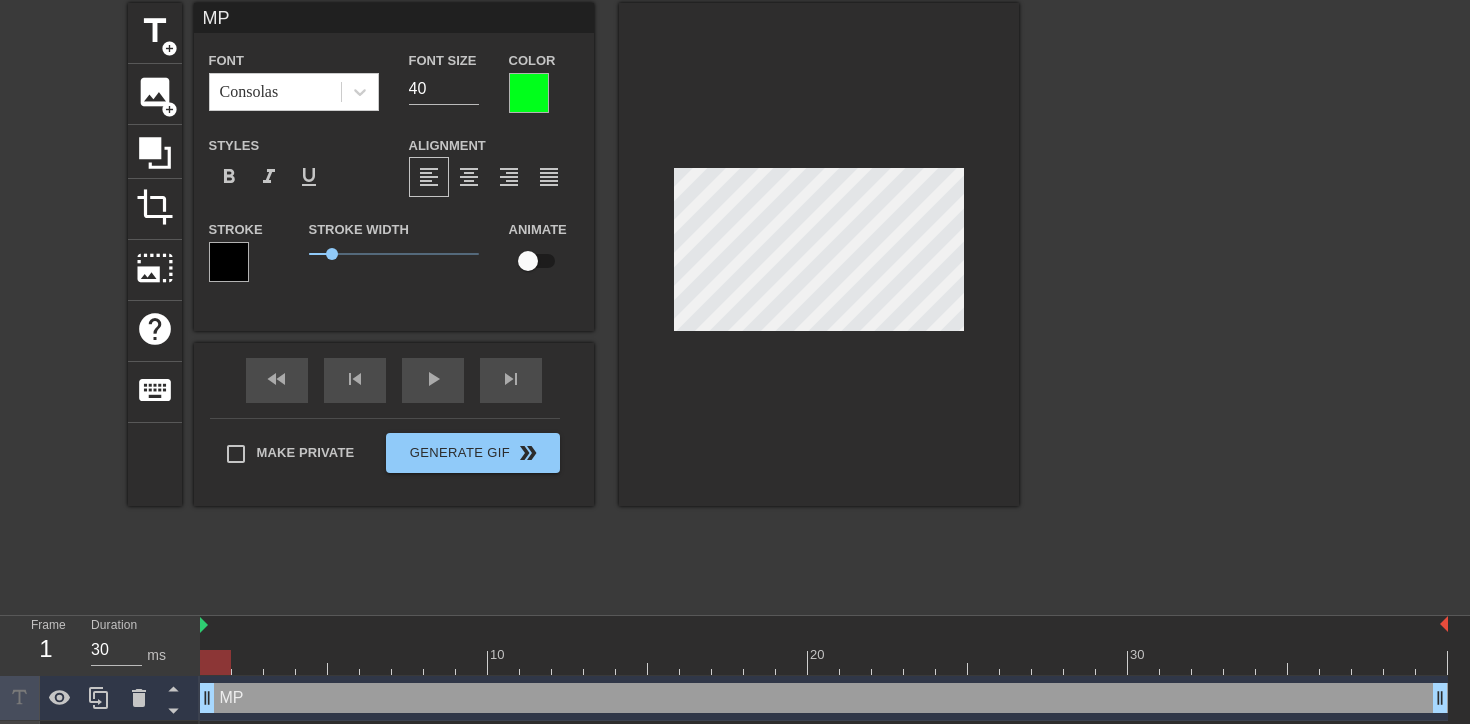 click at bounding box center (819, 254) 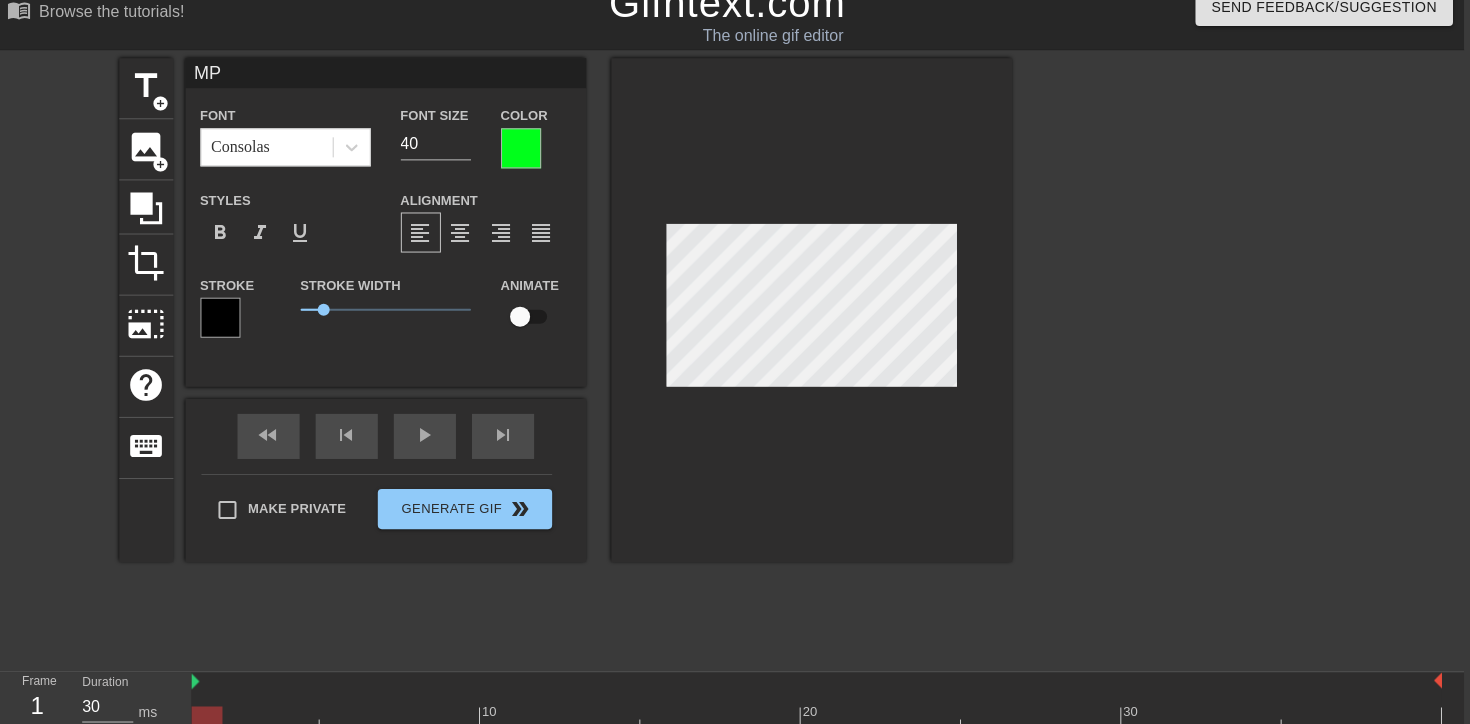 scroll, scrollTop: 20, scrollLeft: 8, axis: both 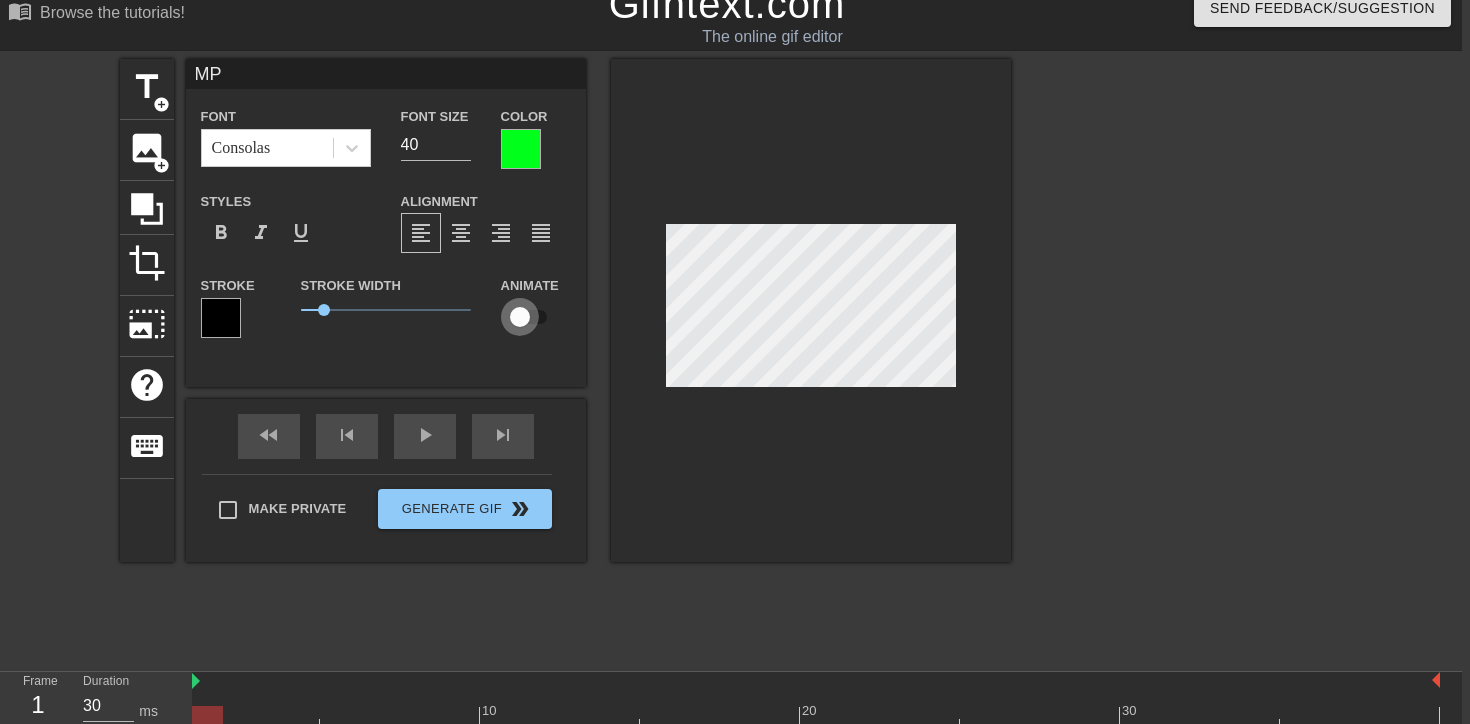 click at bounding box center [520, 317] 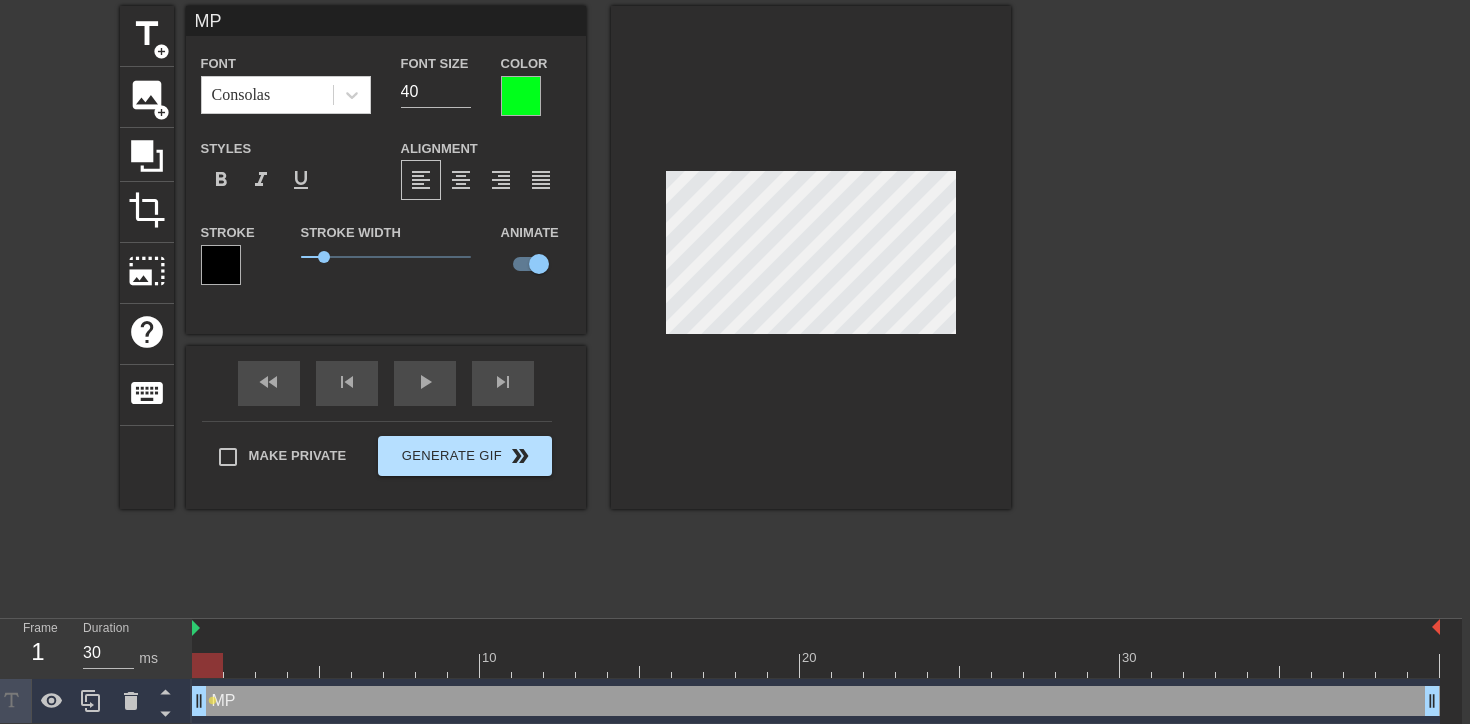 scroll, scrollTop: 76, scrollLeft: 8, axis: both 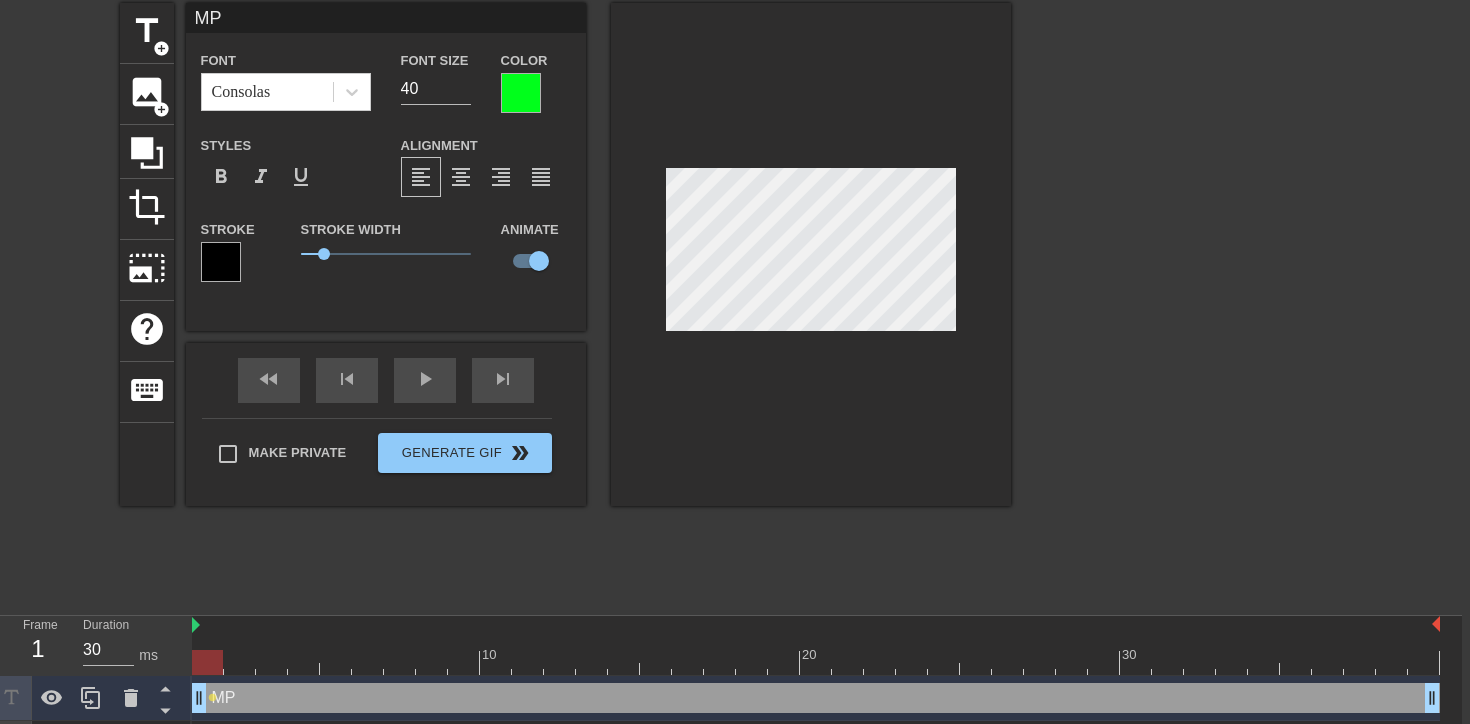 click at bounding box center [816, 662] 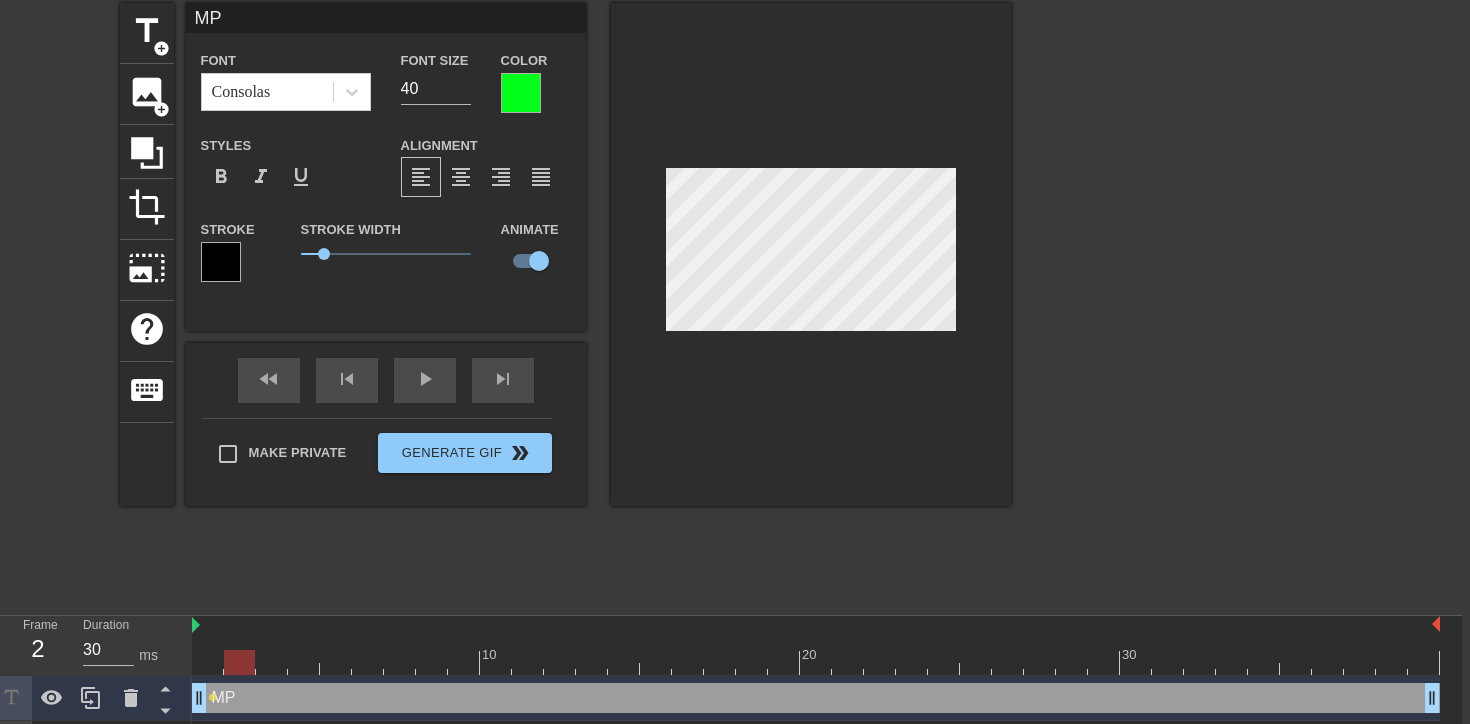 click at bounding box center [816, 662] 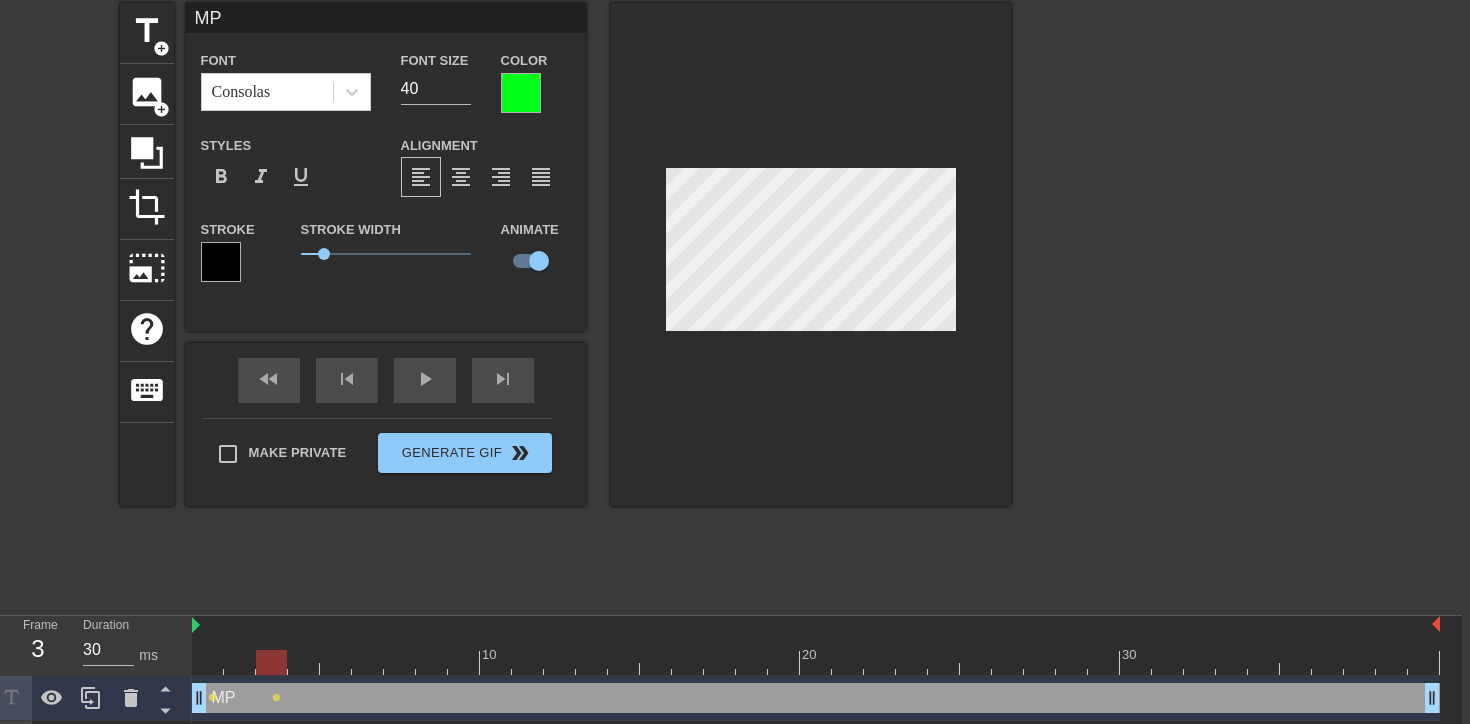 click at bounding box center [816, 662] 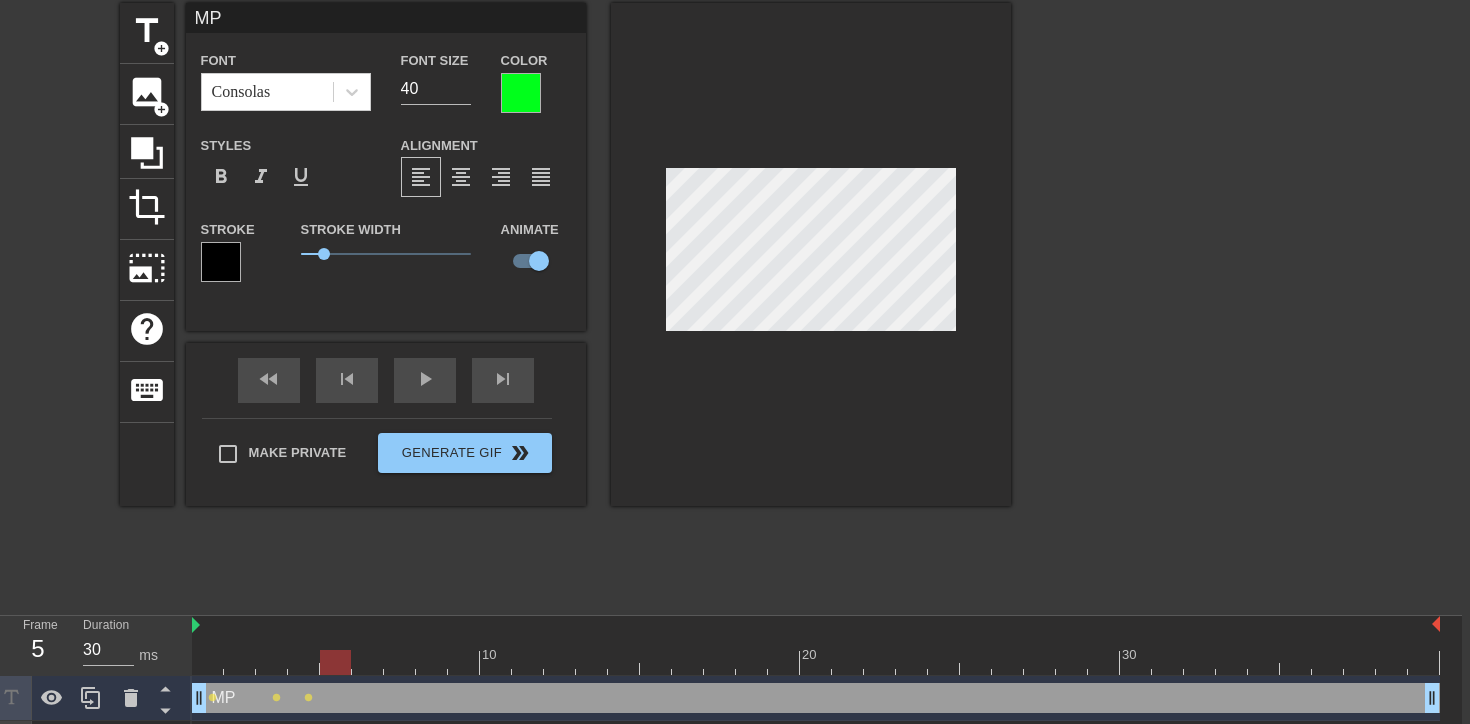 click at bounding box center [816, 662] 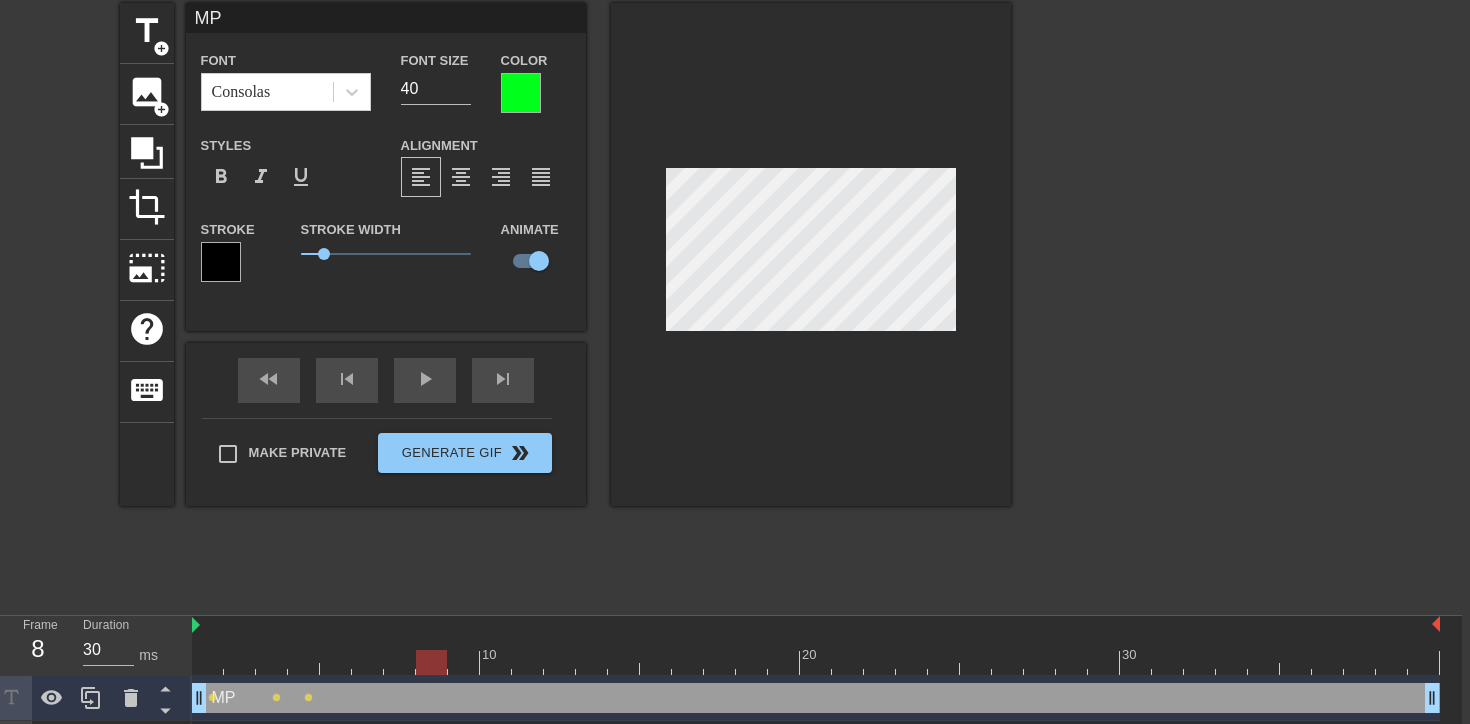 click at bounding box center (816, 662) 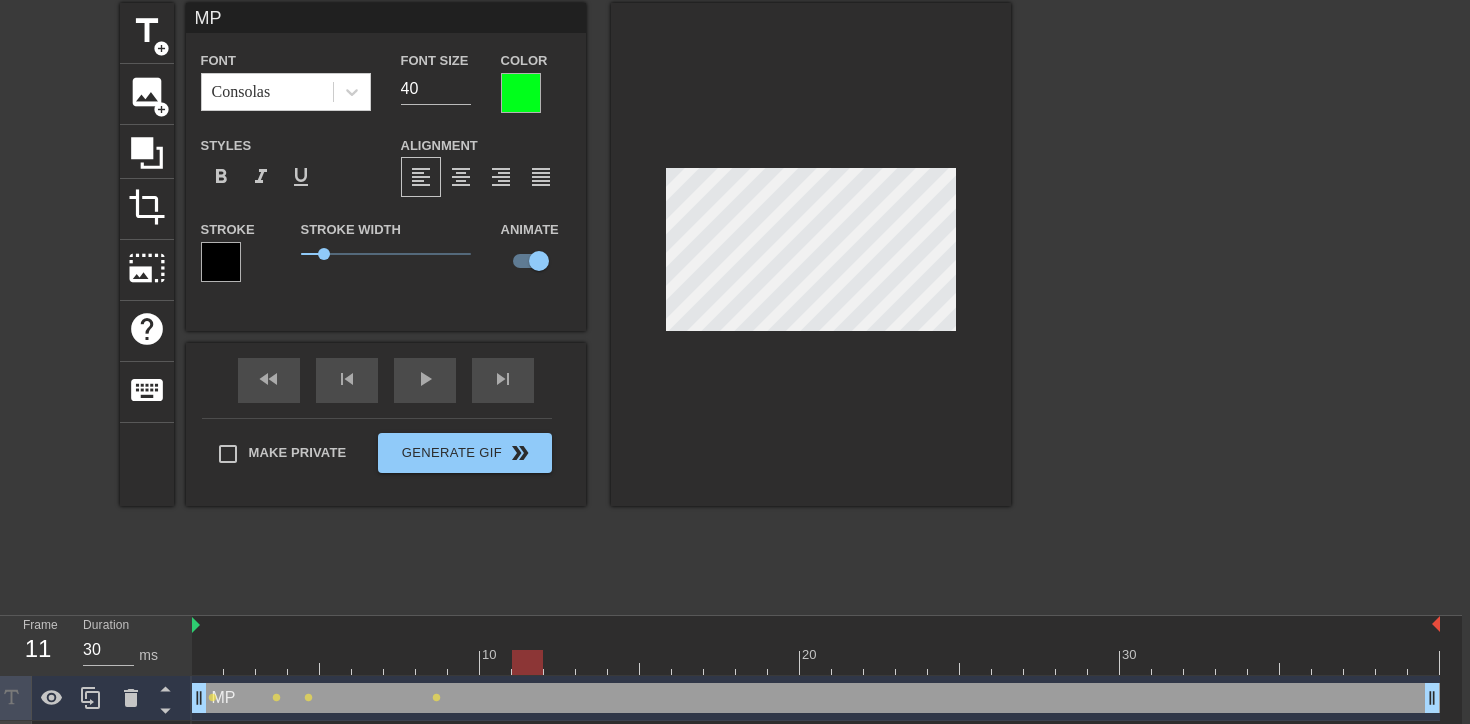 click at bounding box center (816, 662) 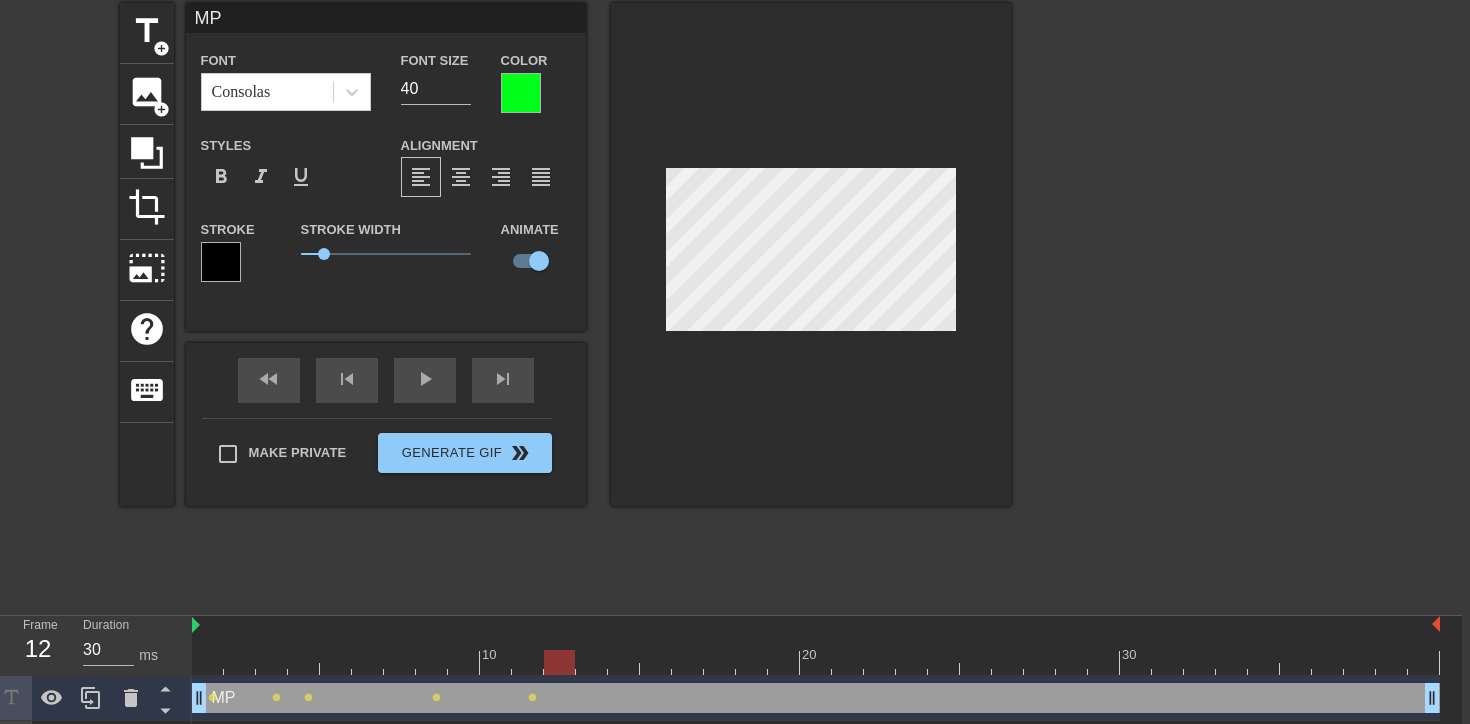 click at bounding box center (560, 648) 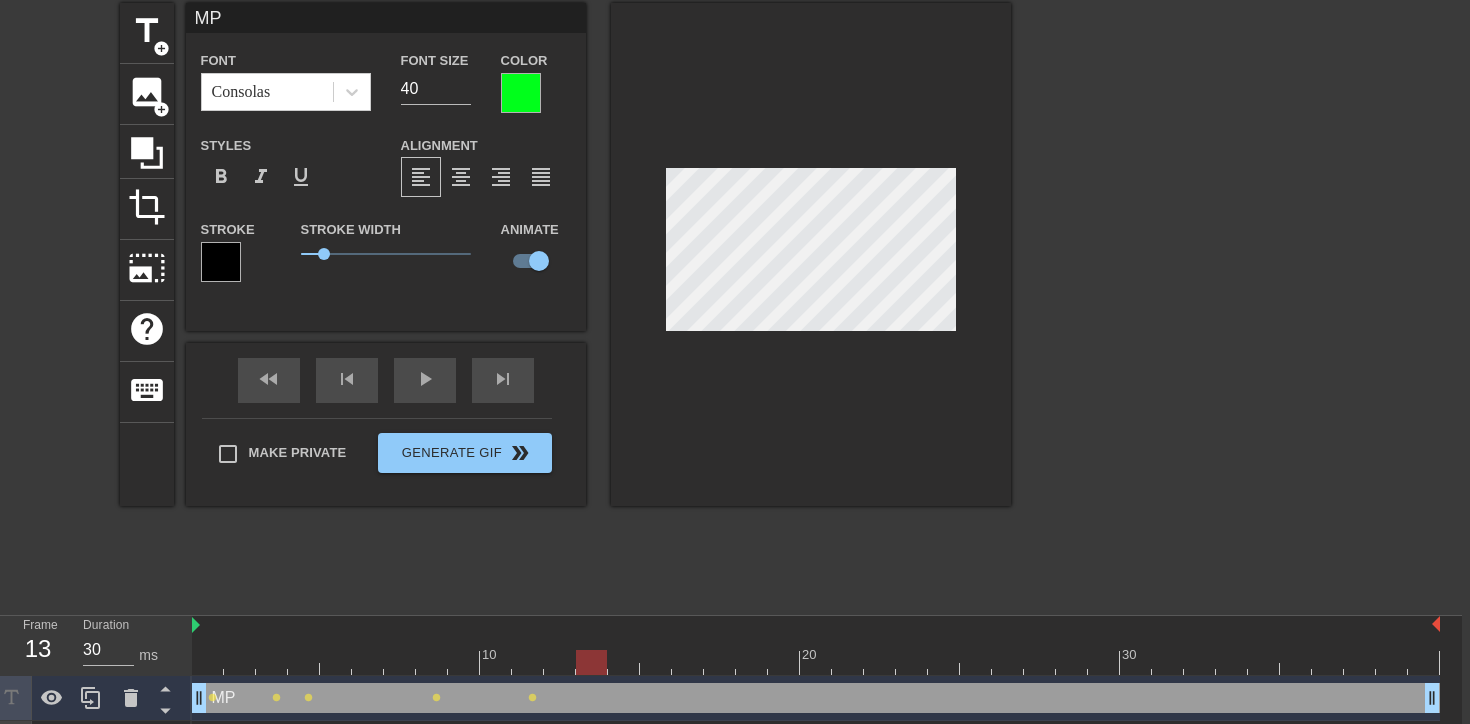 click at bounding box center [592, 648] 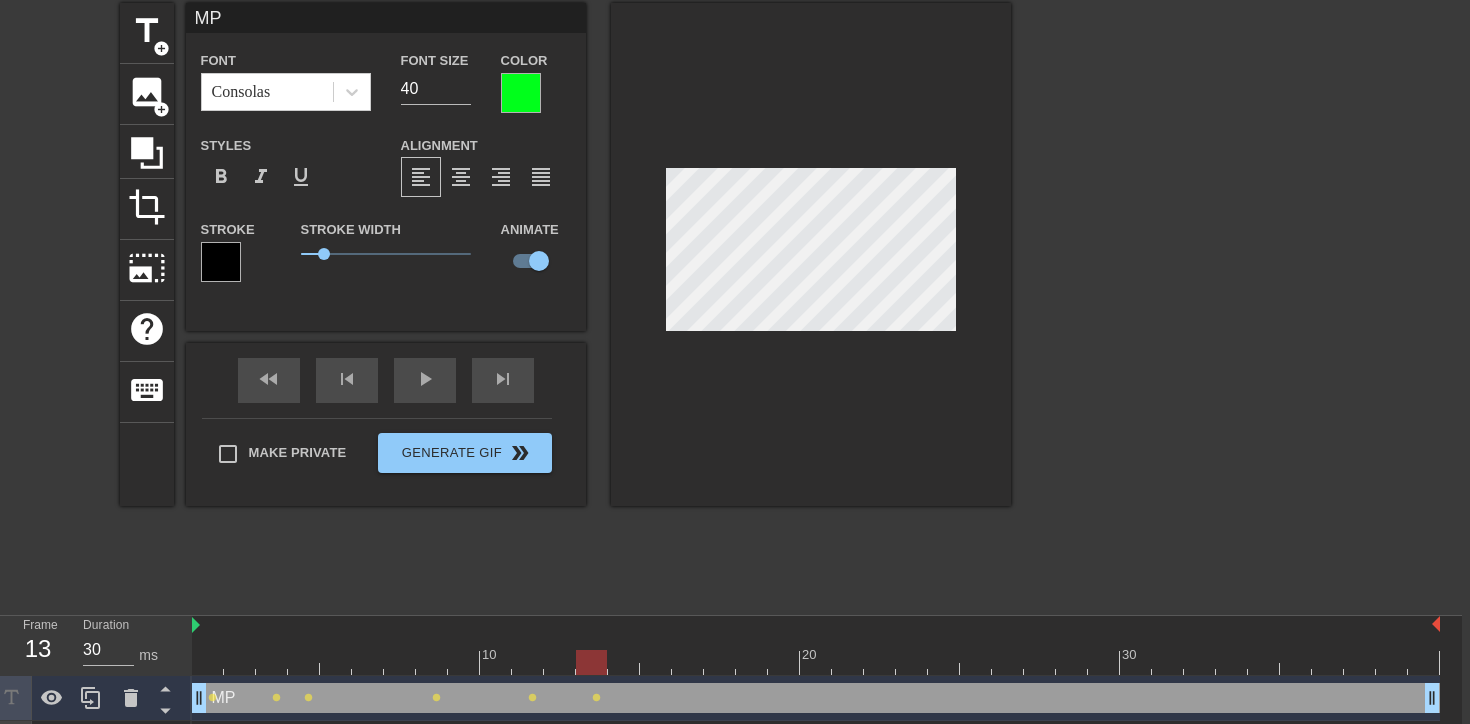 click at bounding box center [816, 626] 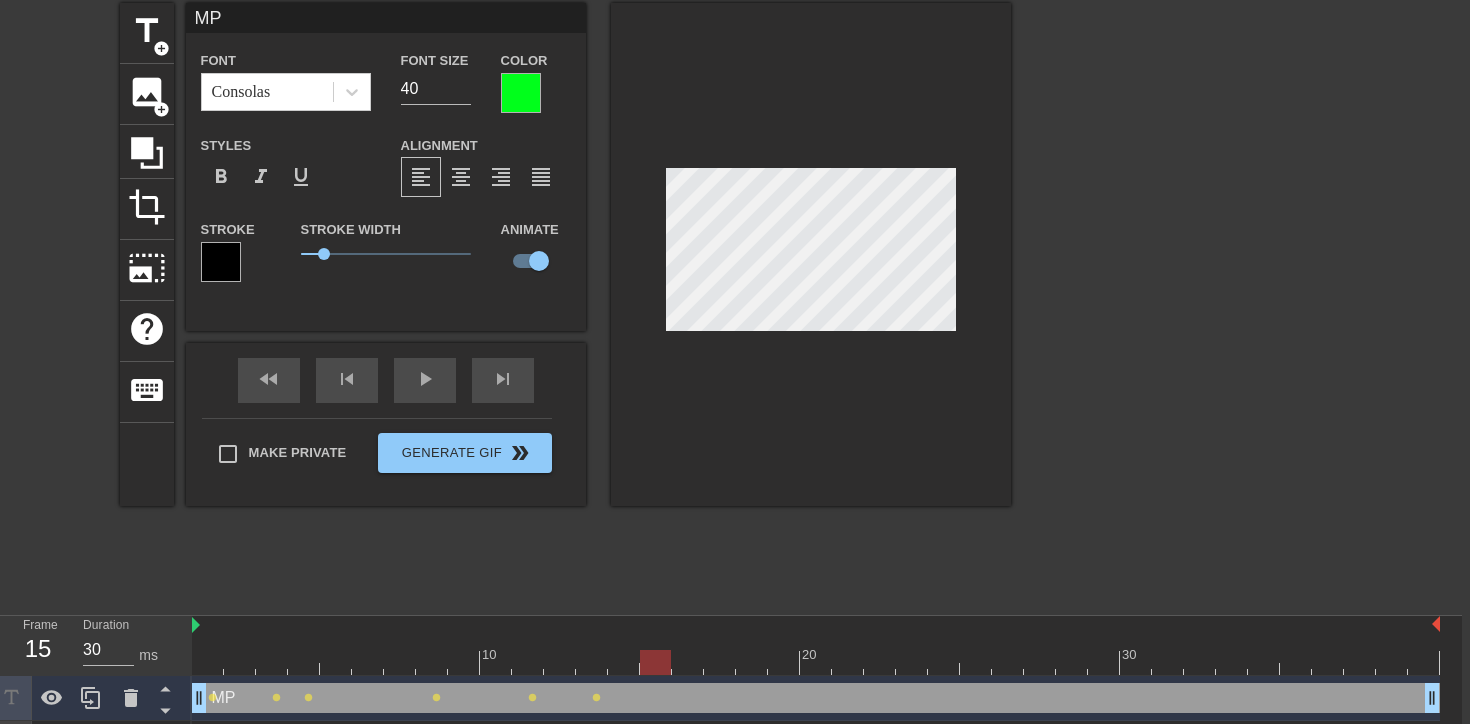 click at bounding box center (656, 648) 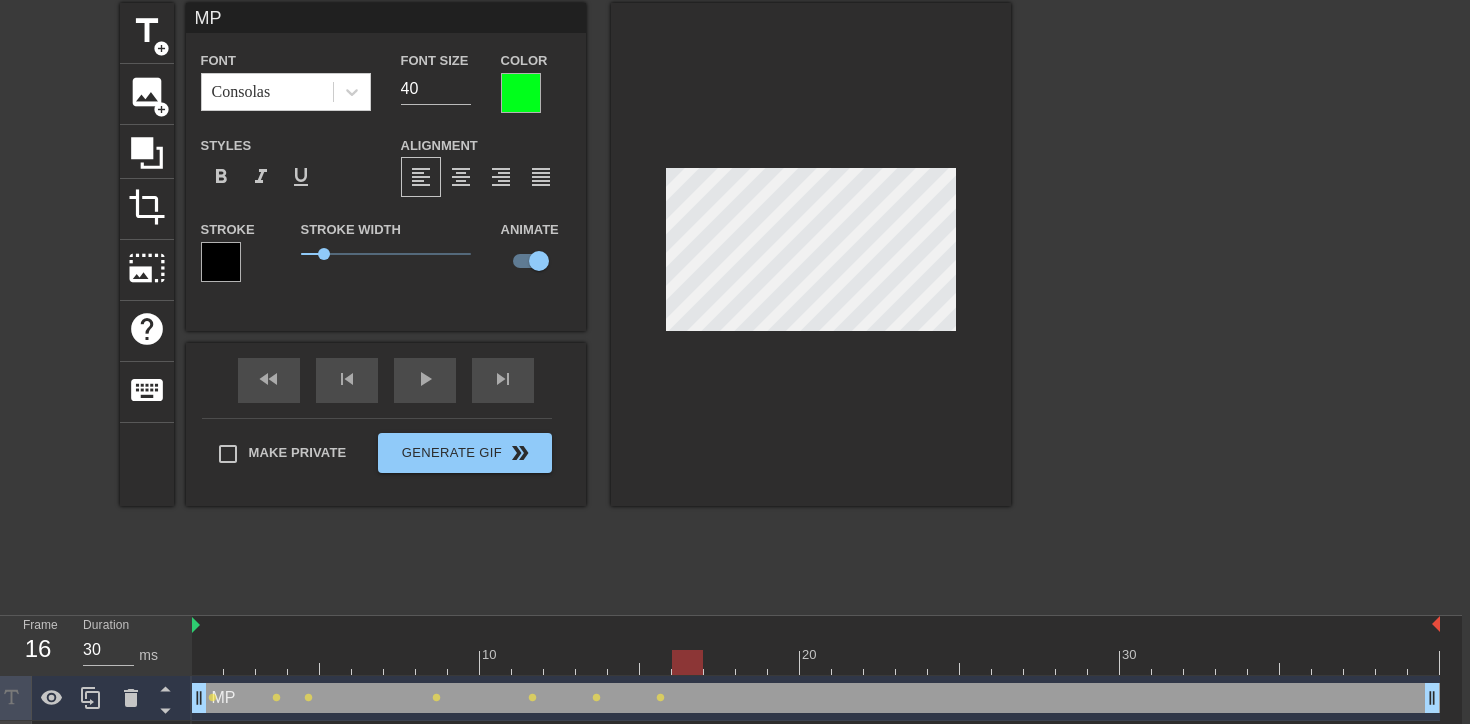 click at bounding box center (816, 662) 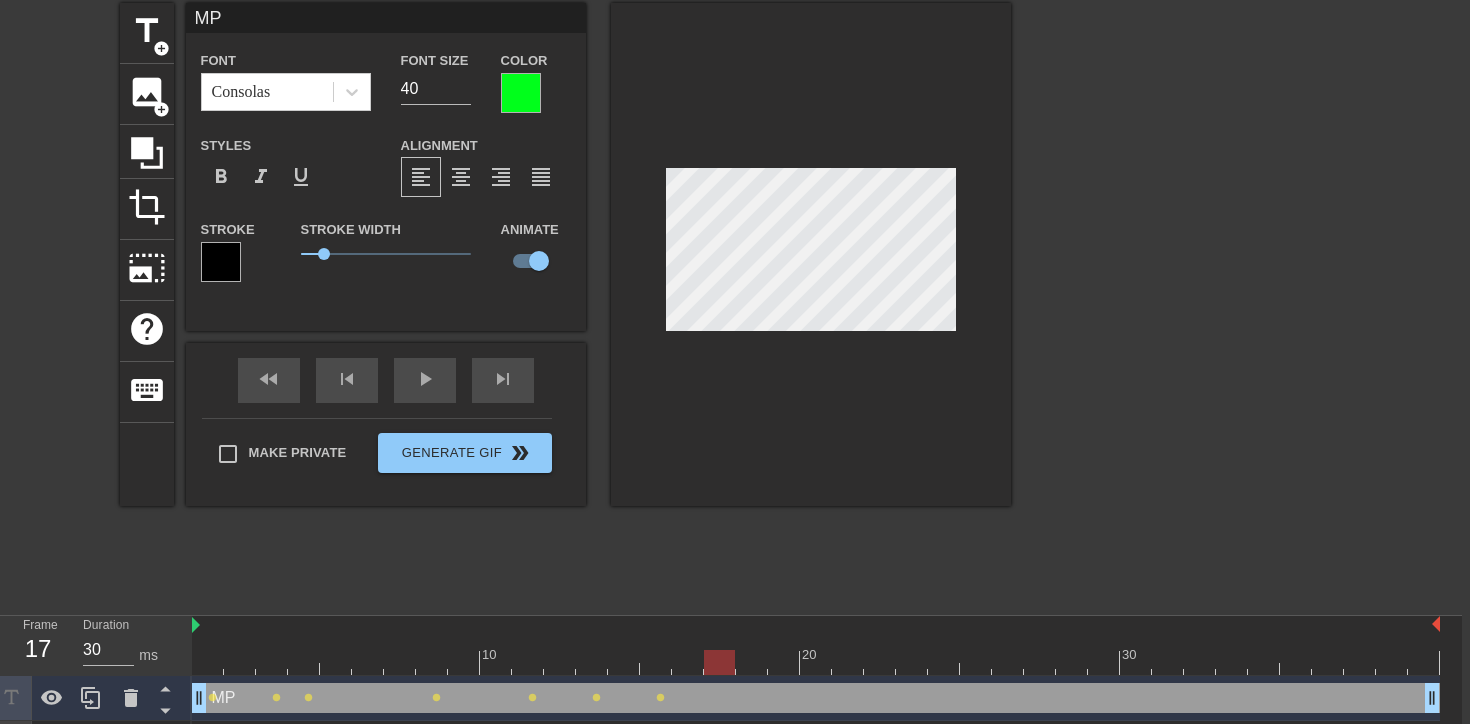 click at bounding box center (816, 662) 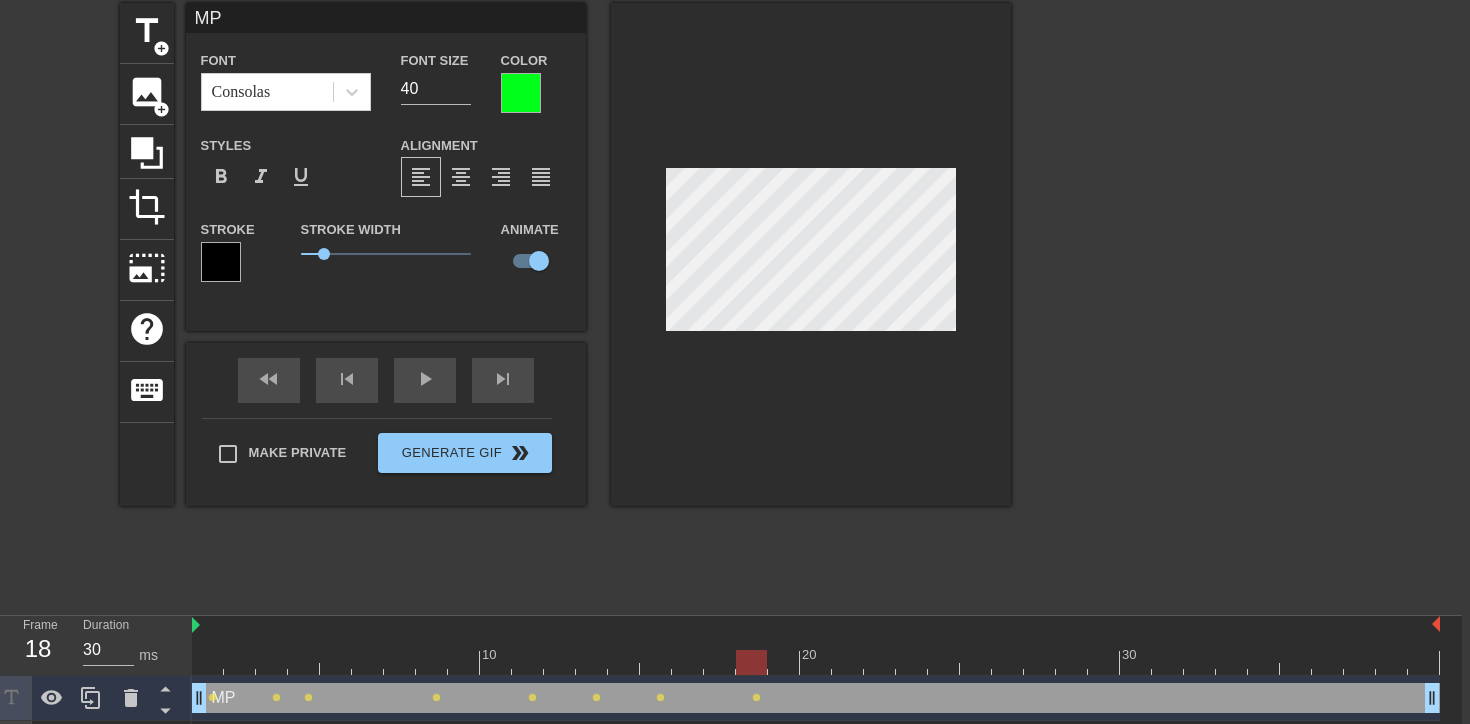 click at bounding box center (816, 662) 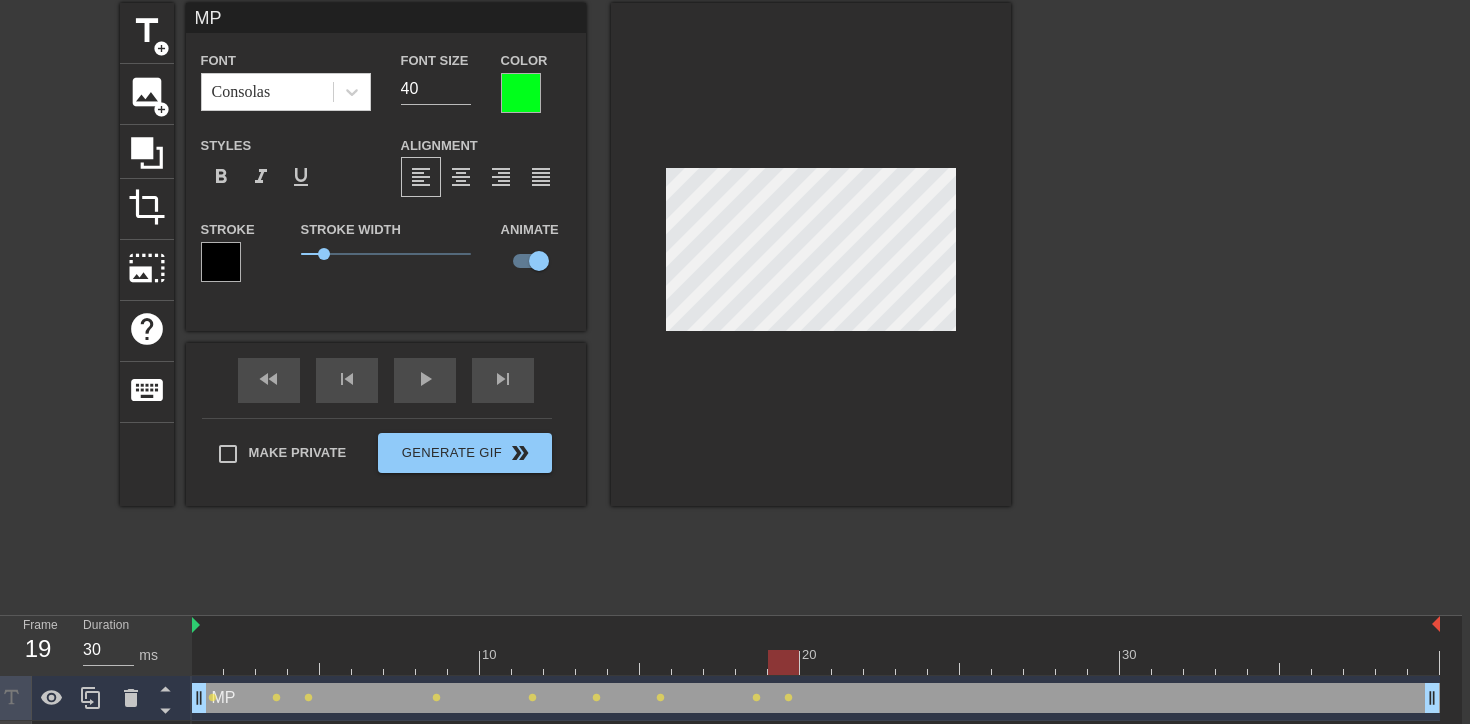 click at bounding box center [816, 662] 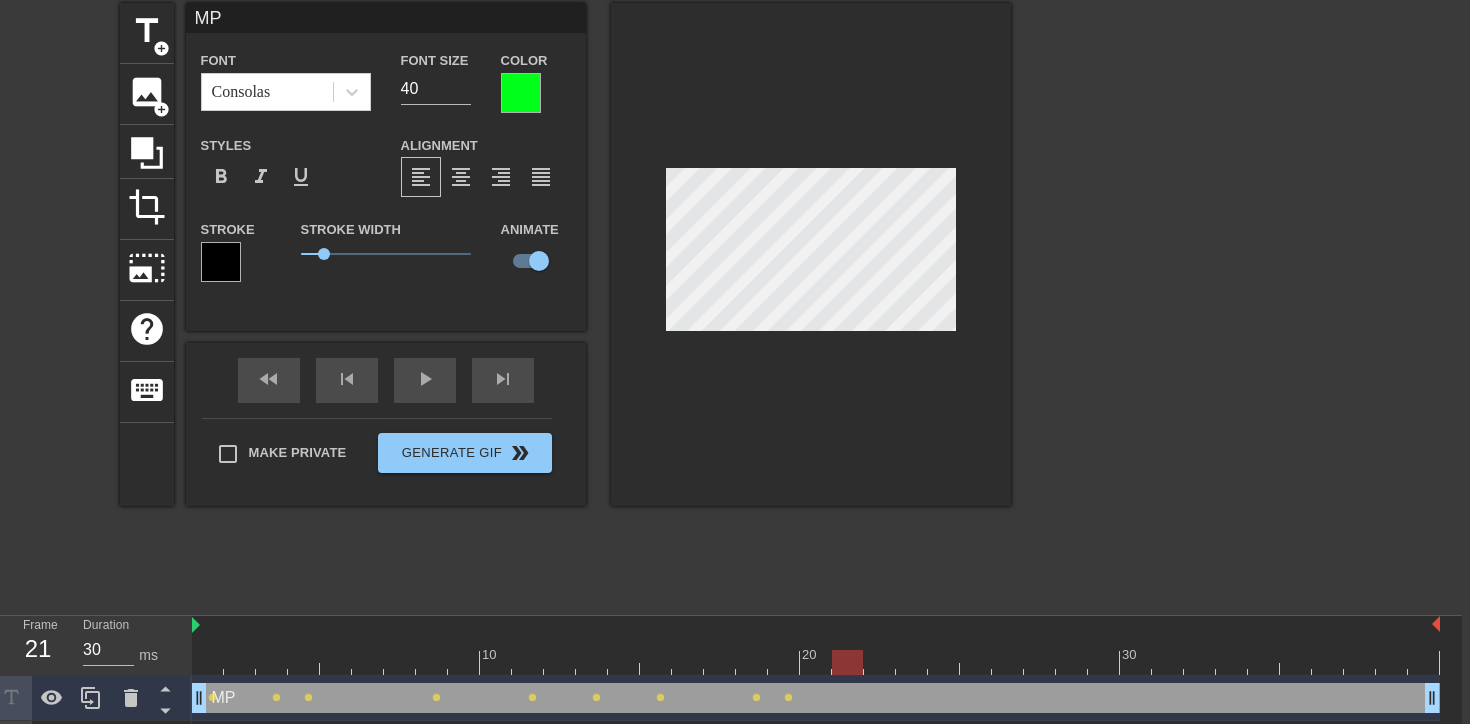 click at bounding box center [816, 662] 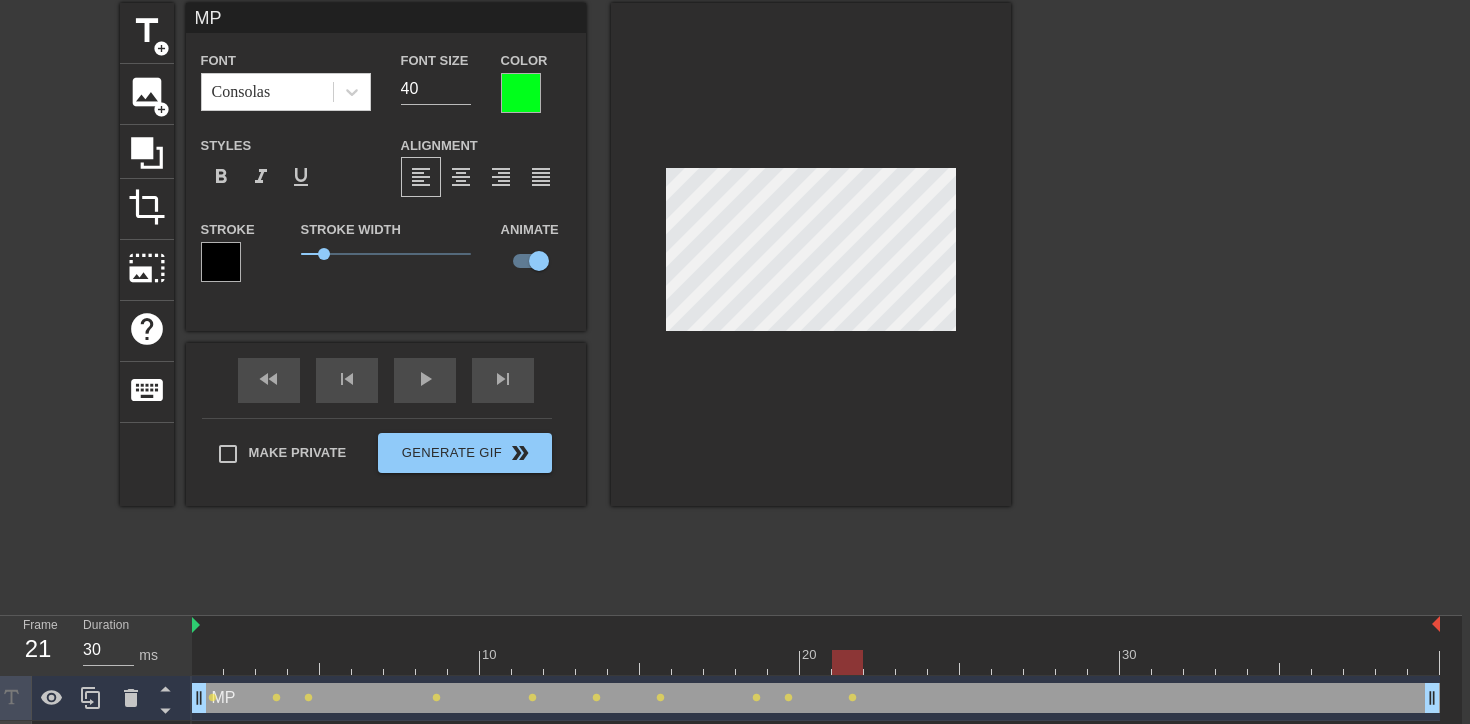 click at bounding box center (847, 662) 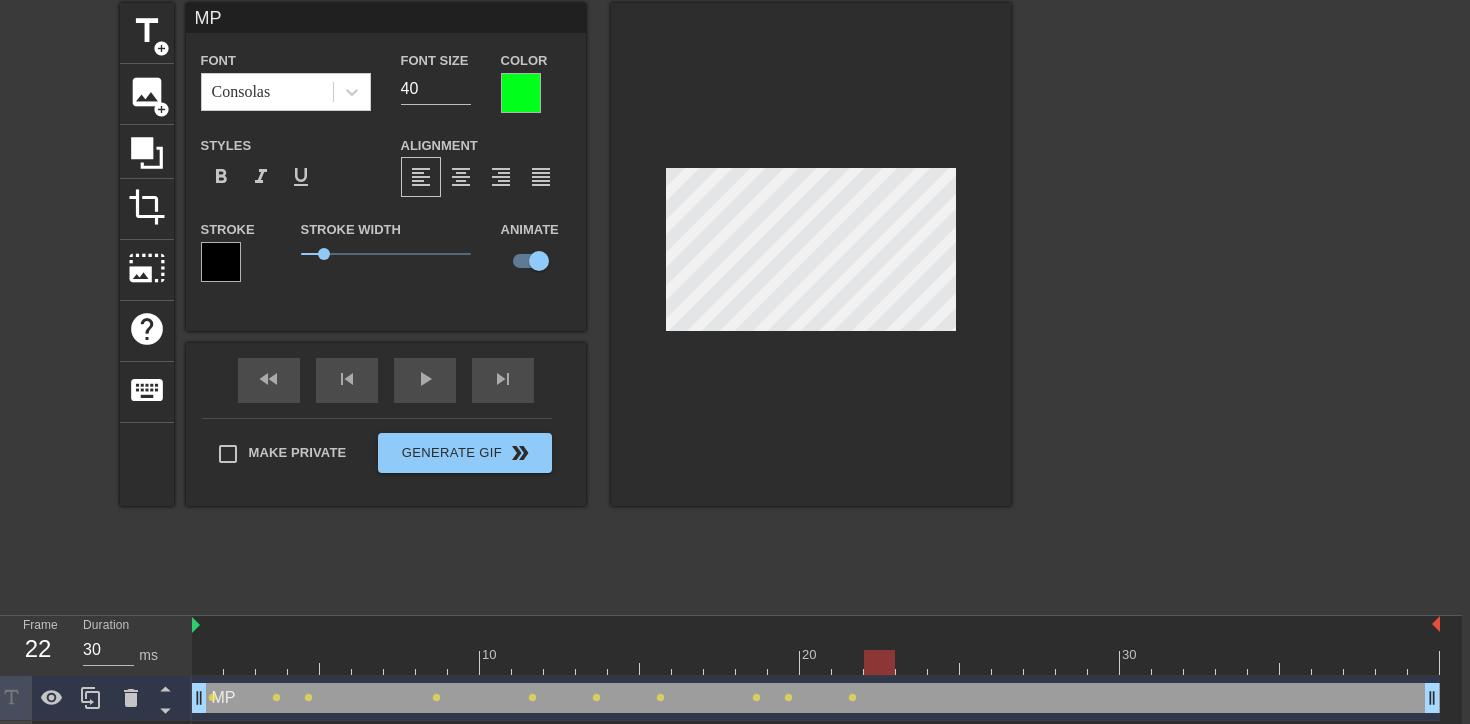 click at bounding box center (816, 662) 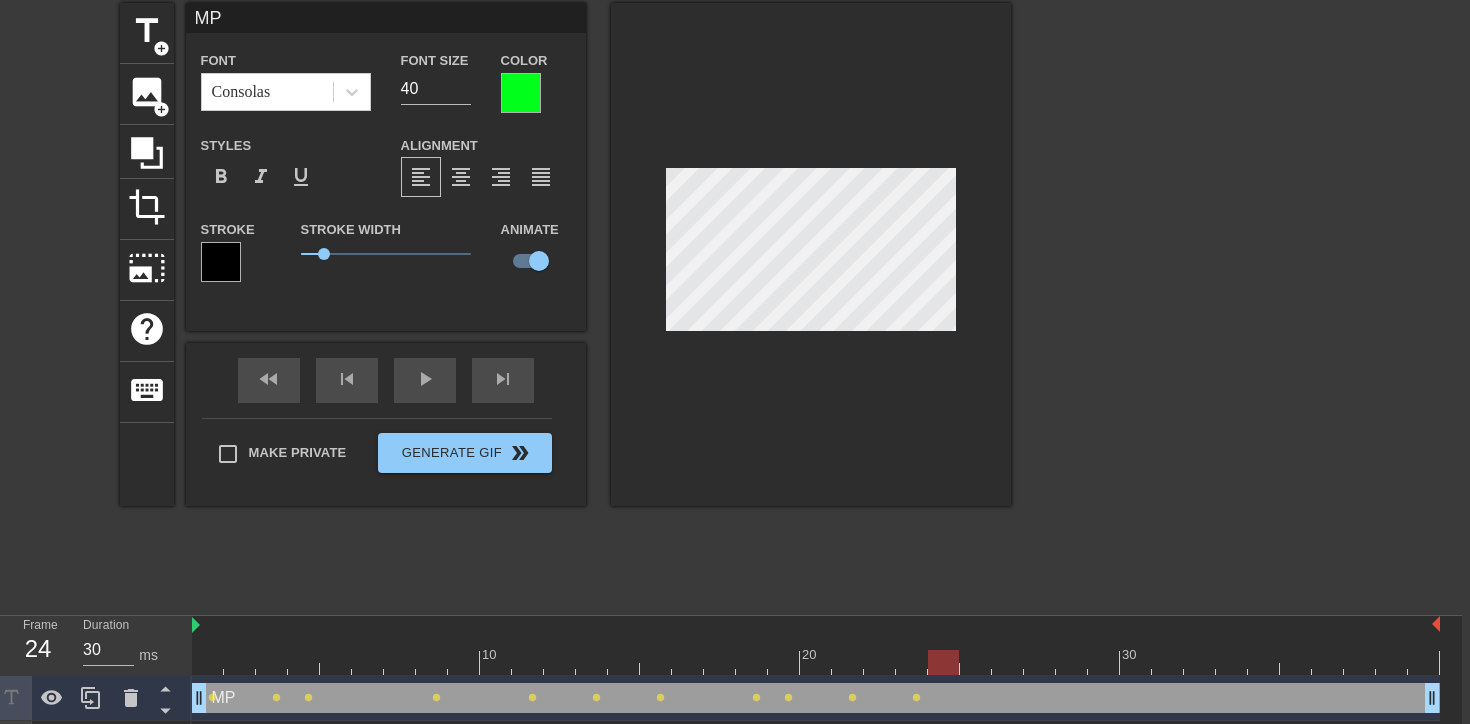 click at bounding box center [816, 662] 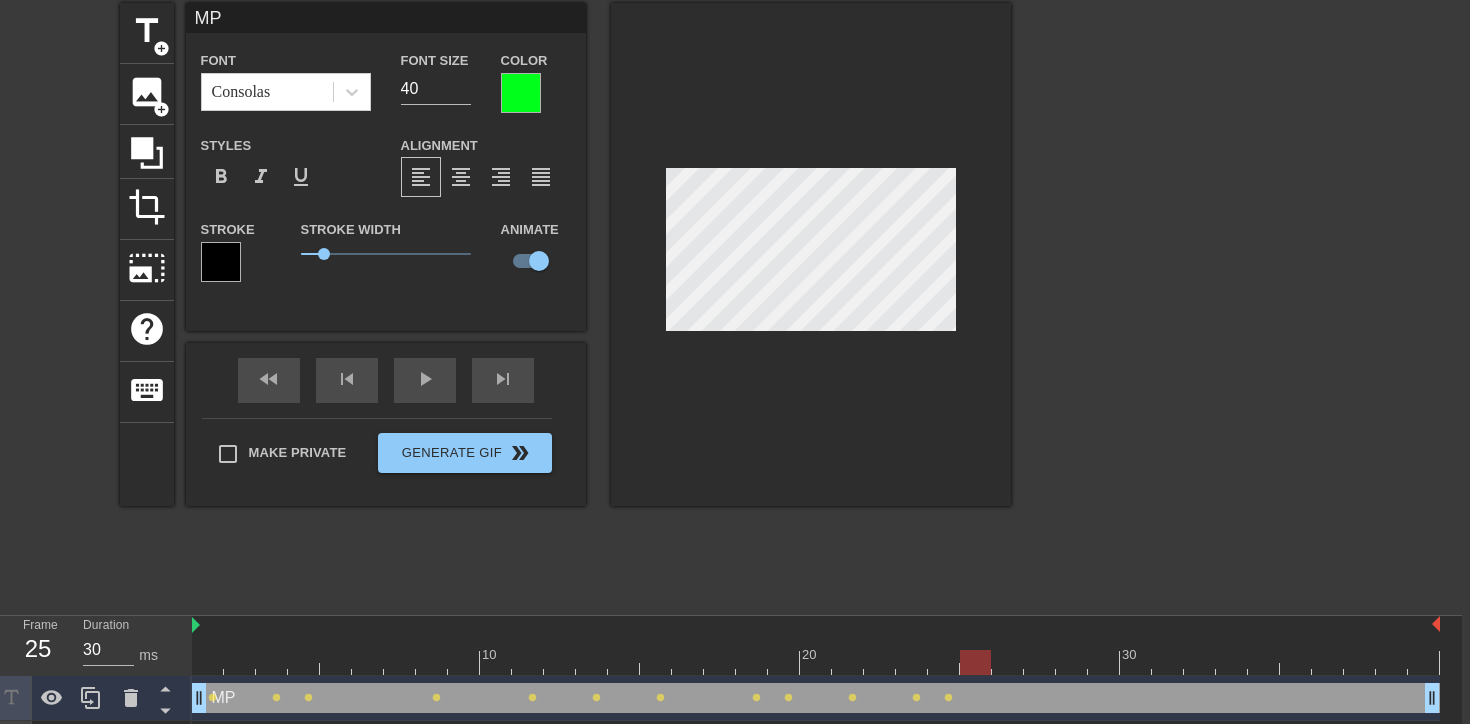 click at bounding box center (816, 662) 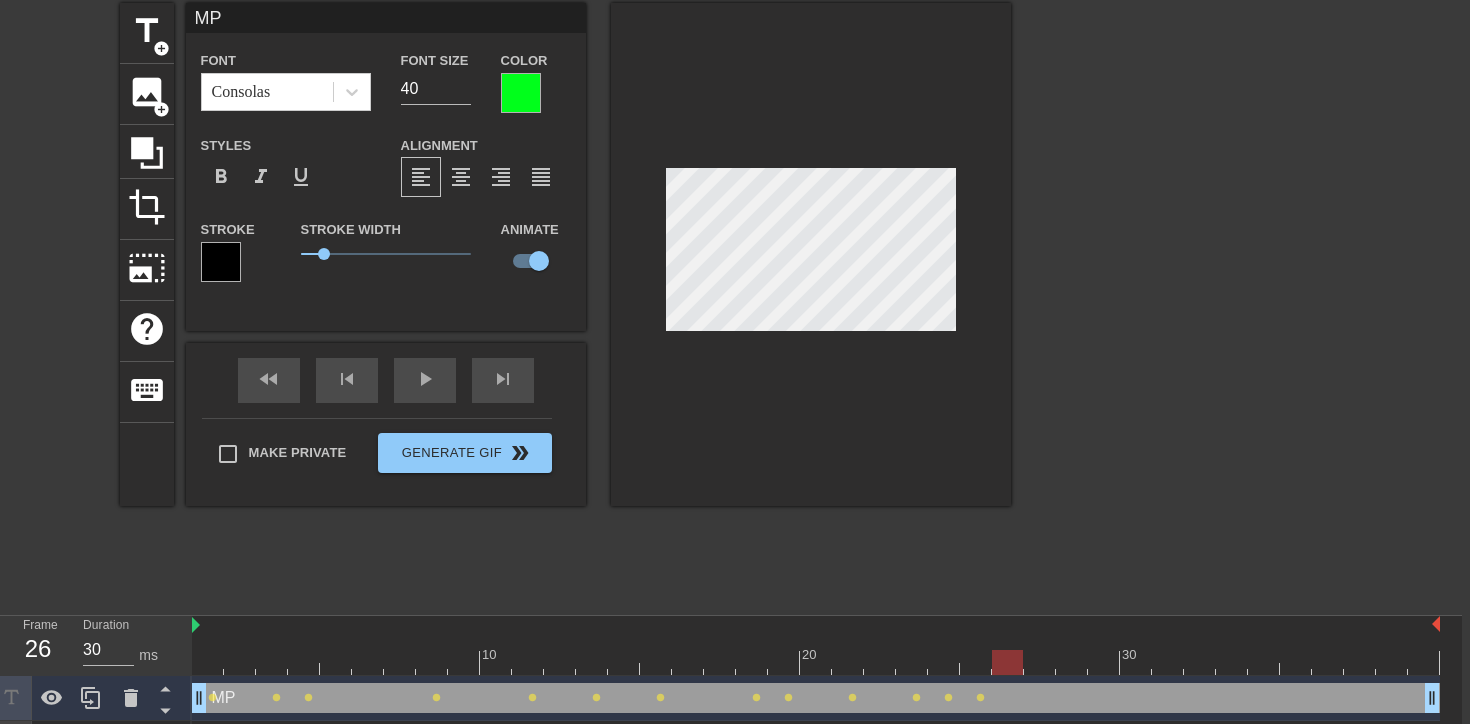 click at bounding box center (816, 662) 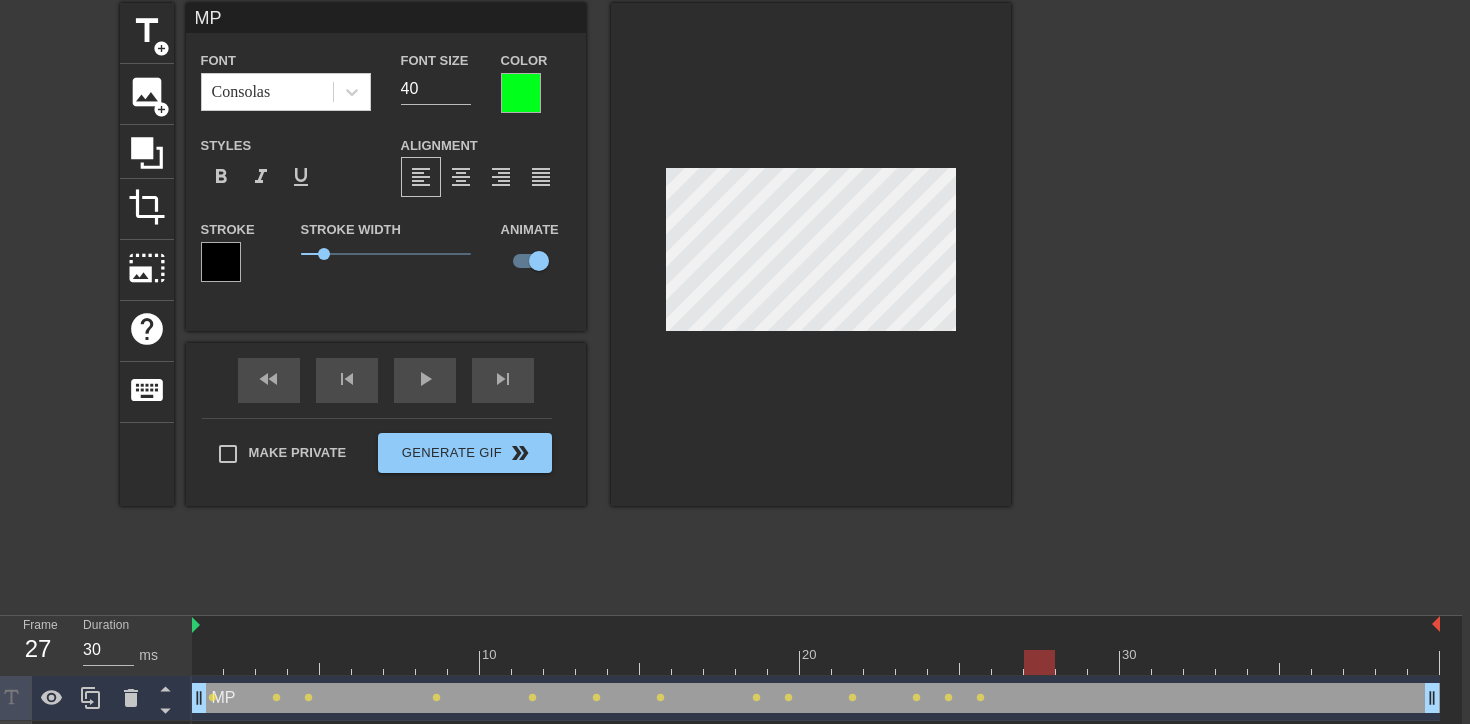 click at bounding box center (1039, 662) 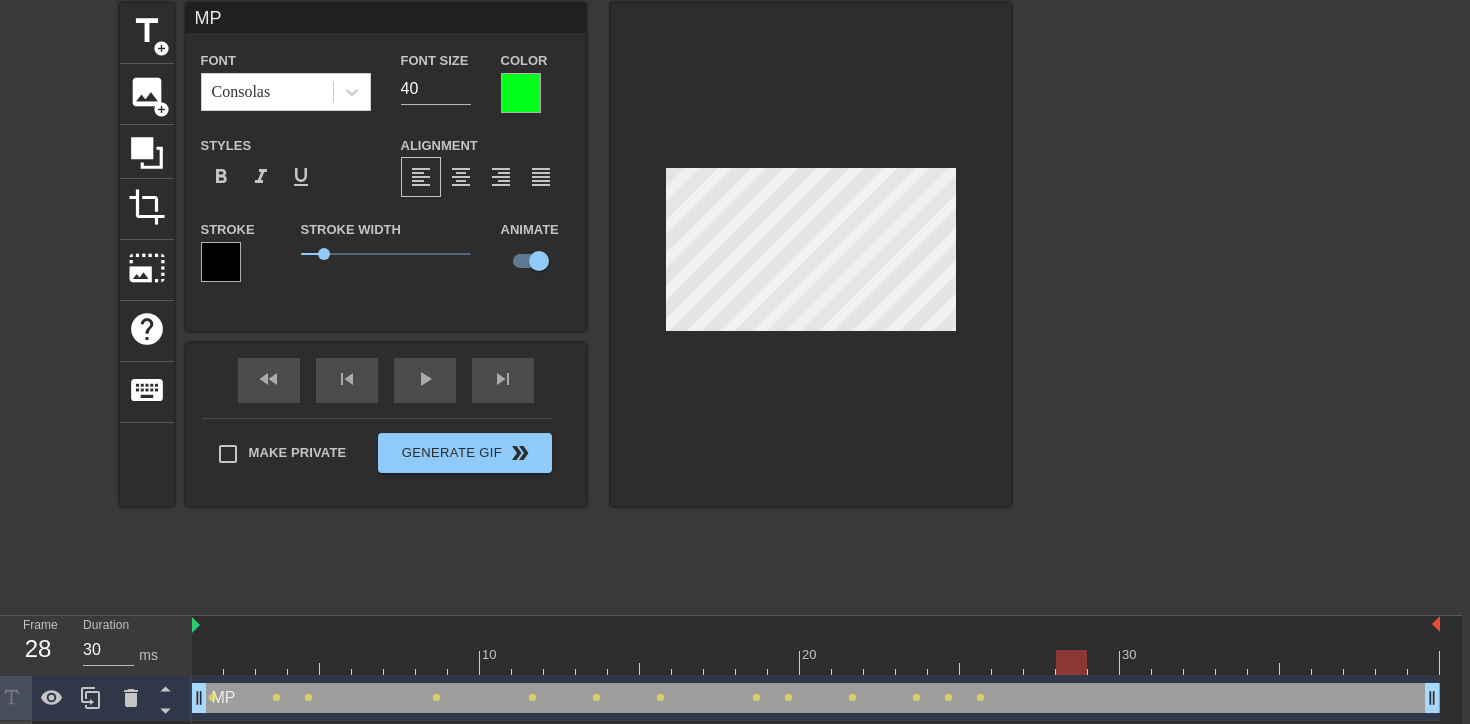 click at bounding box center (816, 662) 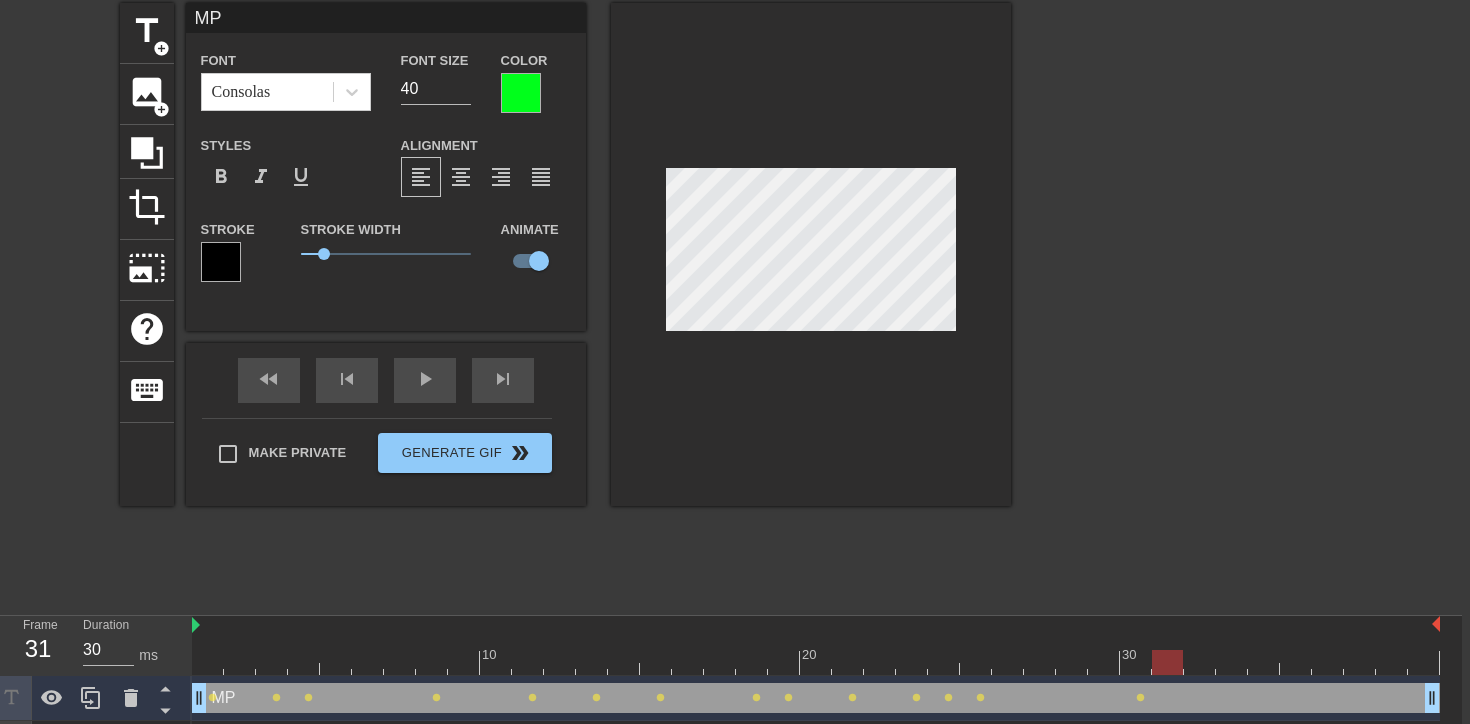 click at bounding box center [816, 662] 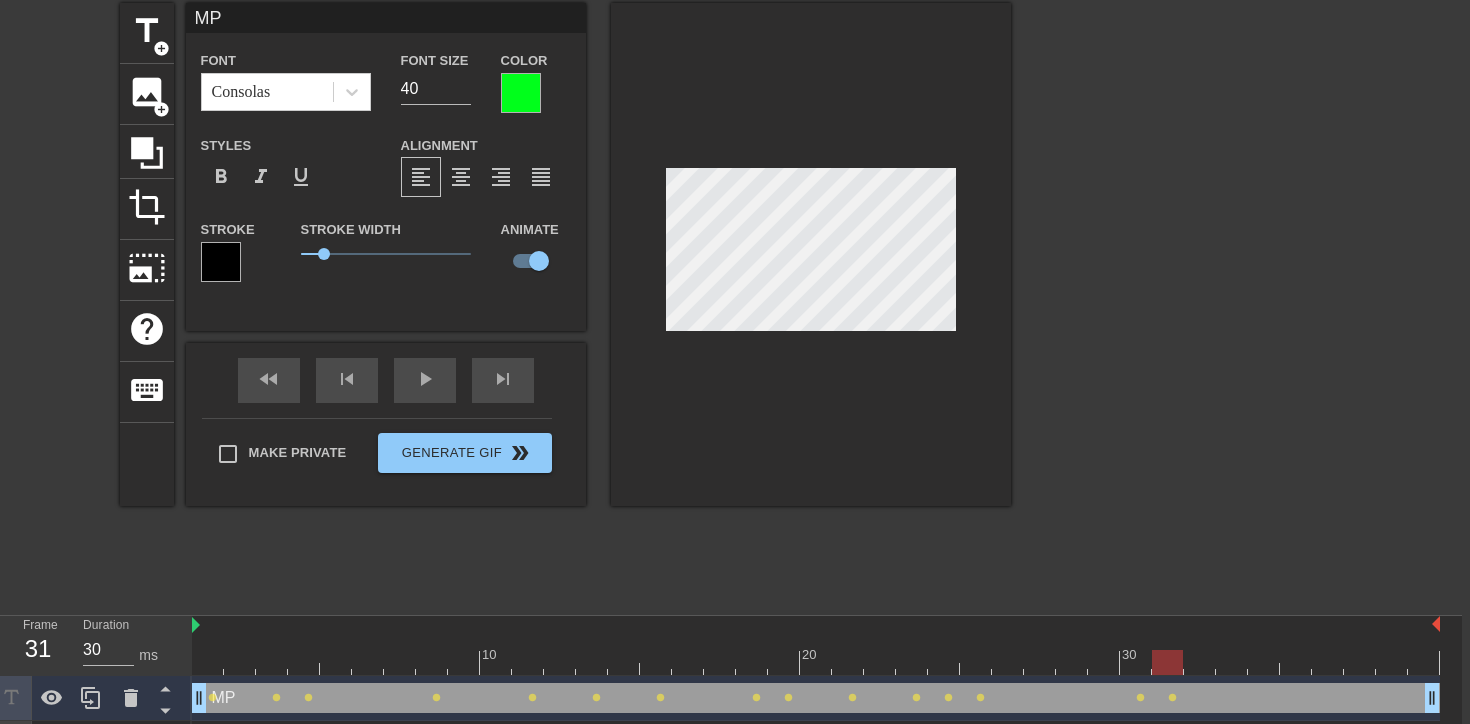 click at bounding box center [816, 662] 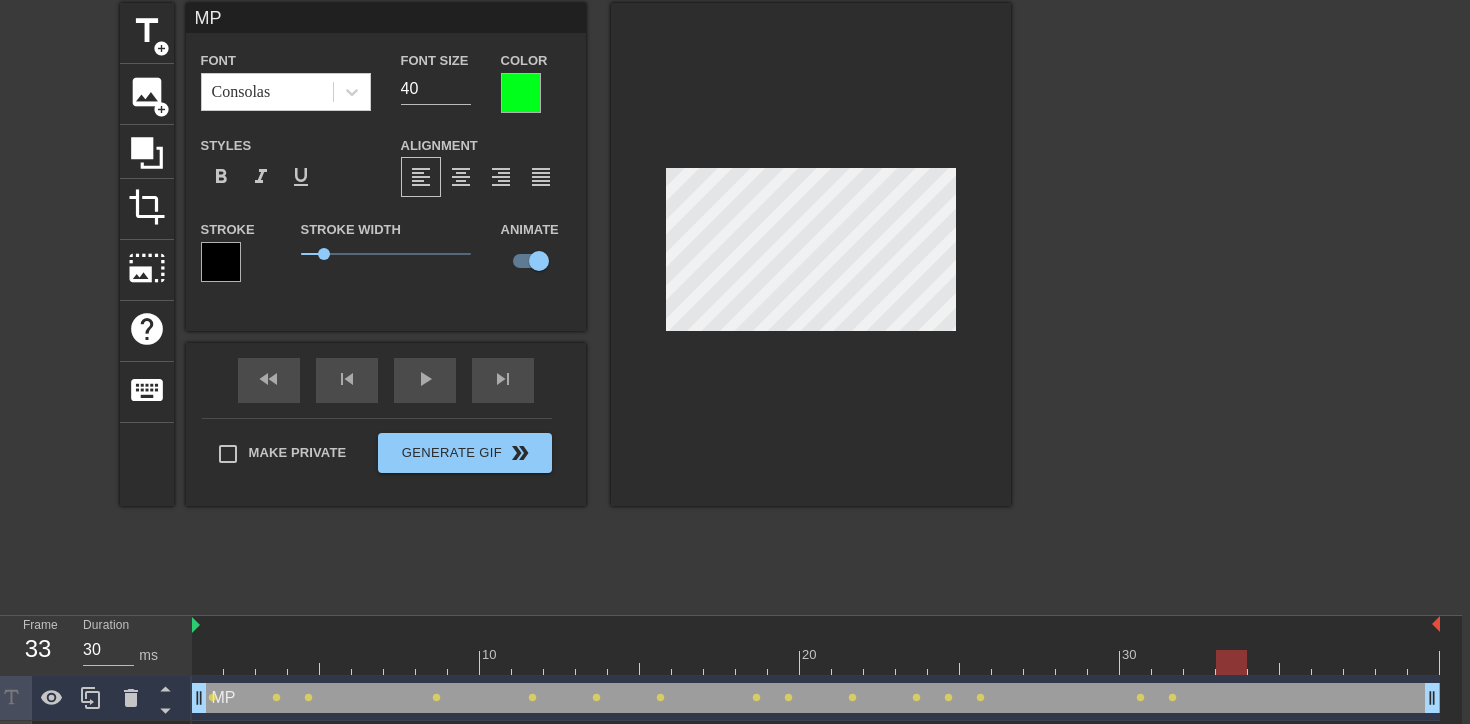 click at bounding box center [816, 662] 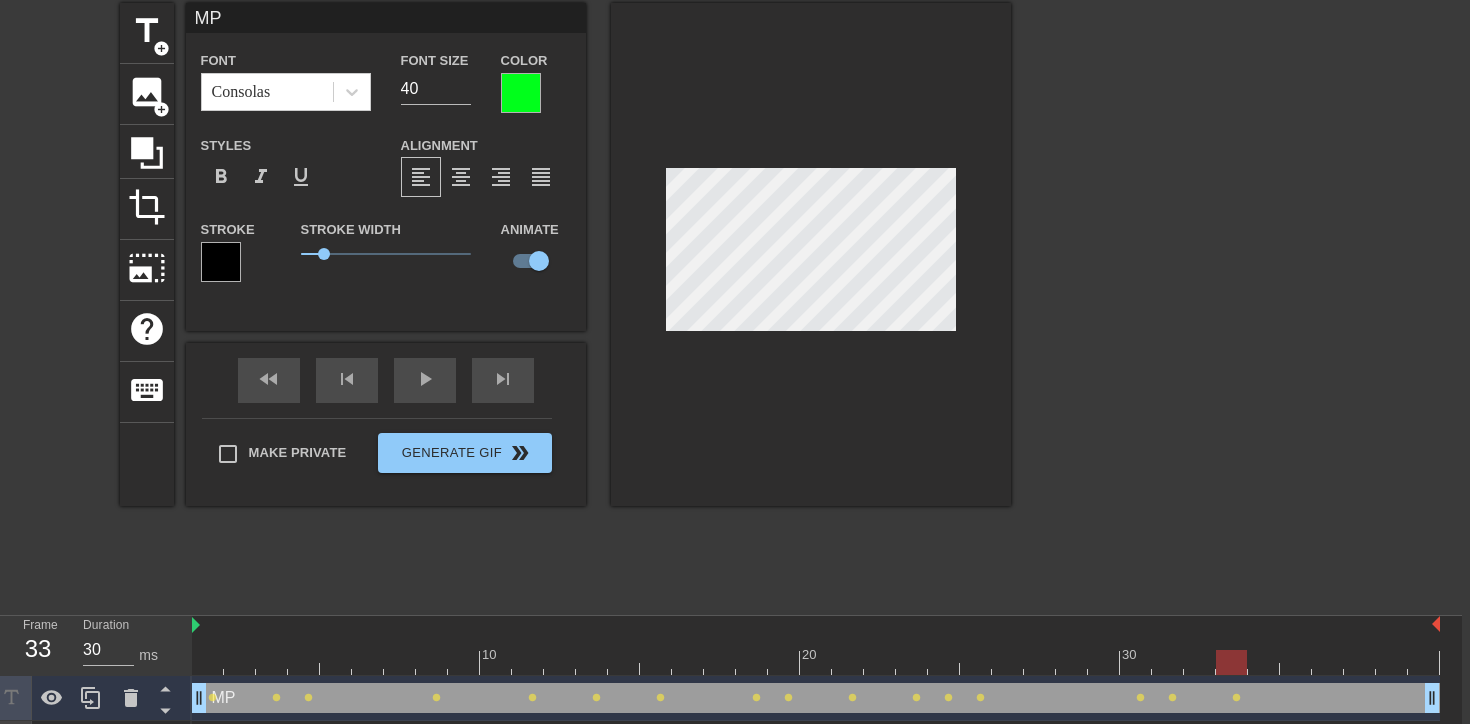click at bounding box center [816, 662] 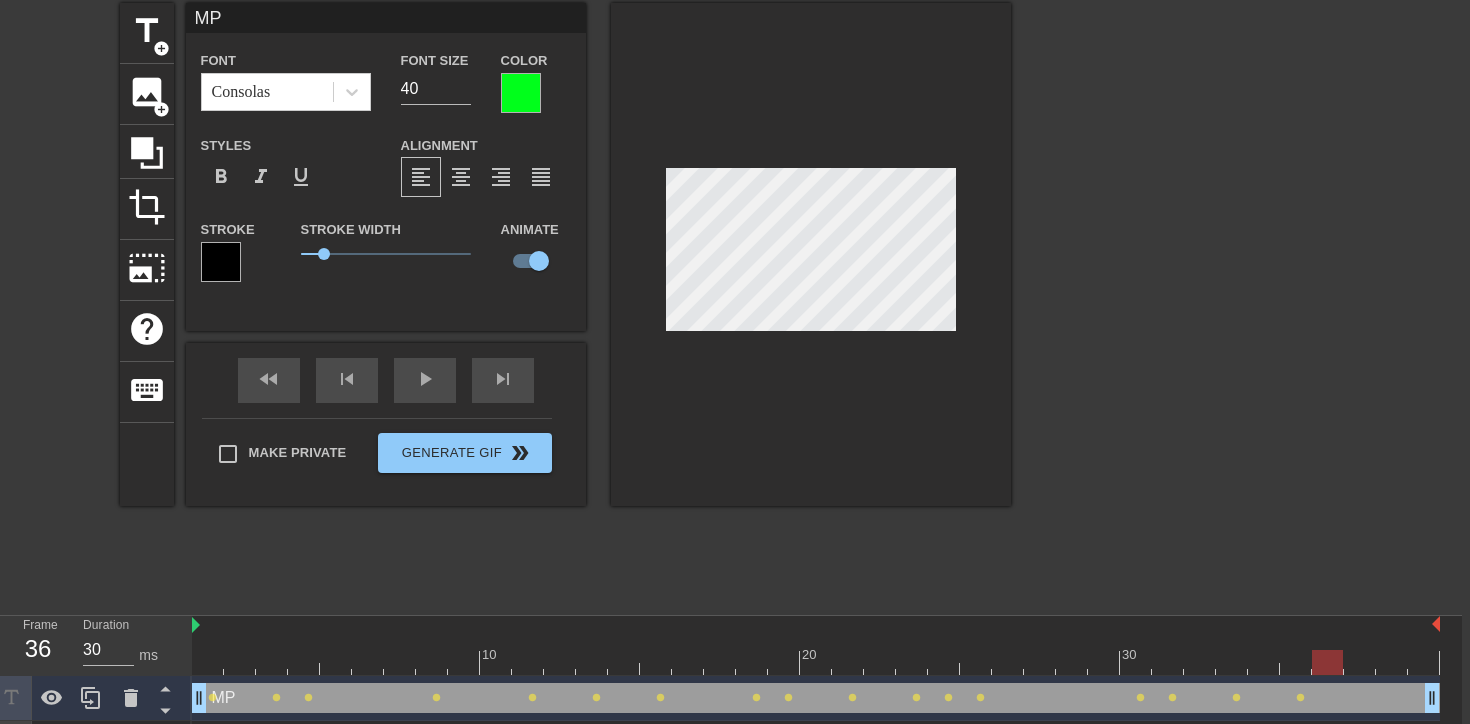 click at bounding box center (816, 662) 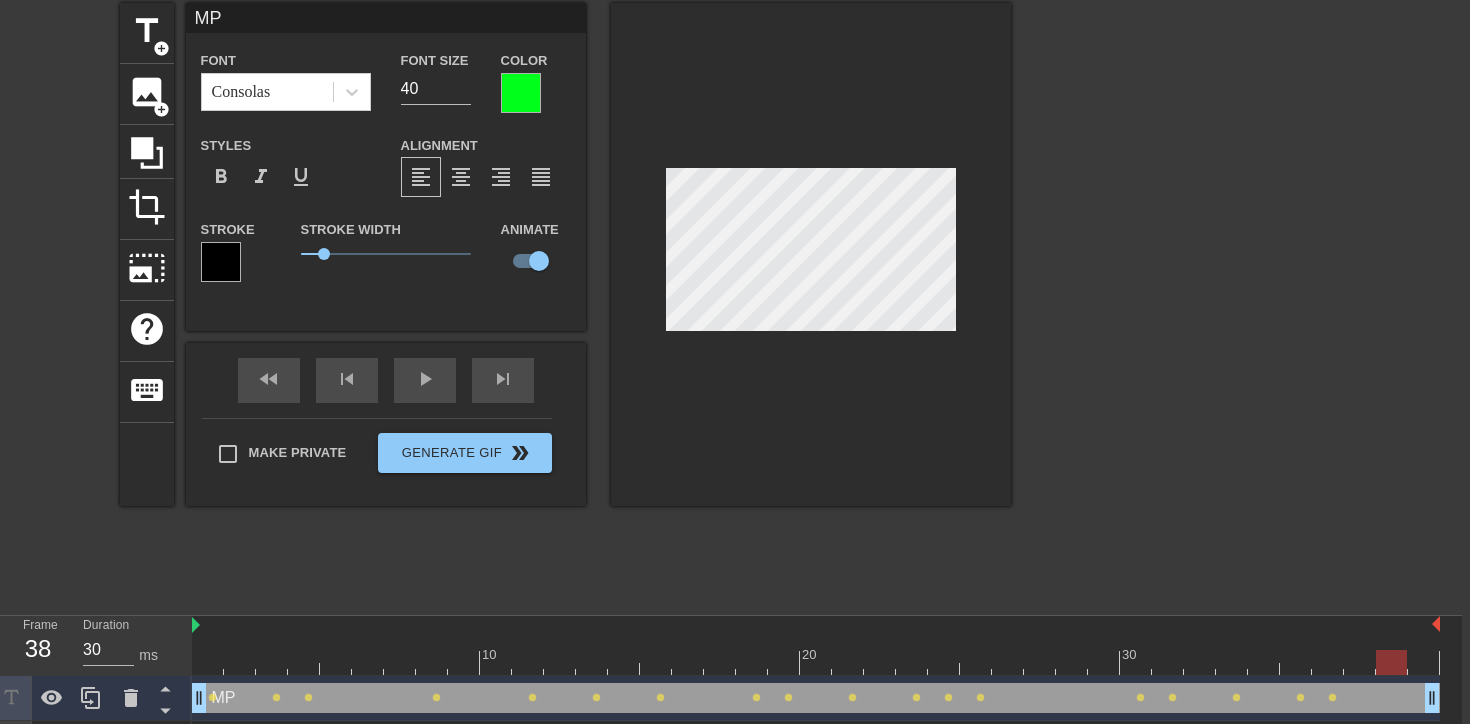 click at bounding box center [816, 662] 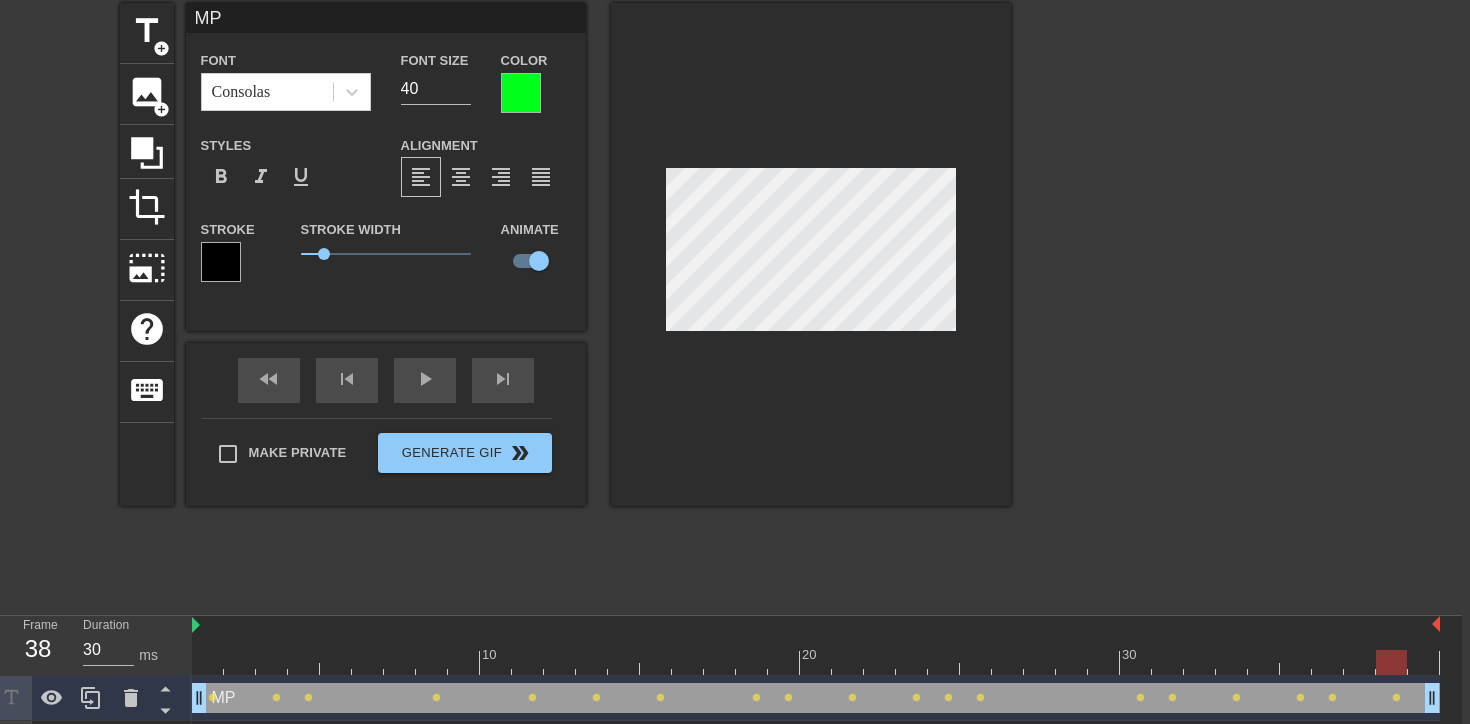 click at bounding box center (816, 662) 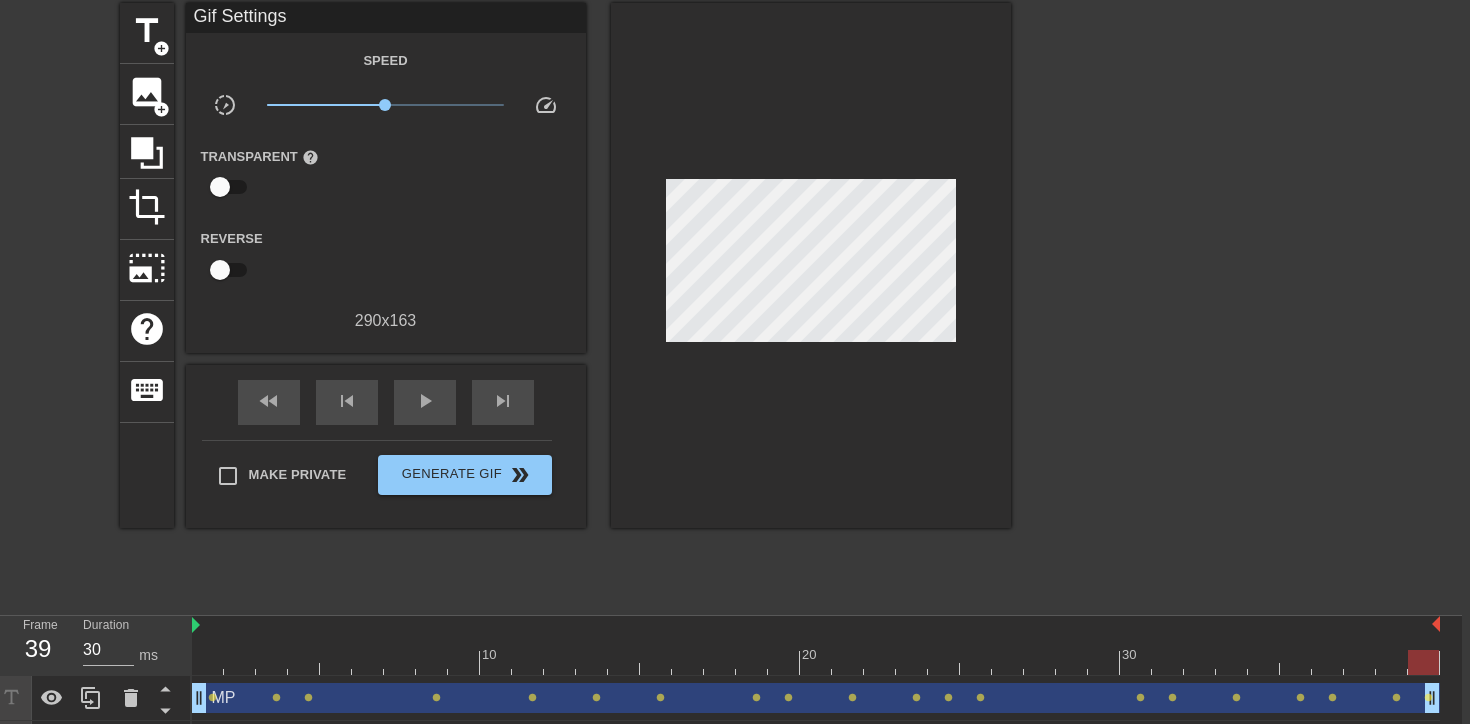 click at bounding box center (811, 265) 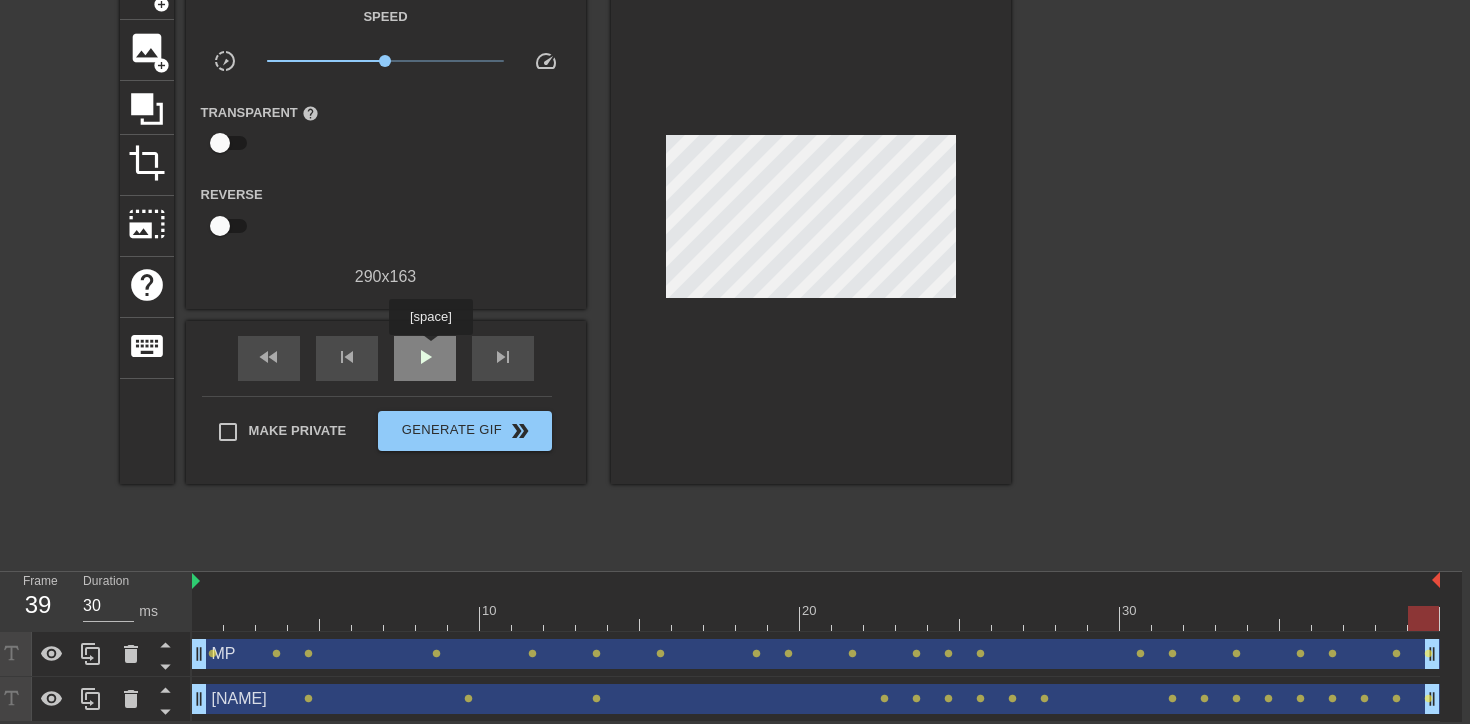 click on "play_arrow" at bounding box center [425, 357] 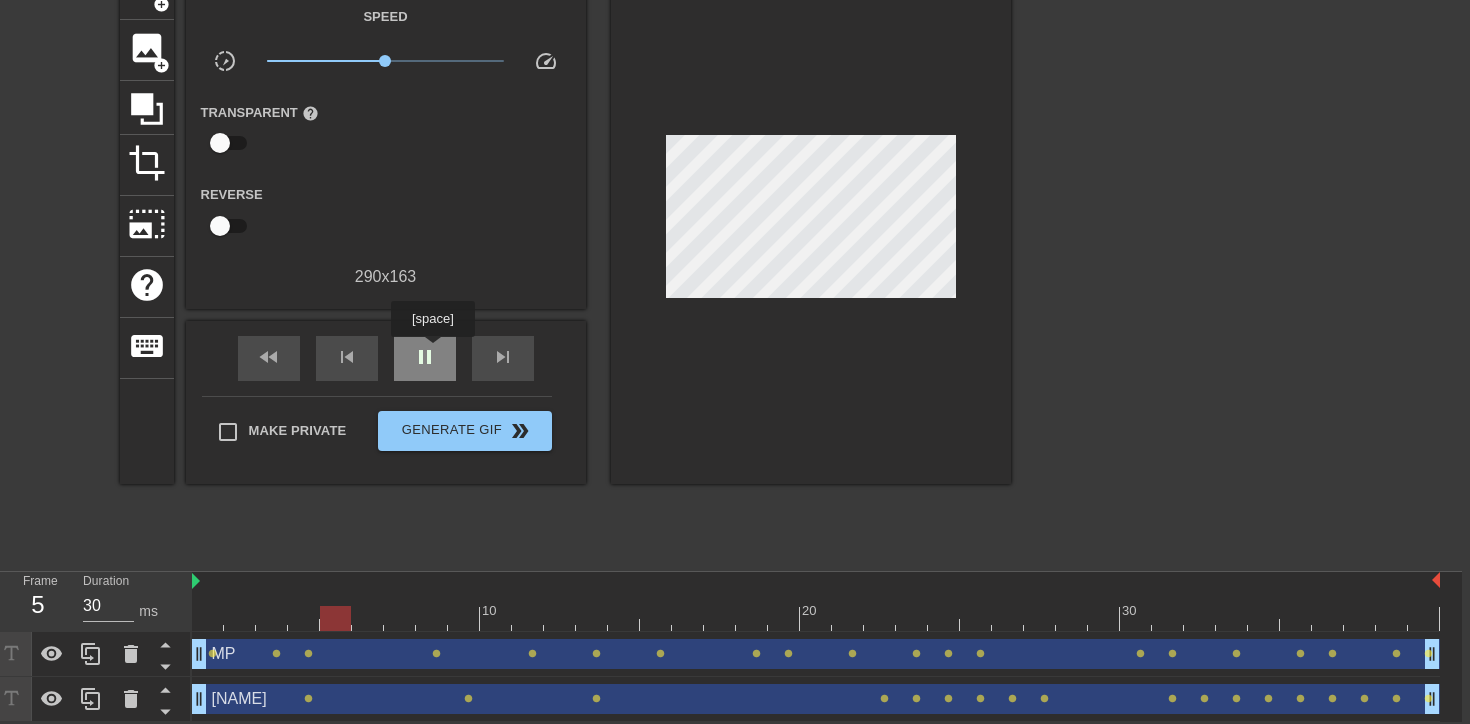 click on "pause" at bounding box center (425, 357) 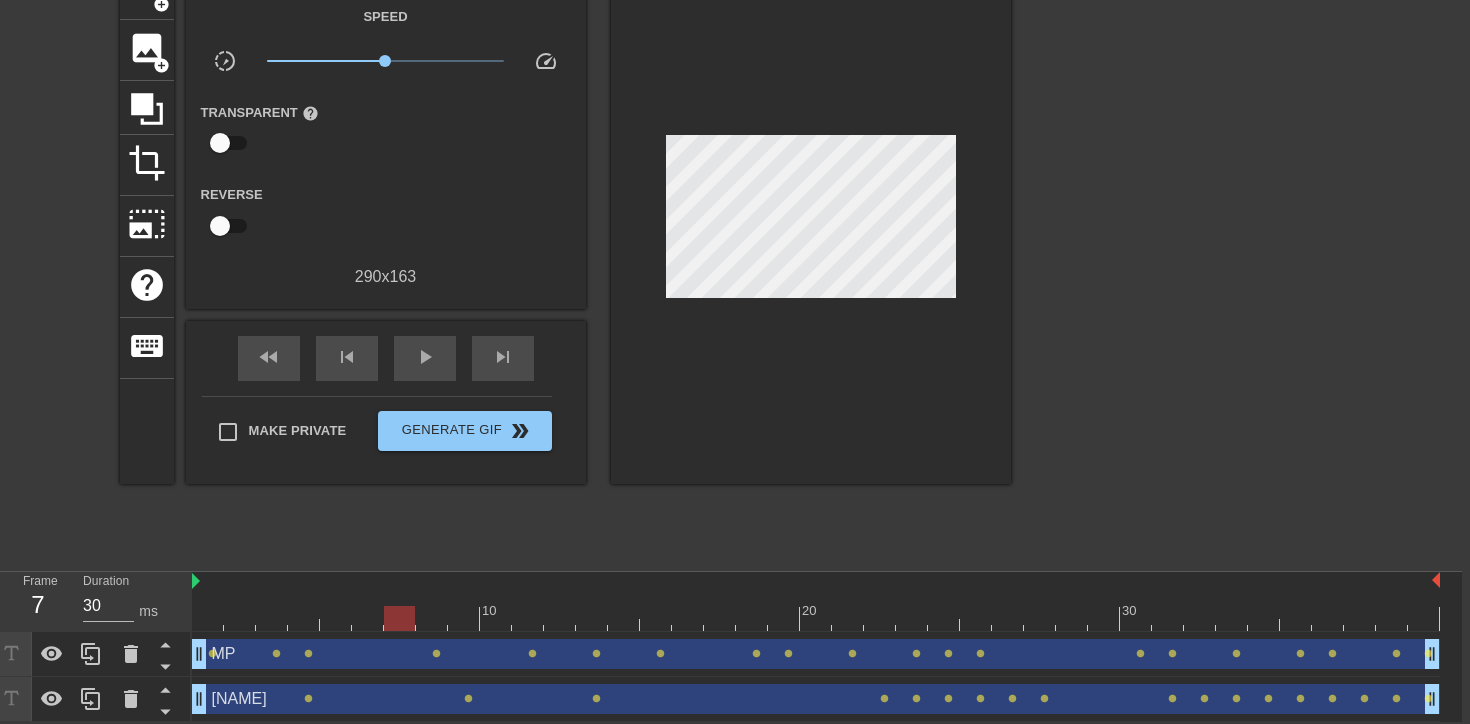 click at bounding box center (816, 618) 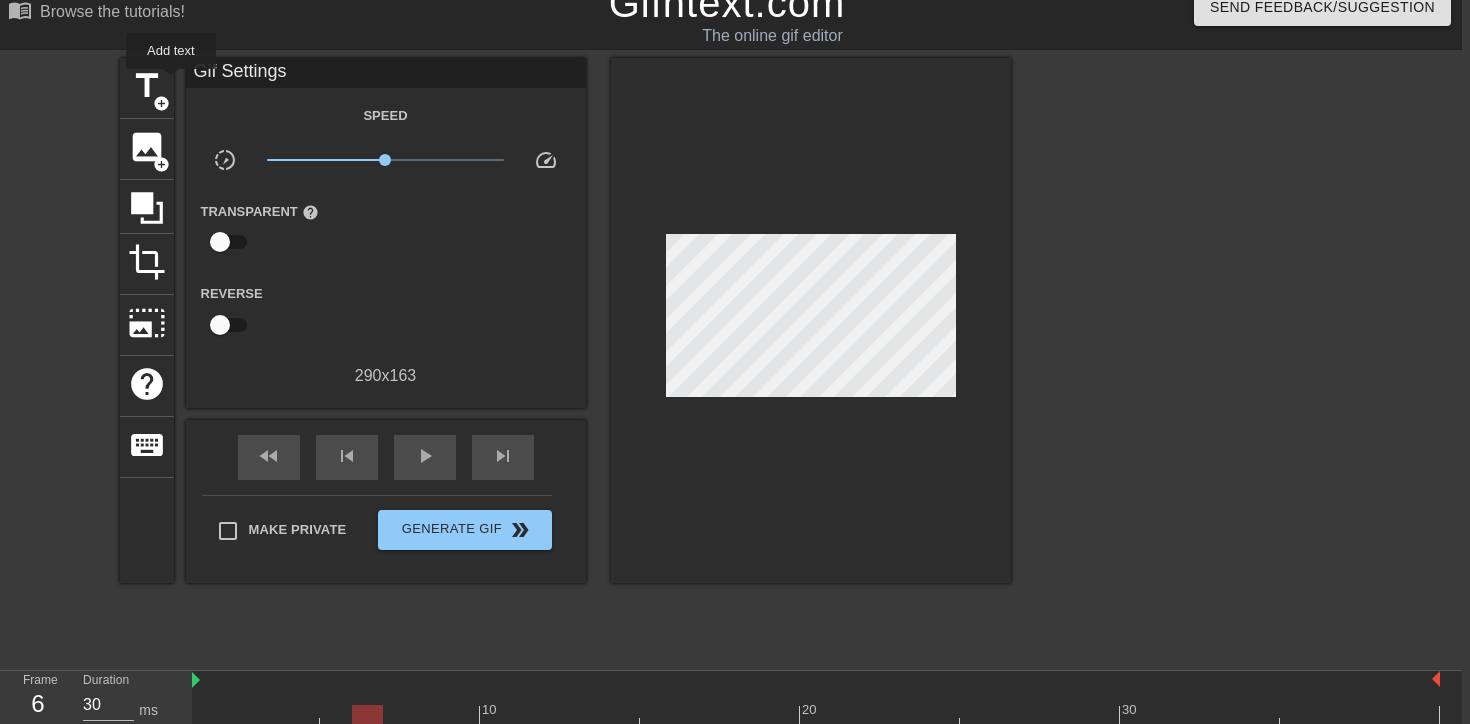 scroll, scrollTop: 0, scrollLeft: 8, axis: horizontal 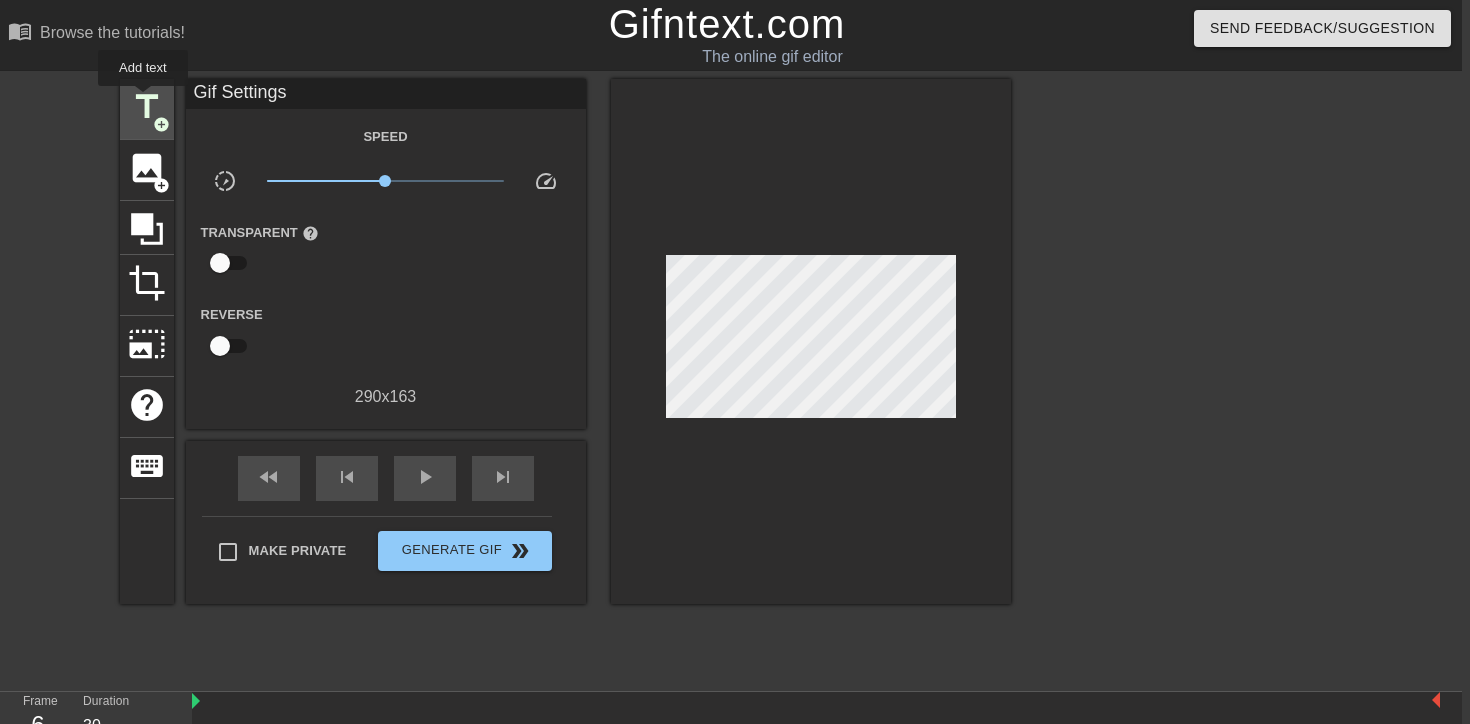click on "title" at bounding box center (147, 107) 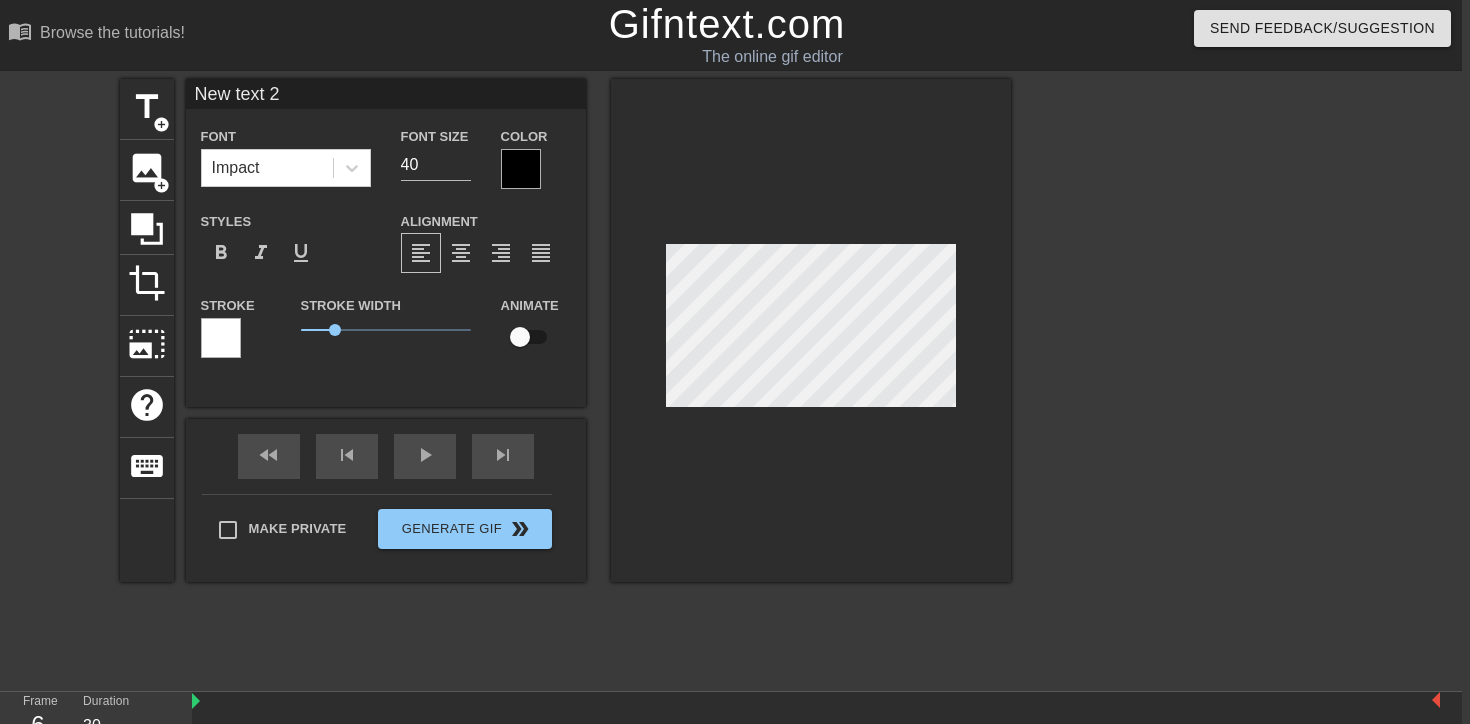 type on "M" 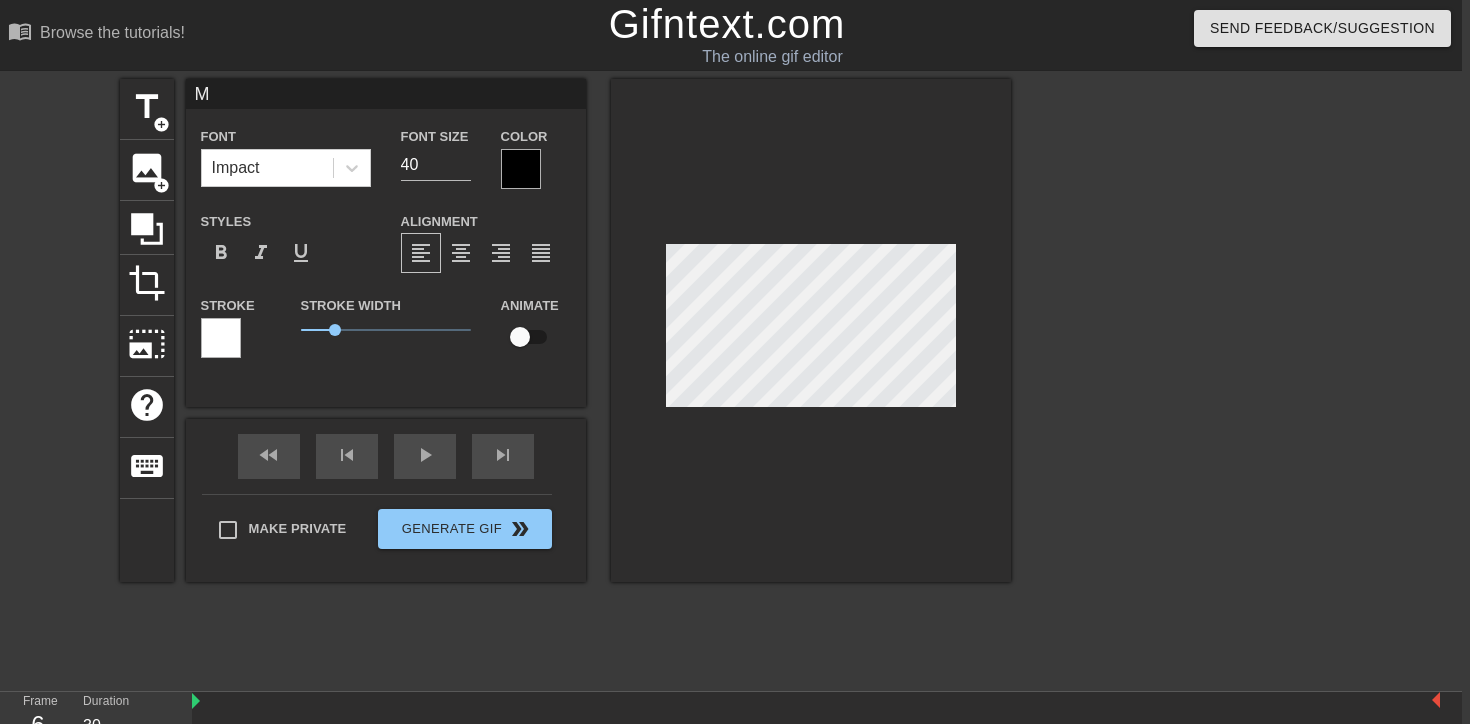 type on "Me" 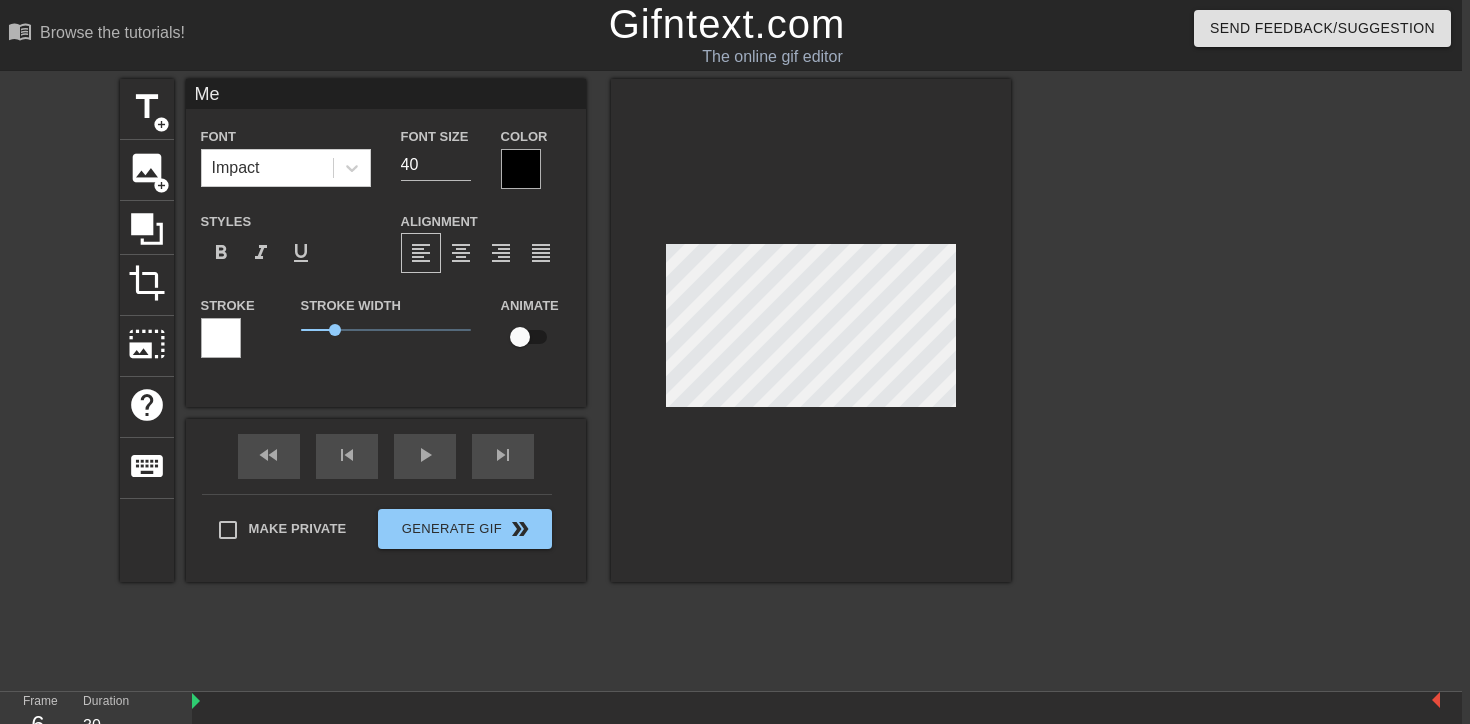 type on "Mel" 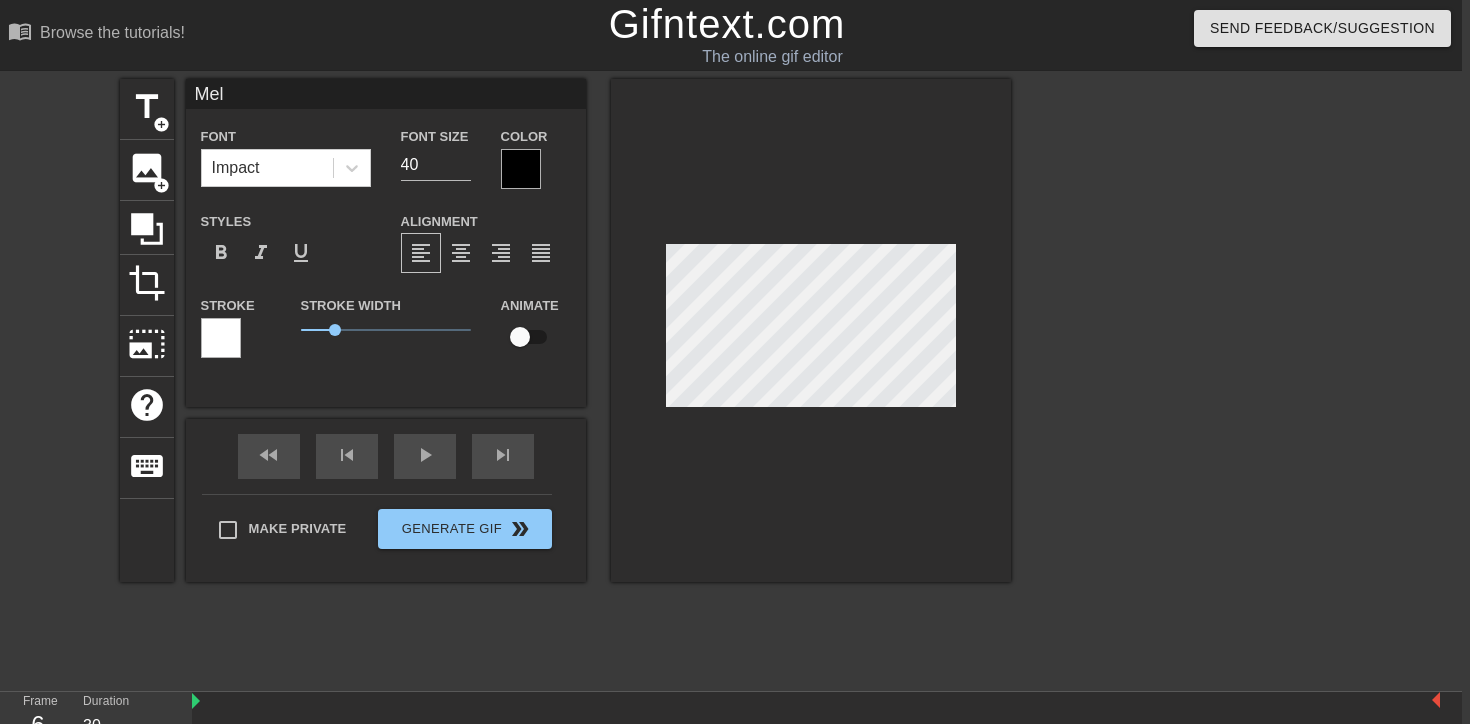 type on "Melt" 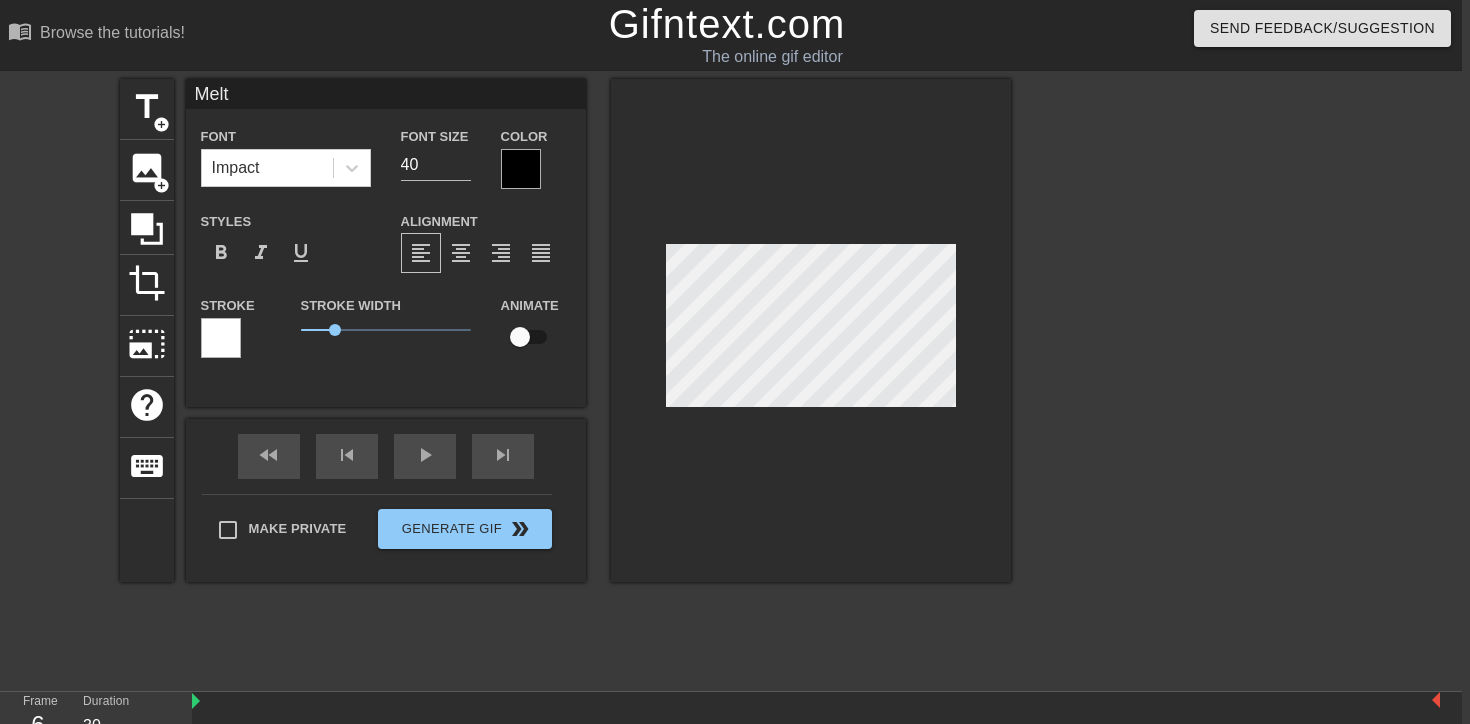 type on "Meltw" 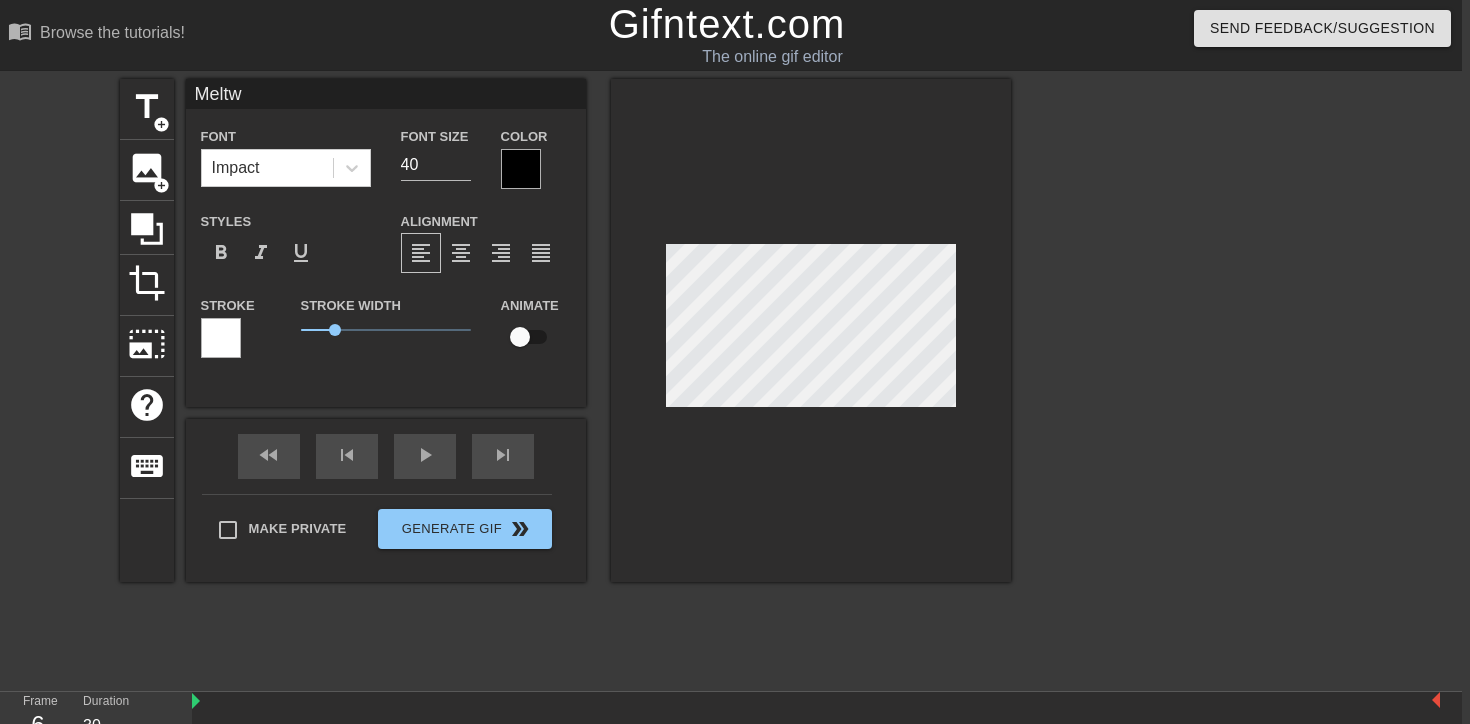 type on "[NAME]" 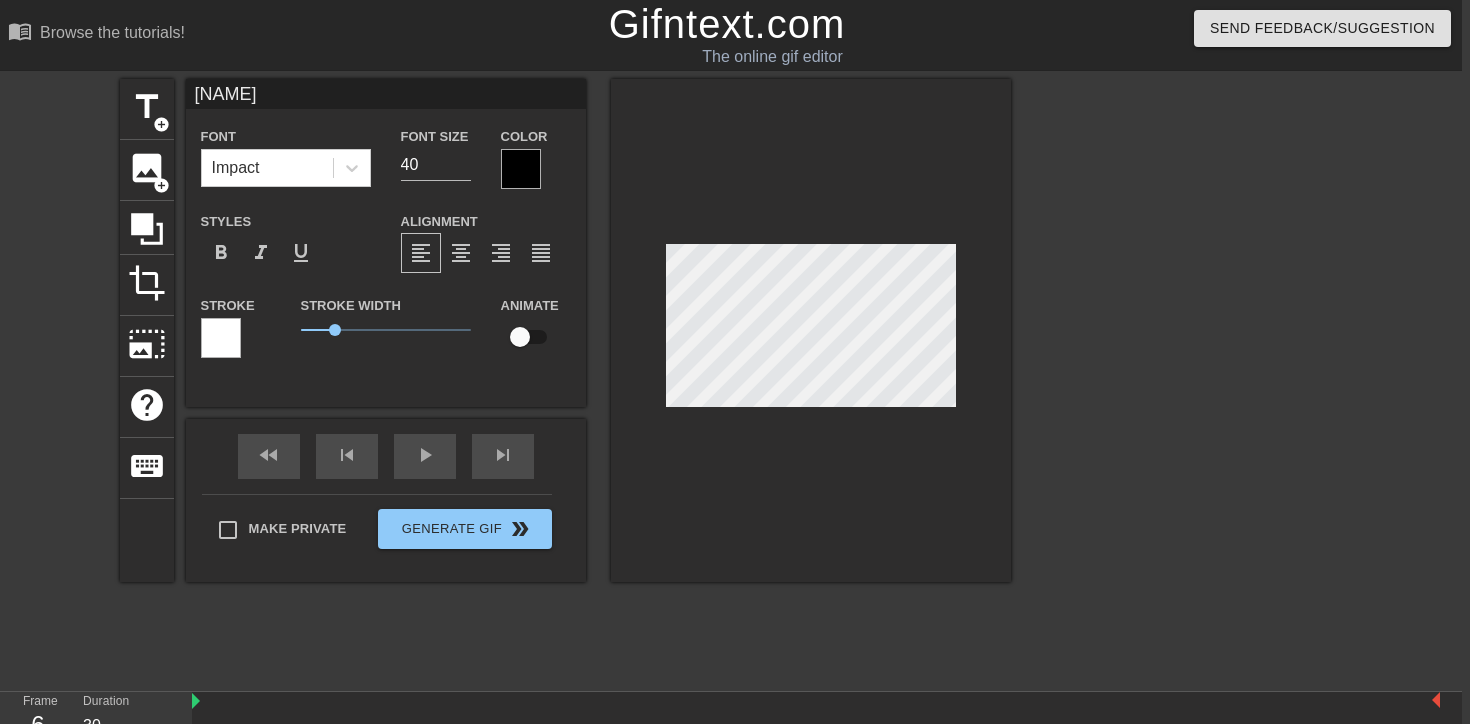 type on "Meltwat" 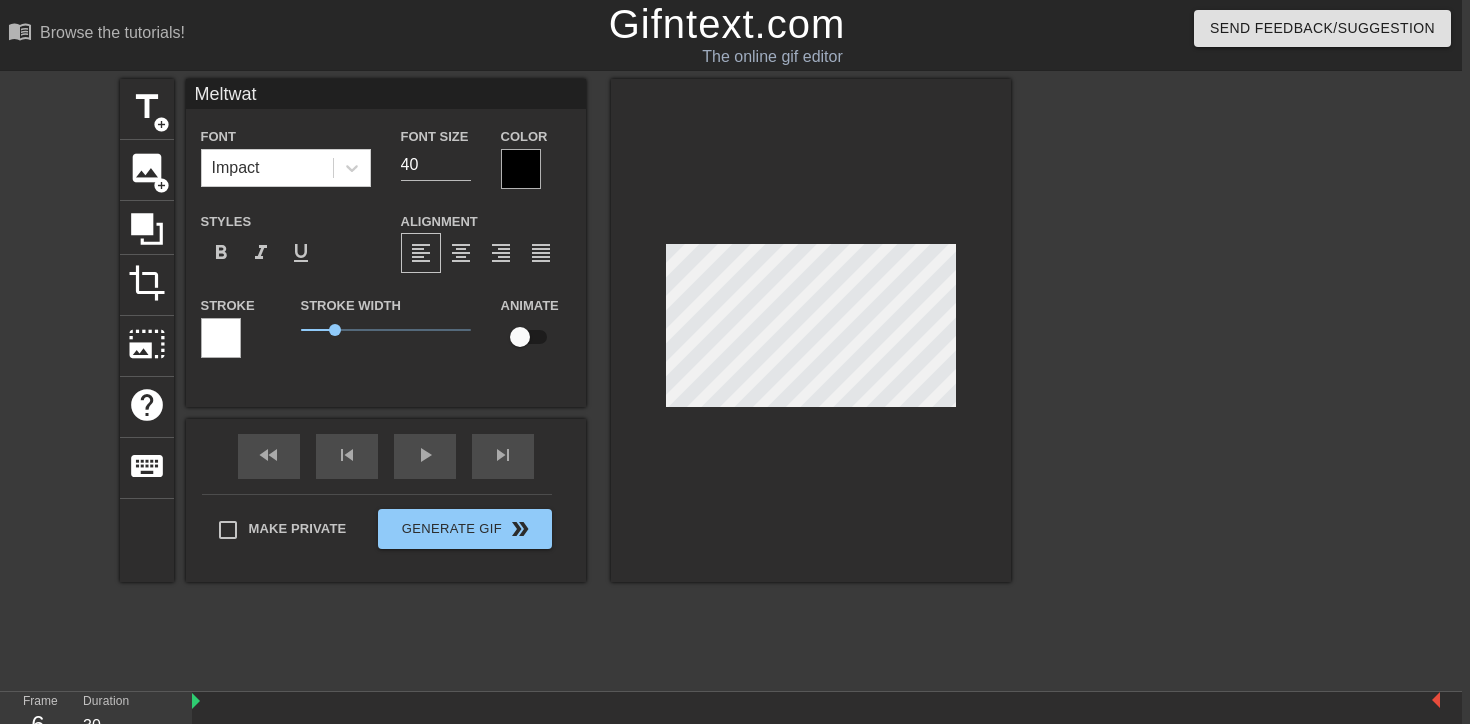 type on "Meltwate" 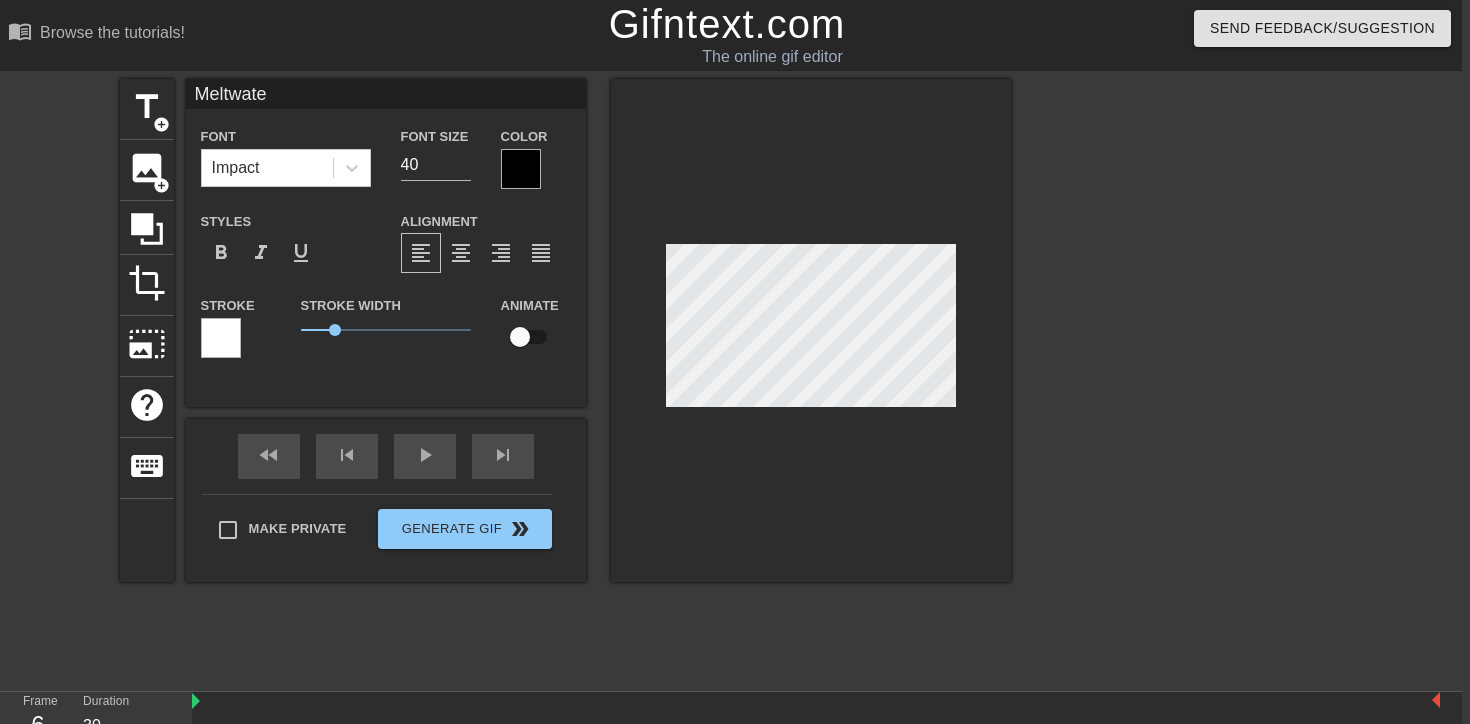 type on "Meltwater" 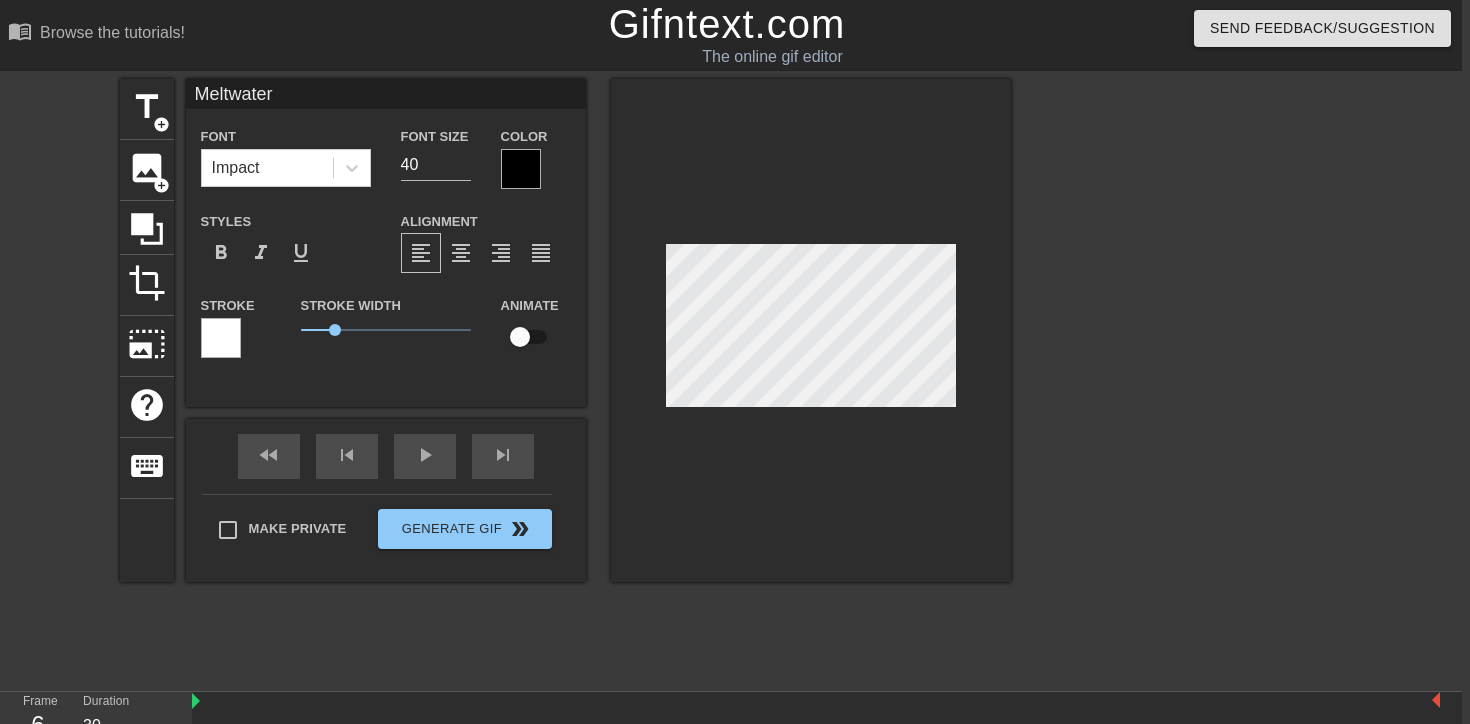scroll, scrollTop: 0, scrollLeft: 3, axis: horizontal 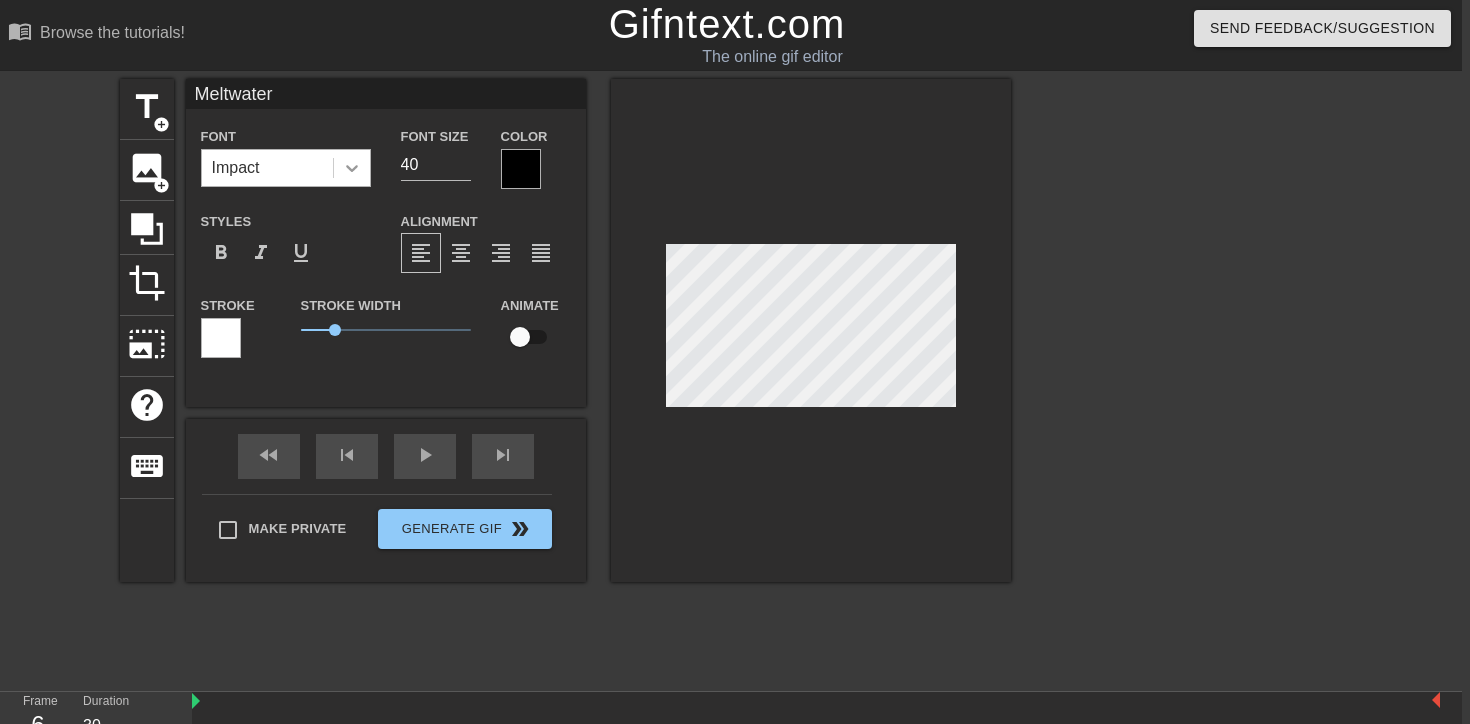 type on "Meltwater" 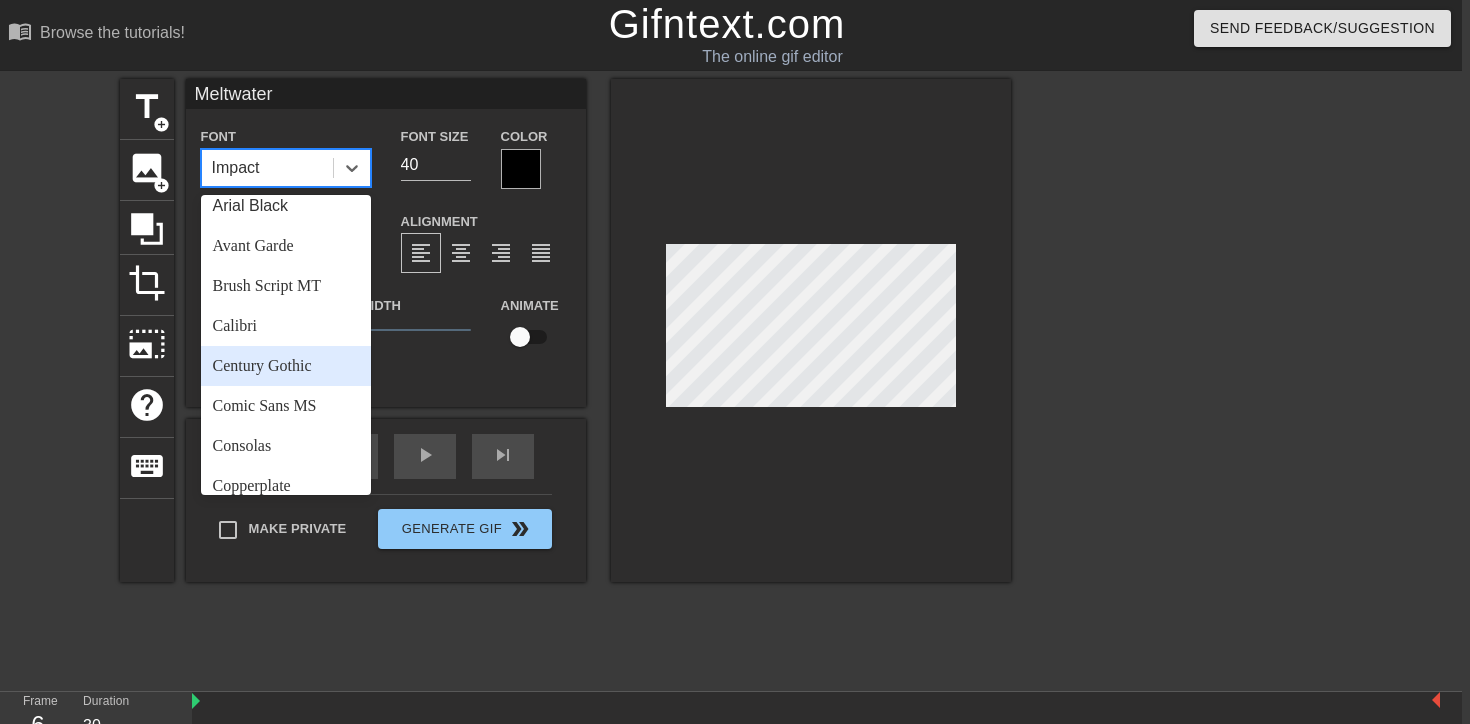 scroll, scrollTop: 57, scrollLeft: 0, axis: vertical 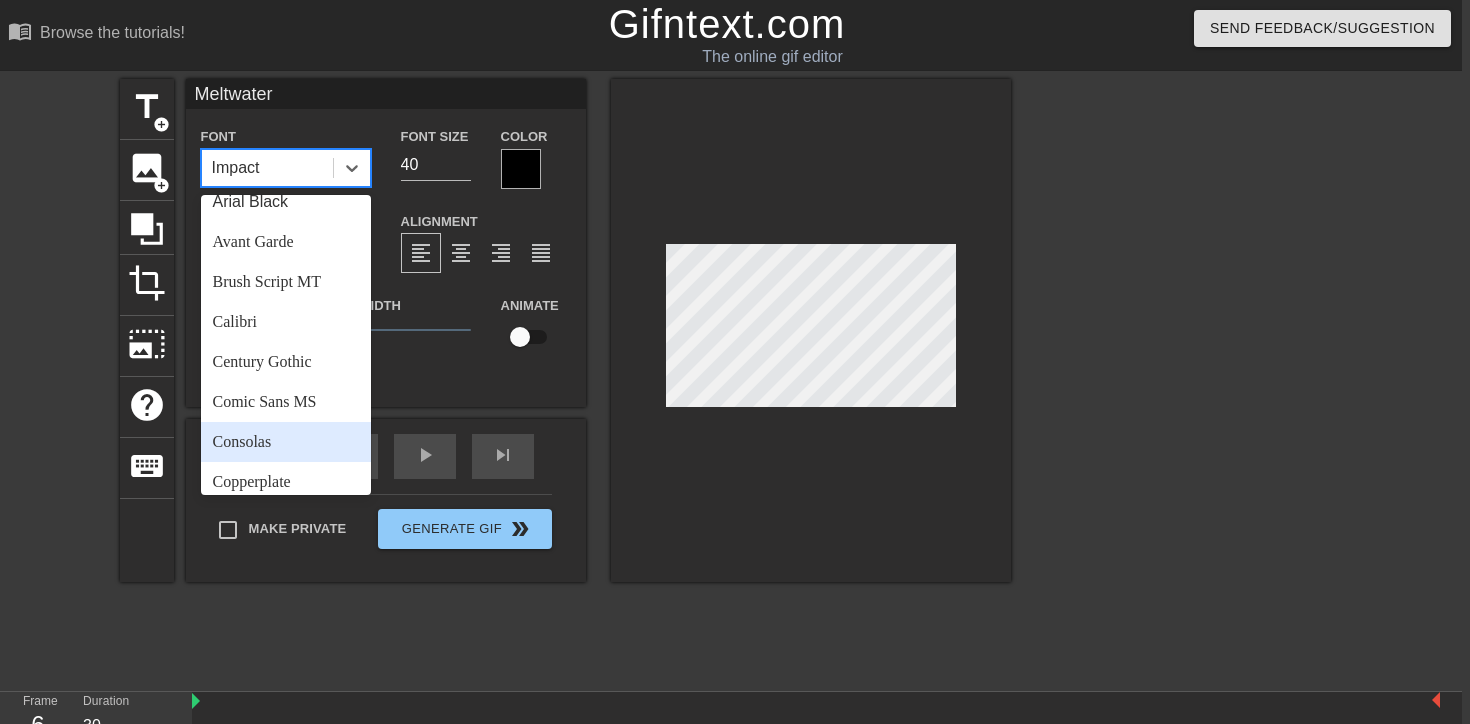 click on "Consolas" at bounding box center (286, 442) 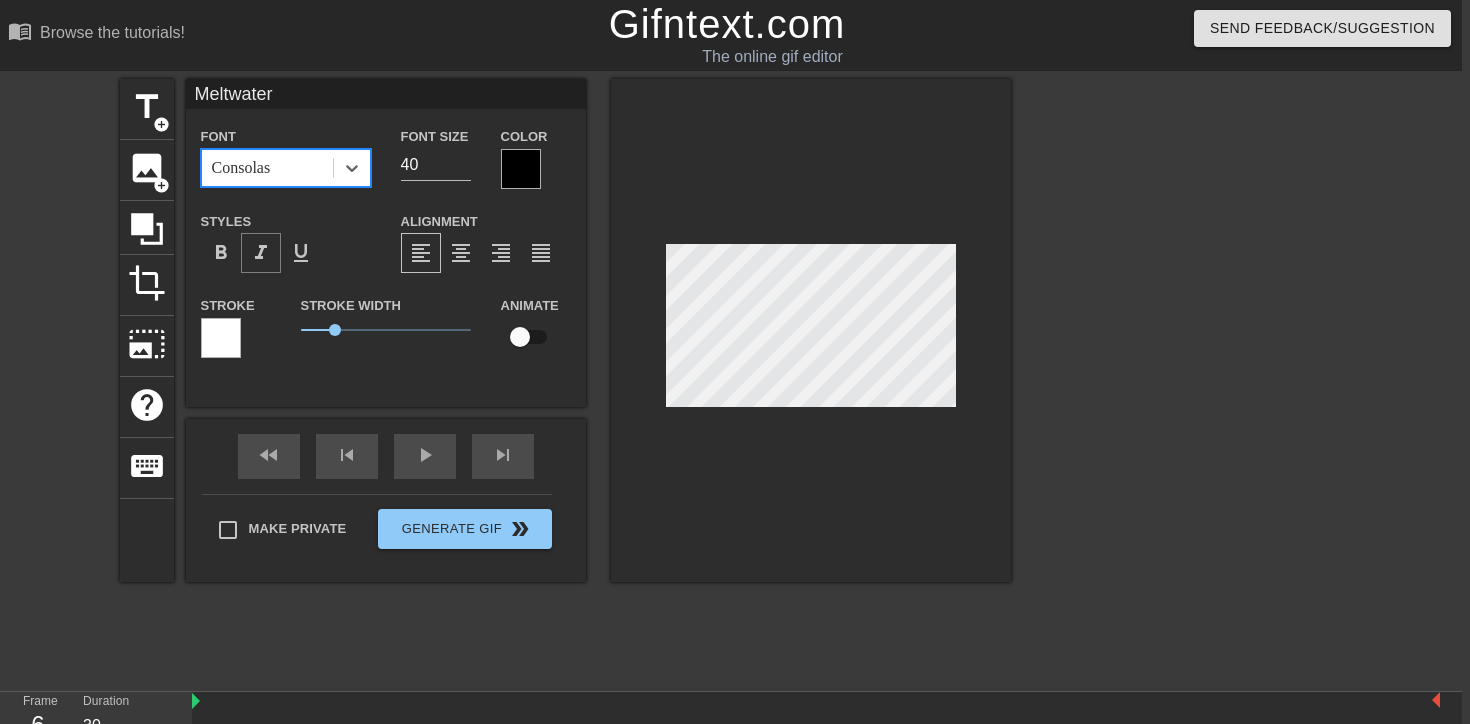 click on "format_italic" at bounding box center (261, 253) 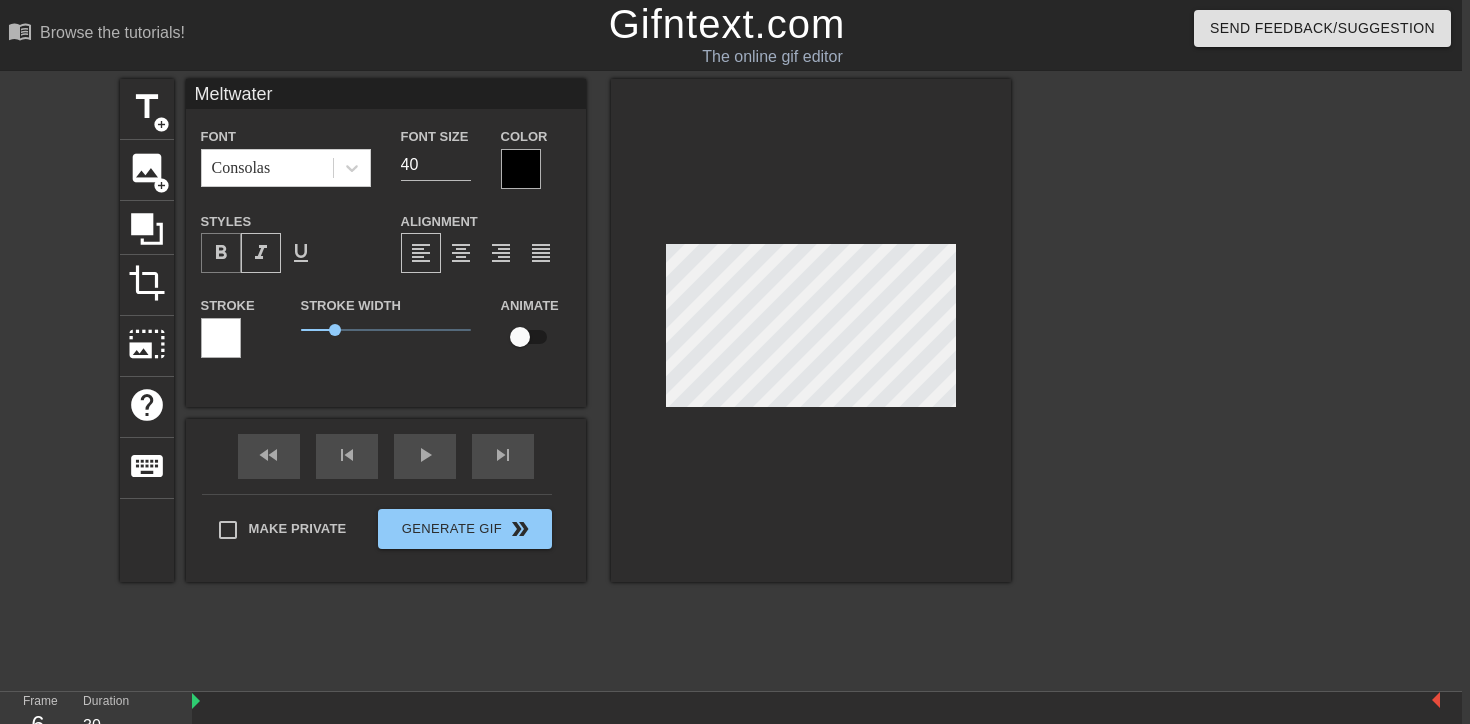 click on "format_bold" at bounding box center [221, 253] 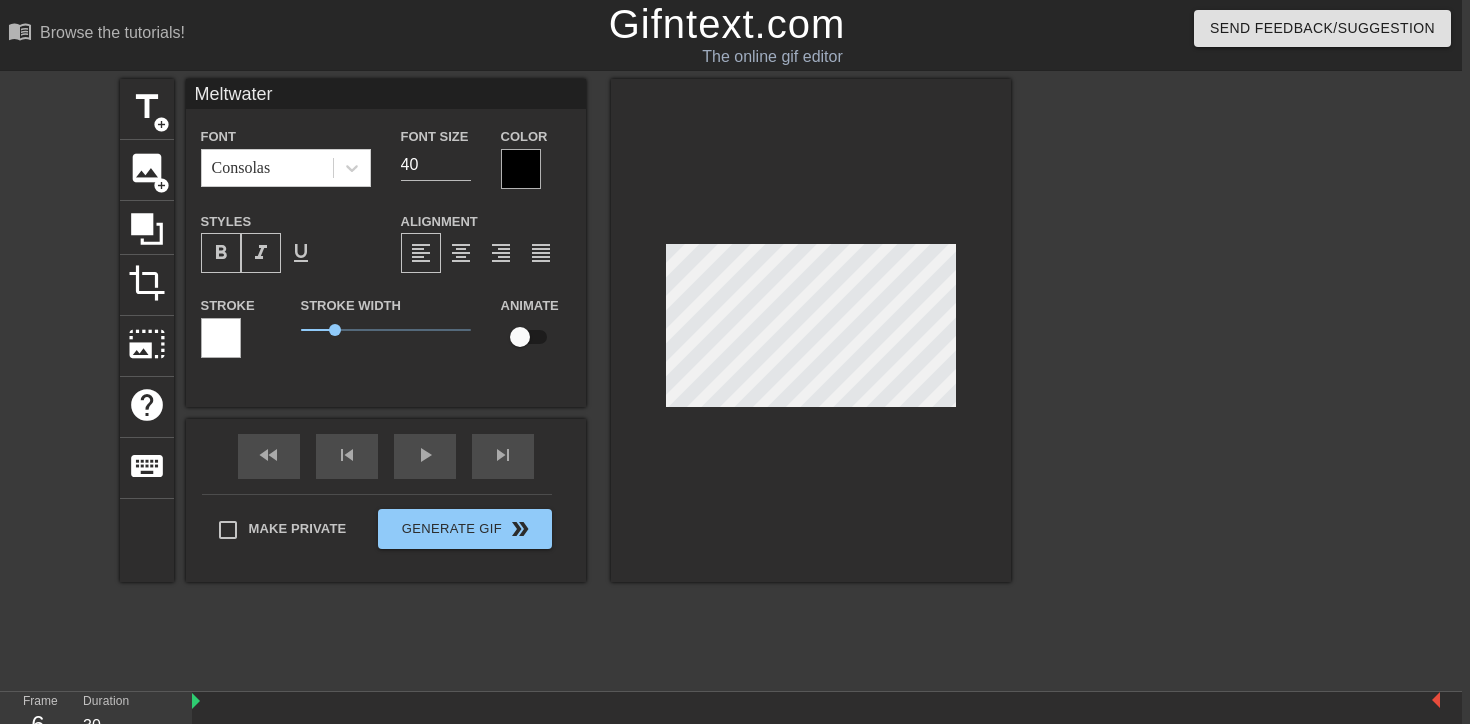 click on "title add_circle image add_circle crop photo_size_select_large help keyboard [NAME] Font Consolas Font Size 40 Color Styles format_bold format_italic format_underline Alignment format_align_left format_align_center format_align_right format_align_justify Stroke Stroke Width 0 Animate fast_rewind skip_previous play_arrow skip_next Make Private Generate Gif double_arrow" at bounding box center (727, 379) 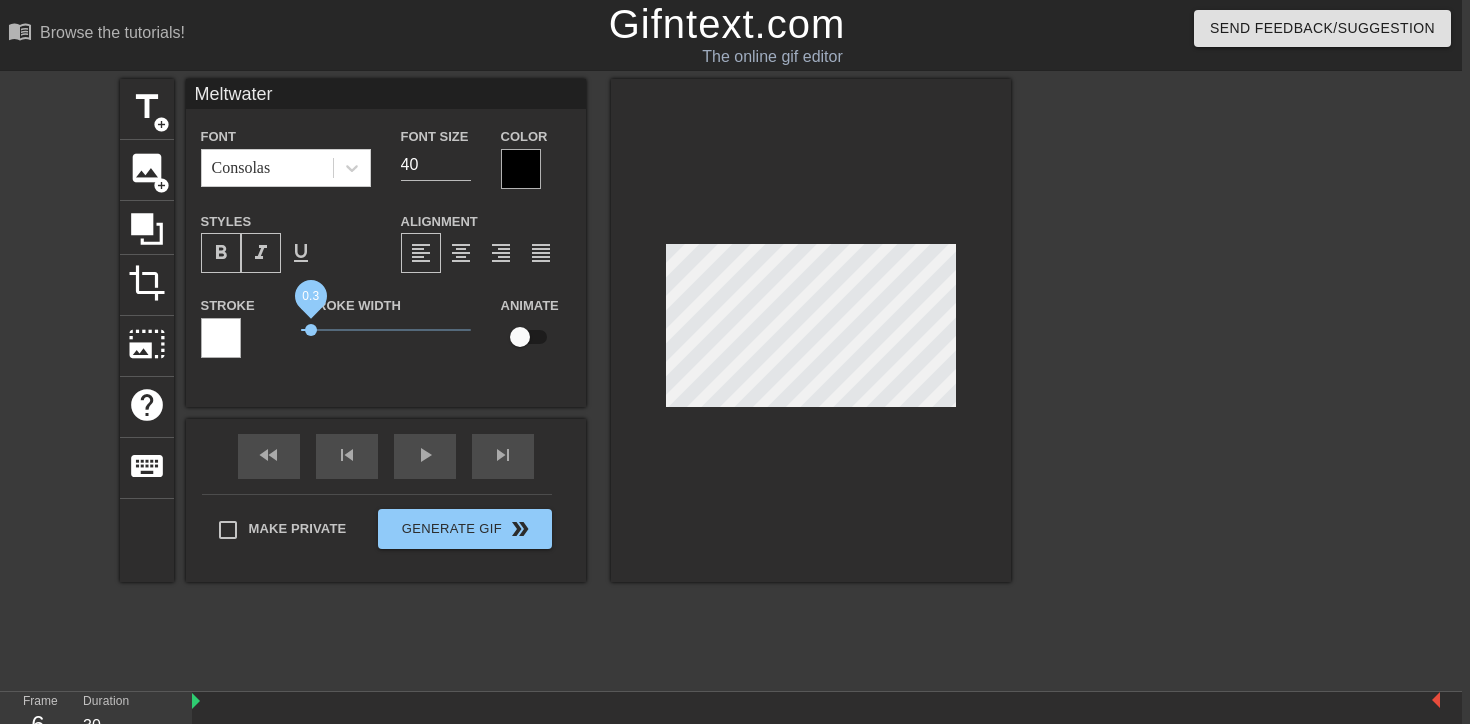 drag, startPoint x: 330, startPoint y: 327, endPoint x: 311, endPoint y: 327, distance: 19 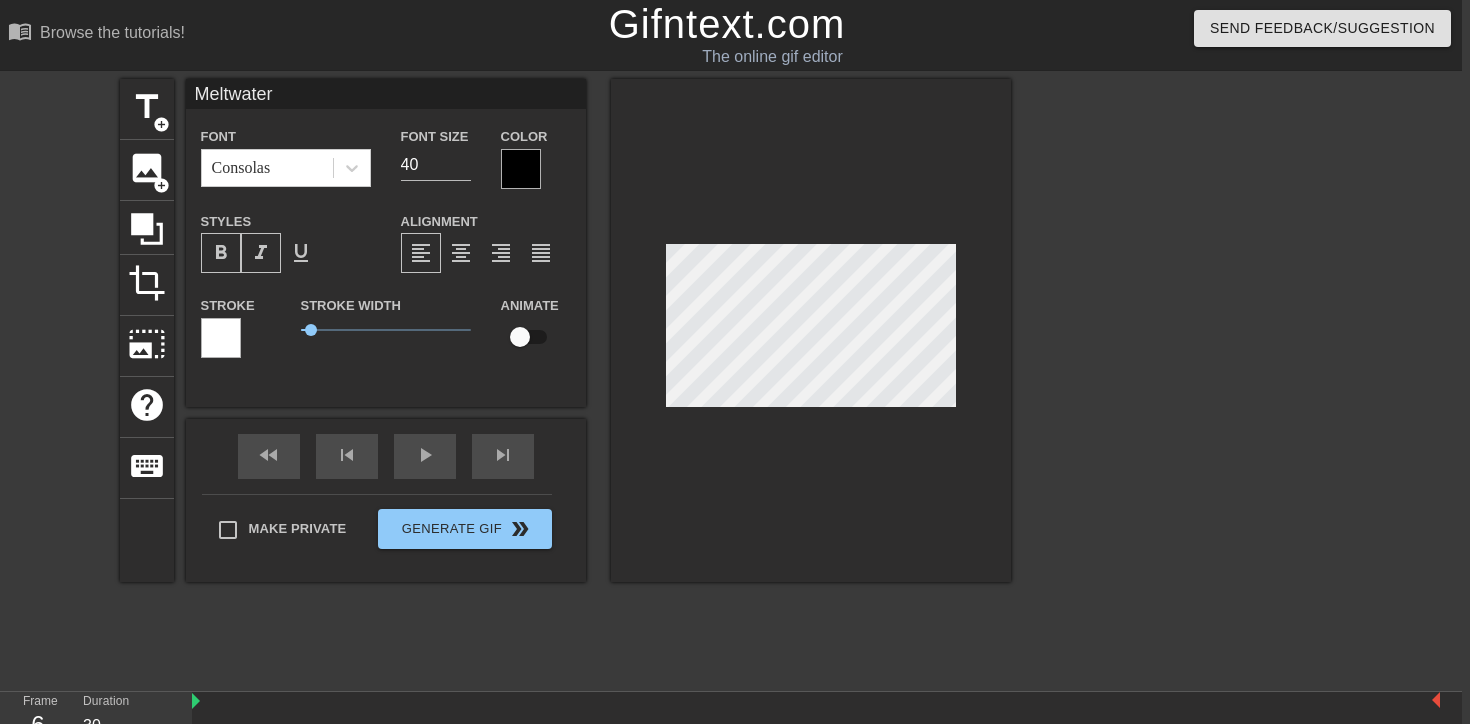 click at bounding box center (221, 338) 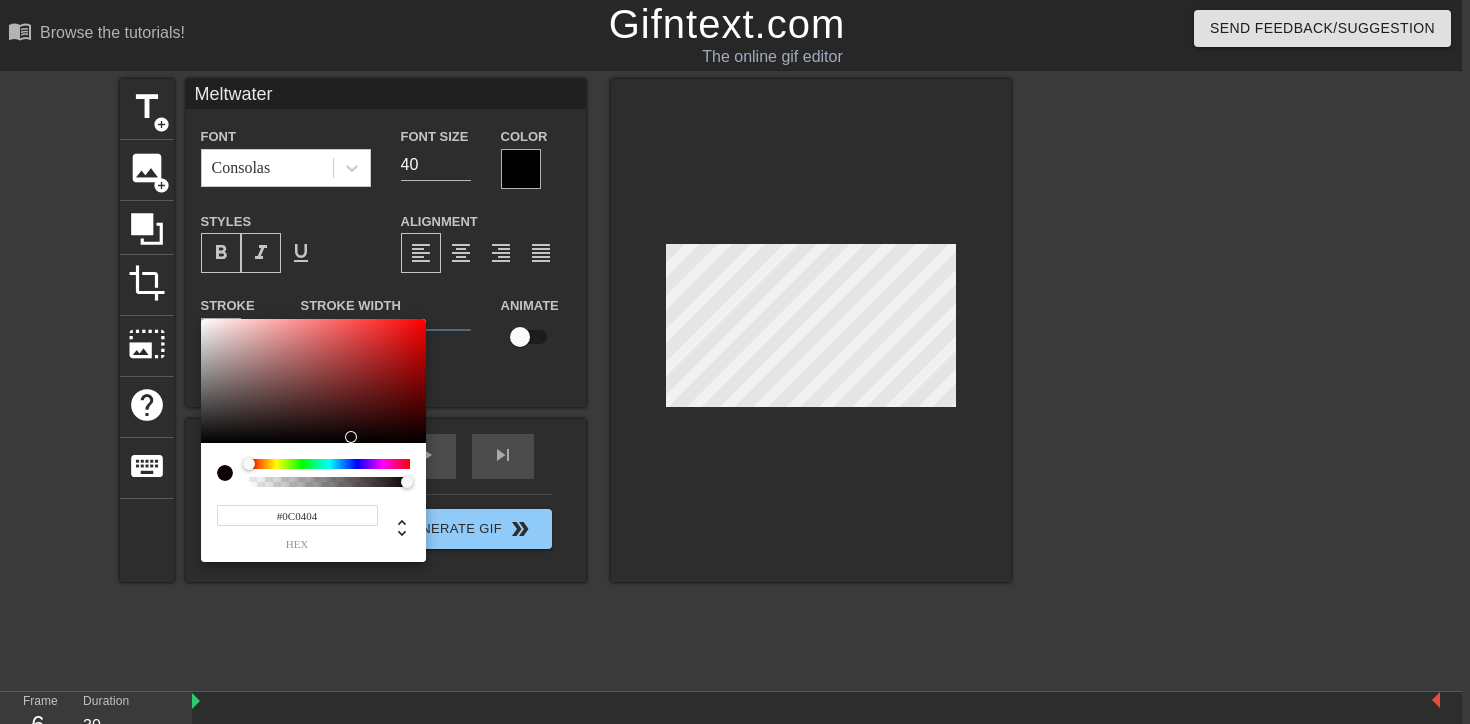 drag, startPoint x: 357, startPoint y: 400, endPoint x: 357, endPoint y: 437, distance: 37 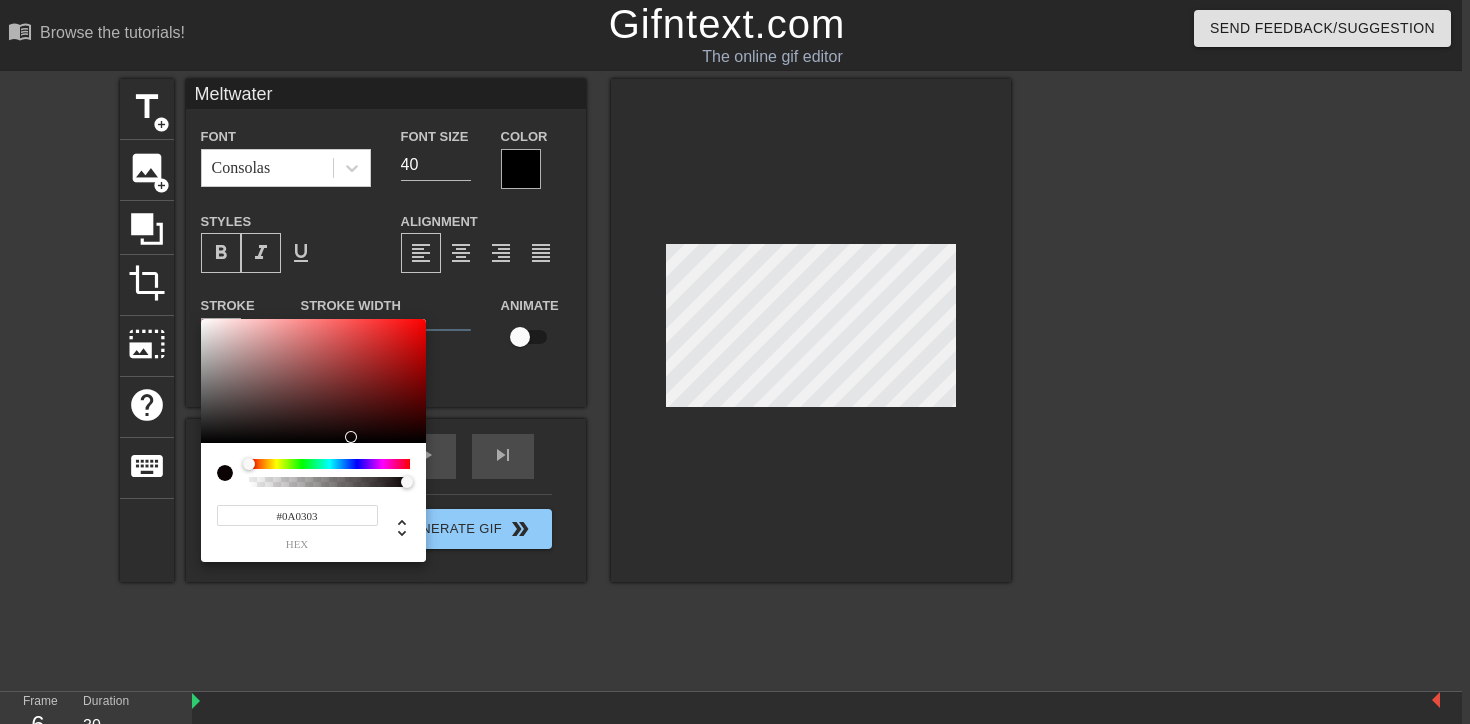 type on "#000000" 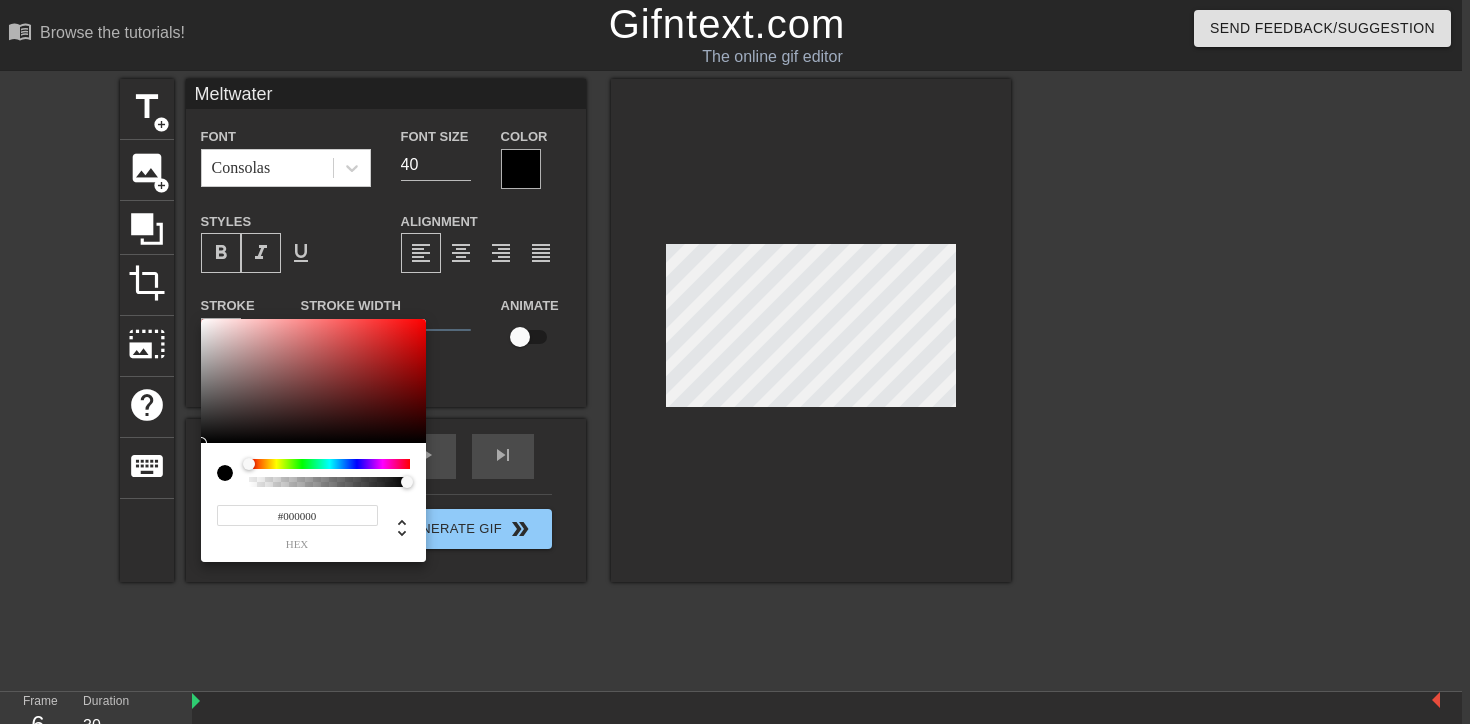drag, startPoint x: 357, startPoint y: 437, endPoint x: 357, endPoint y: 456, distance: 19 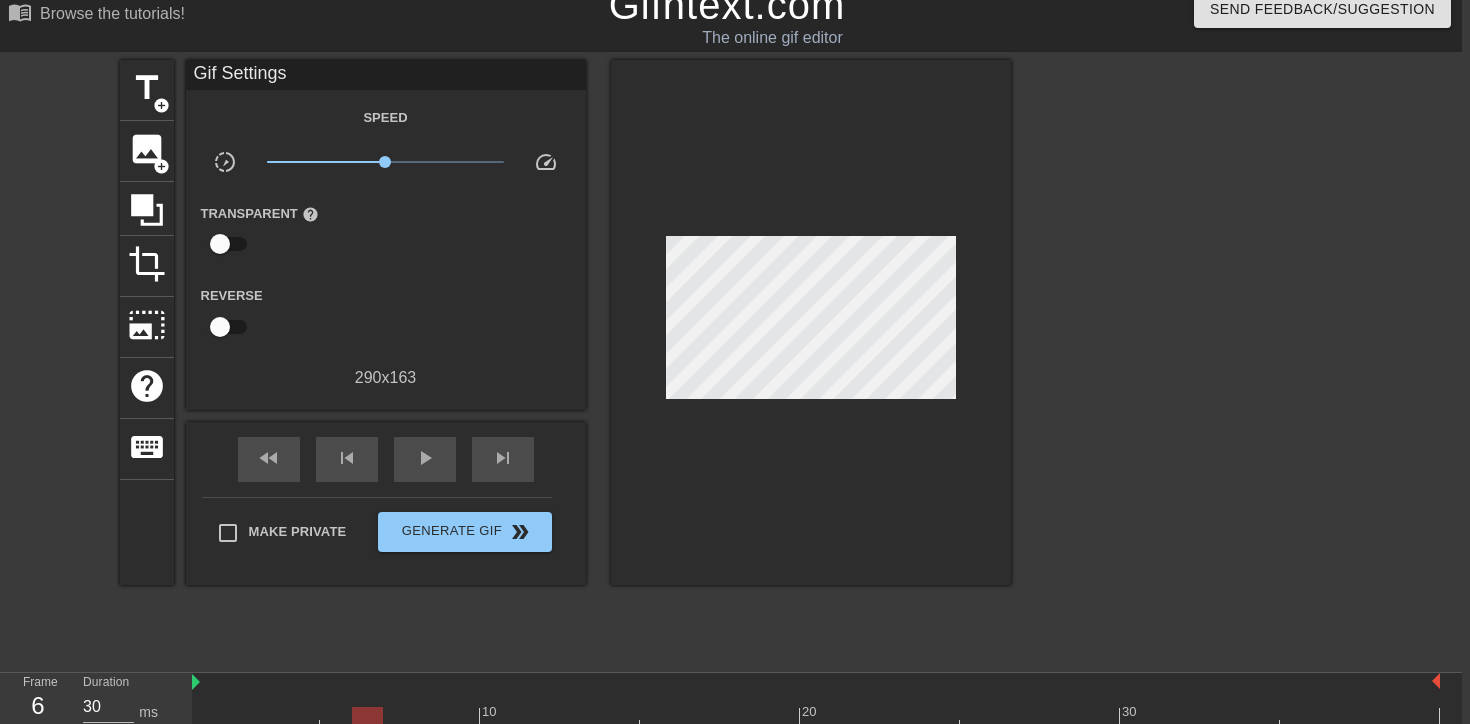 scroll, scrollTop: 27, scrollLeft: 8, axis: both 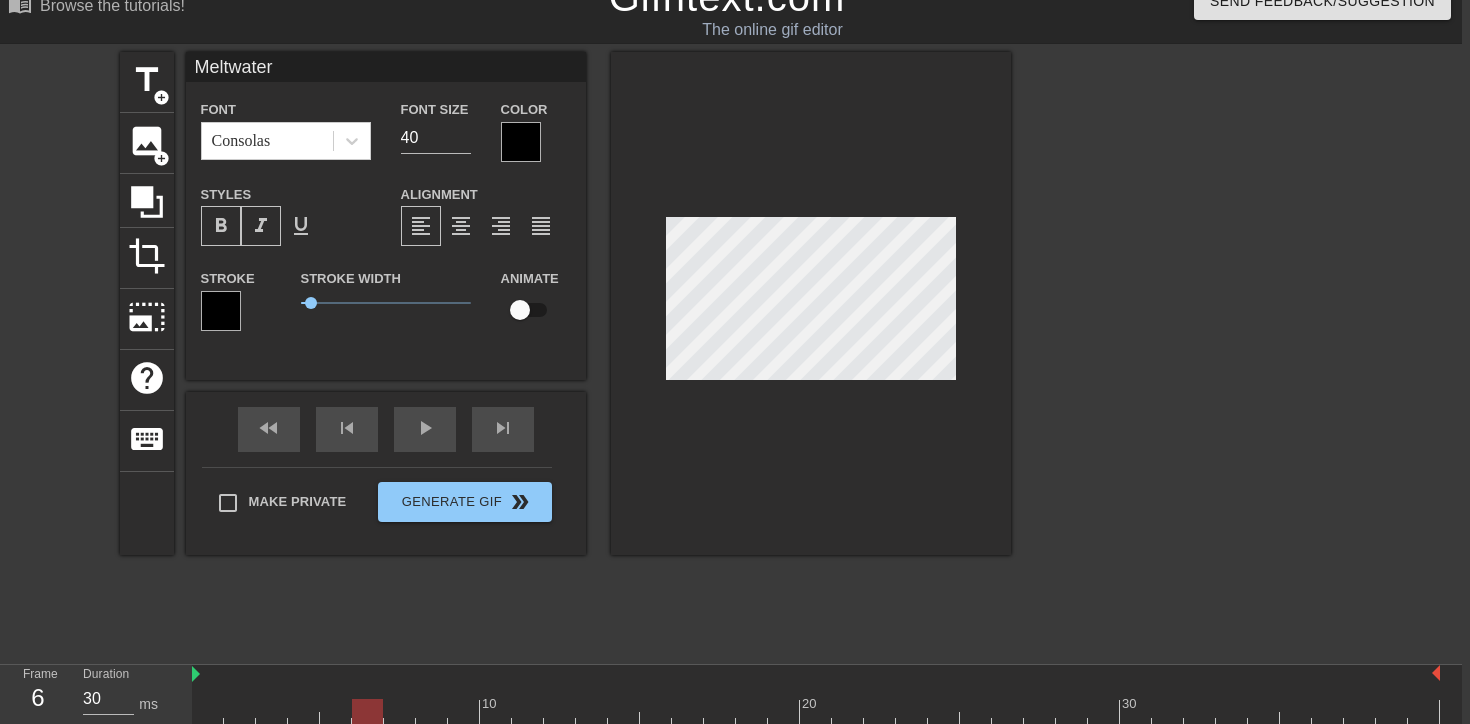 click at bounding box center [520, 310] 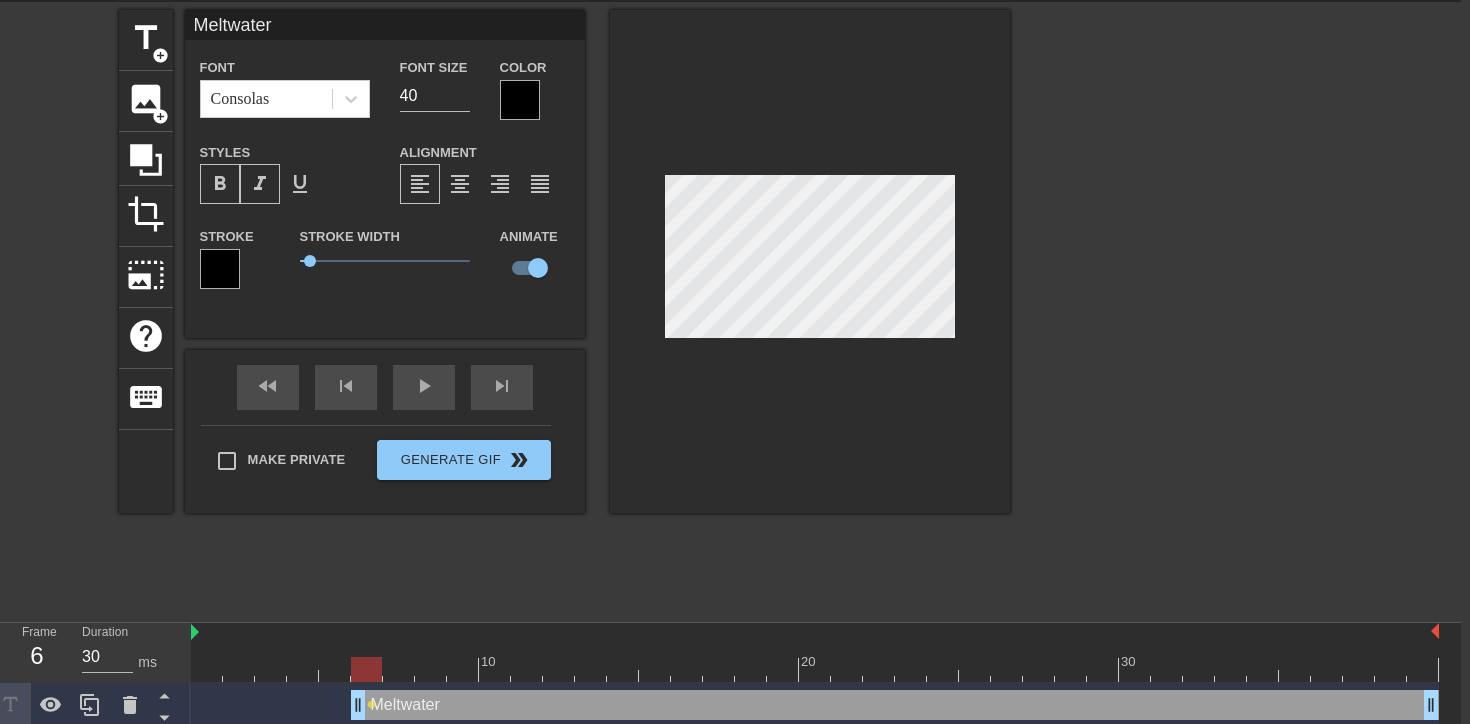 scroll, scrollTop: 69, scrollLeft: 11, axis: both 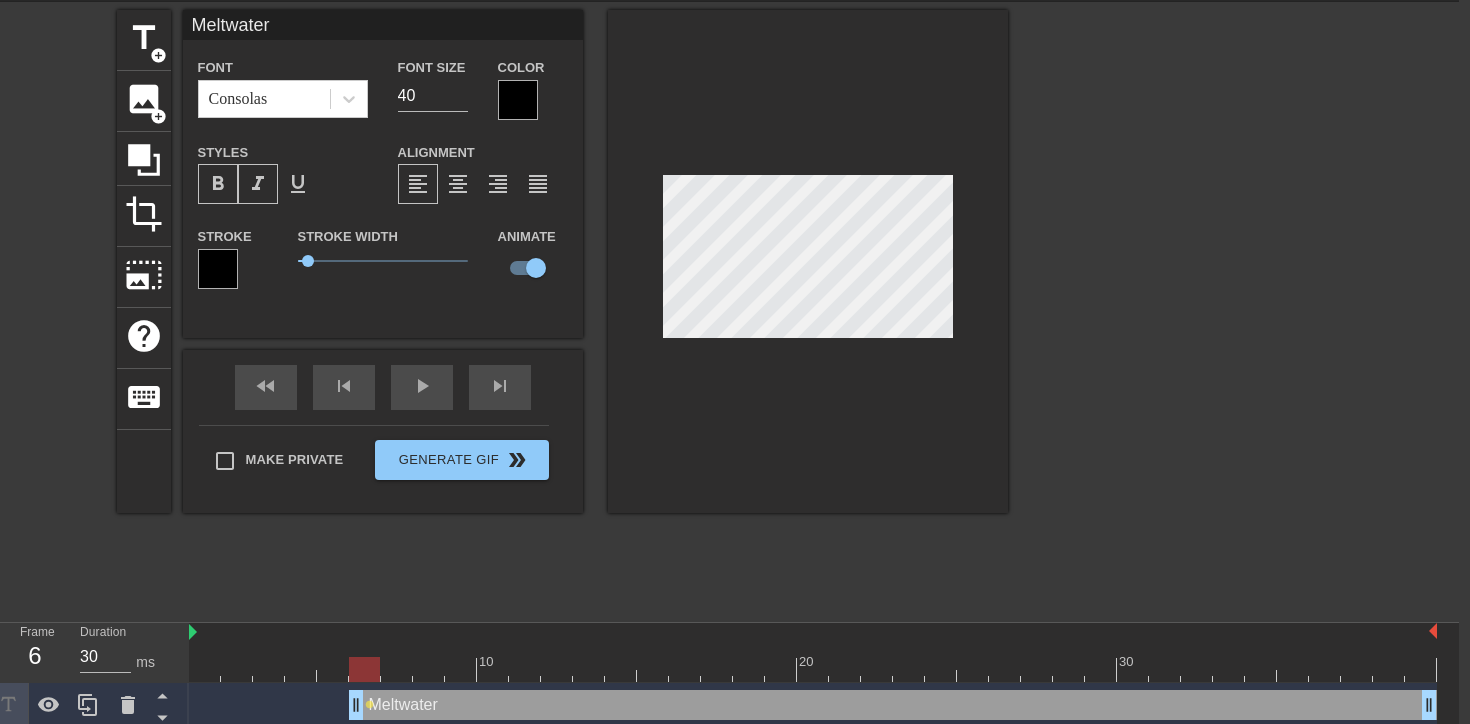 click at bounding box center [518, 100] 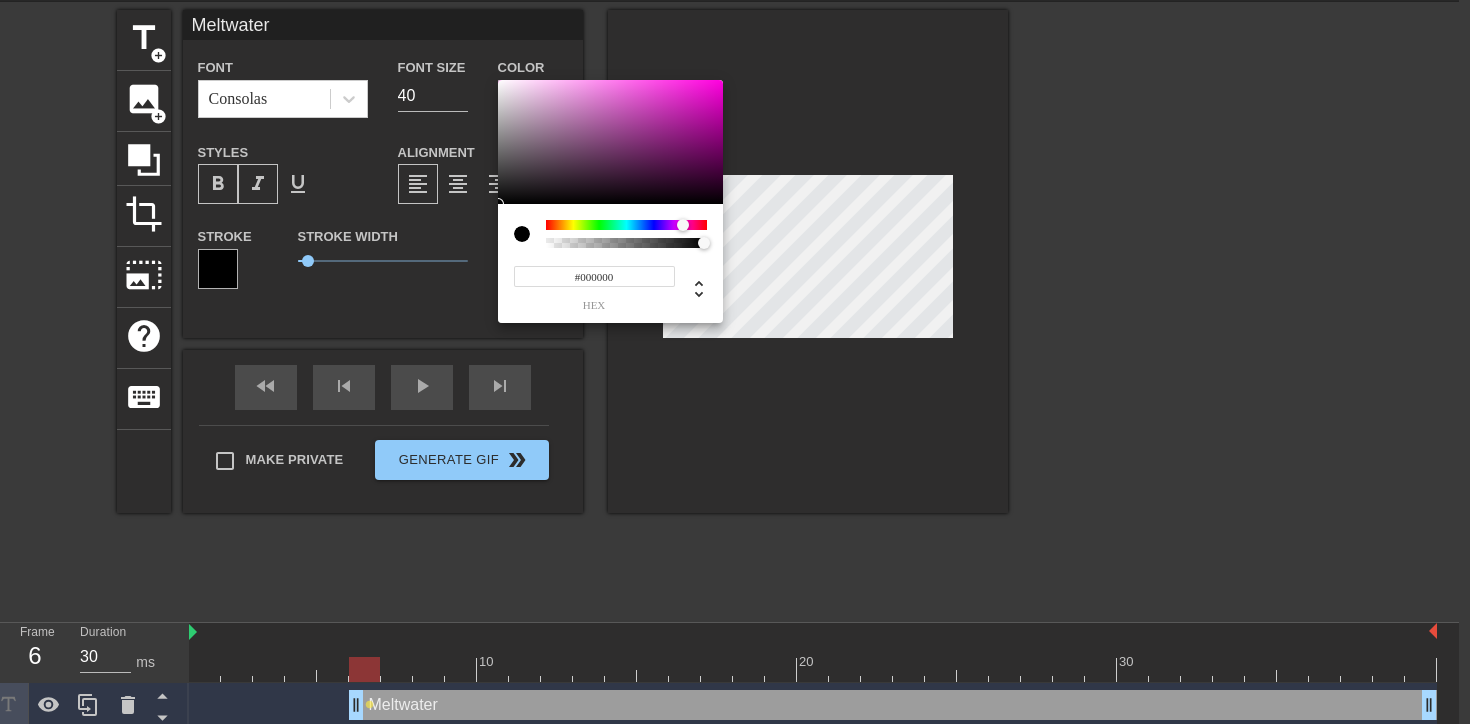 drag, startPoint x: 656, startPoint y: 223, endPoint x: 683, endPoint y: 226, distance: 27.166155 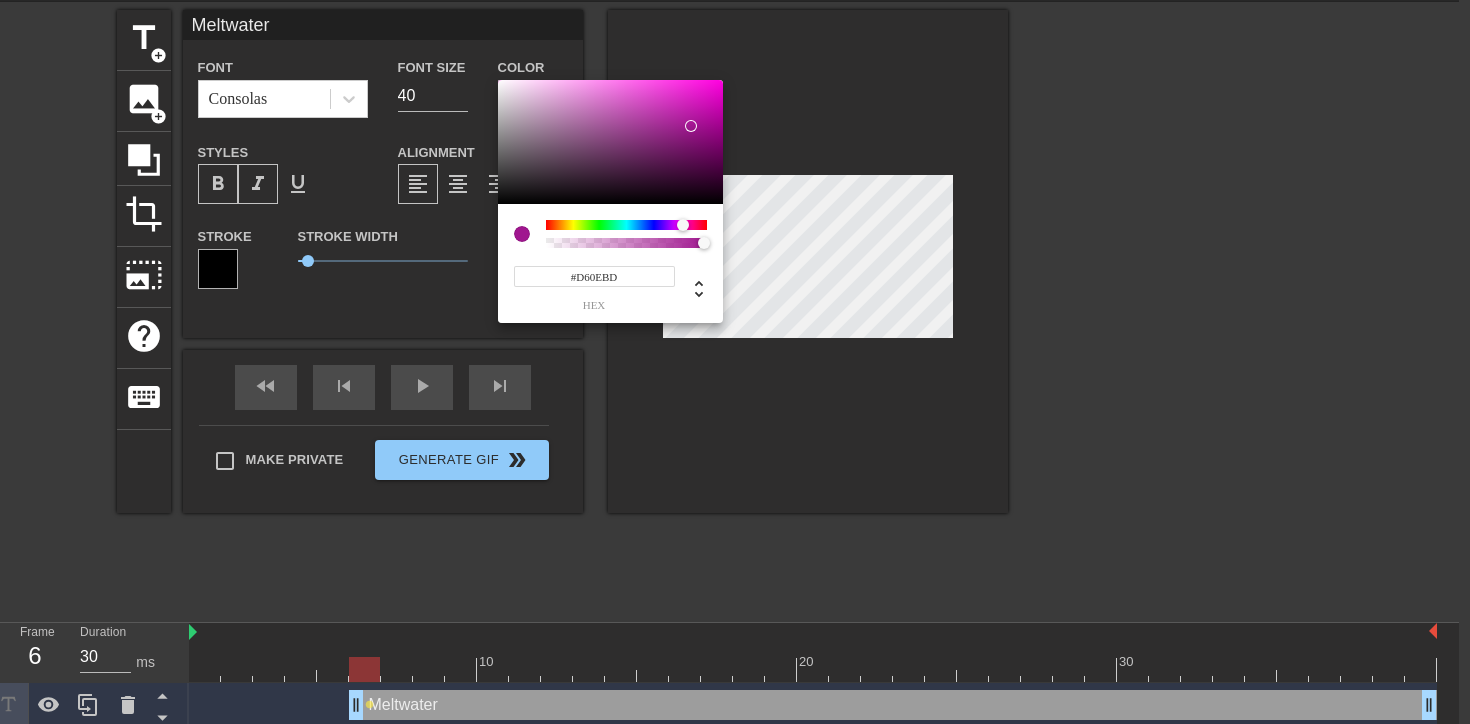 type on "#FF00DF" 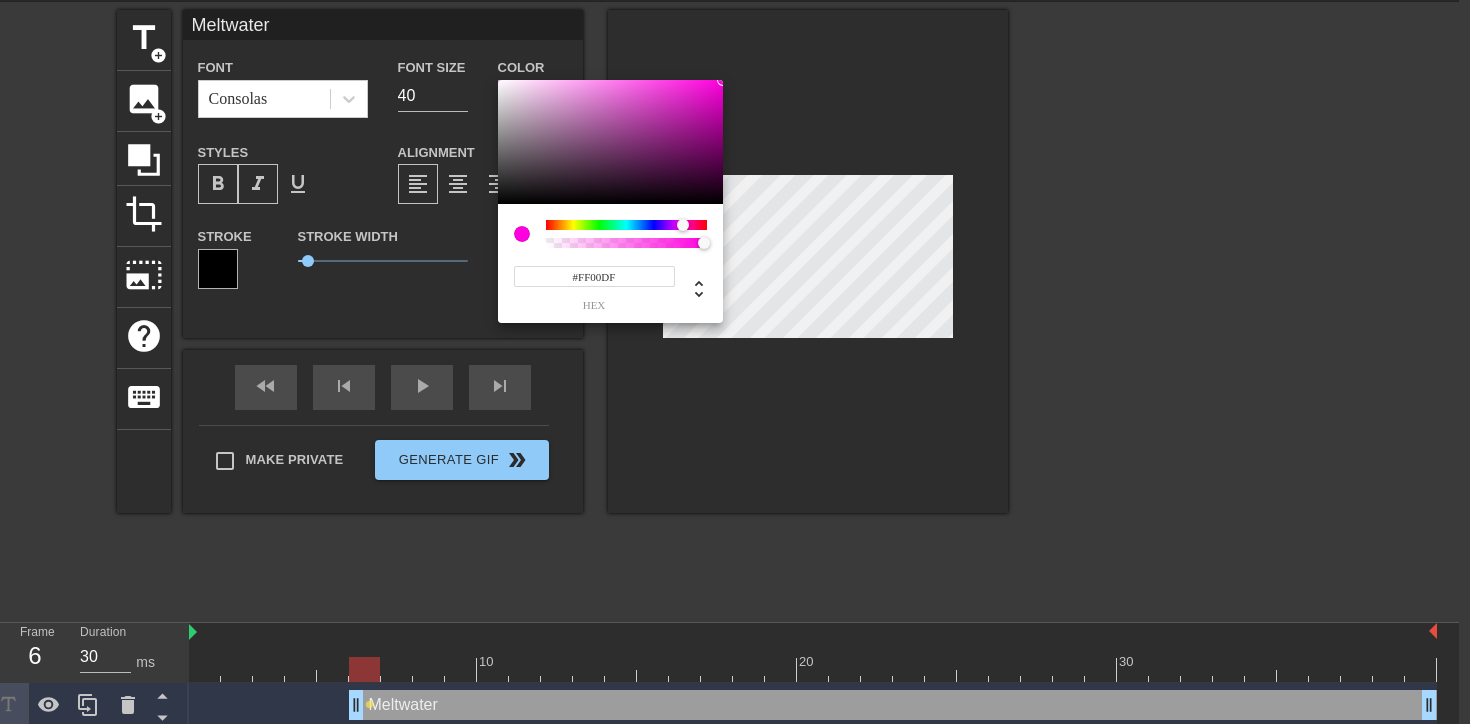 drag, startPoint x: 691, startPoint y: 126, endPoint x: 765, endPoint y: 10, distance: 137.5936 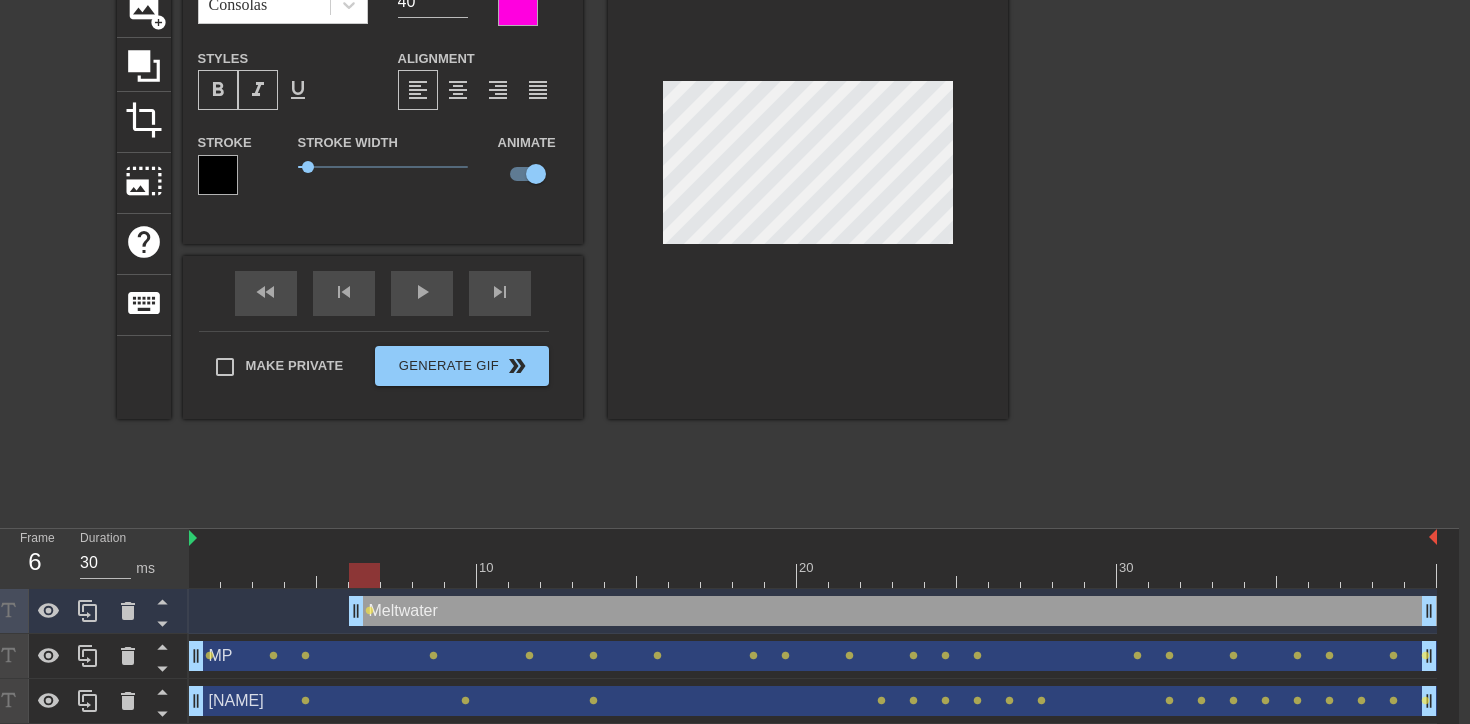 scroll, scrollTop: 166, scrollLeft: 11, axis: both 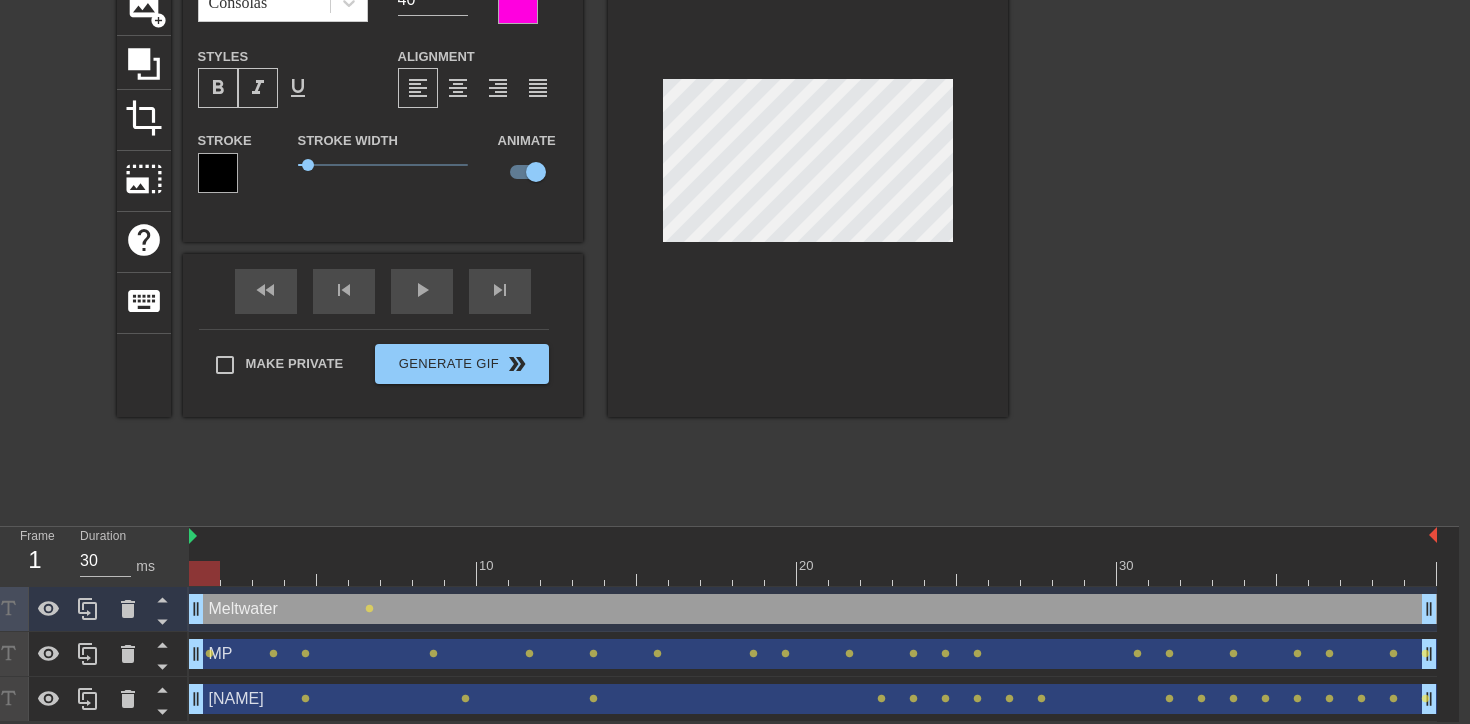 drag, startPoint x: 358, startPoint y: 601, endPoint x: 189, endPoint y: 604, distance: 169.02663 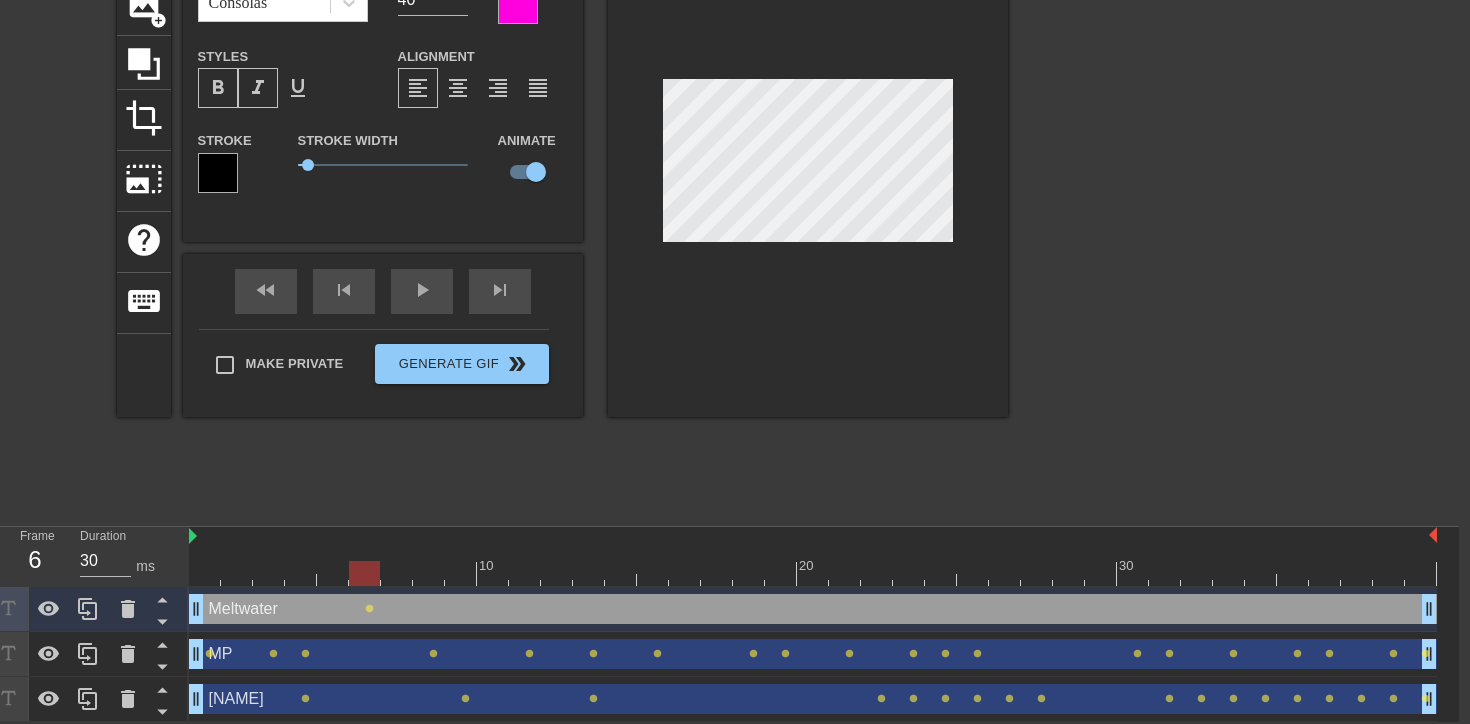 click at bounding box center (813, 573) 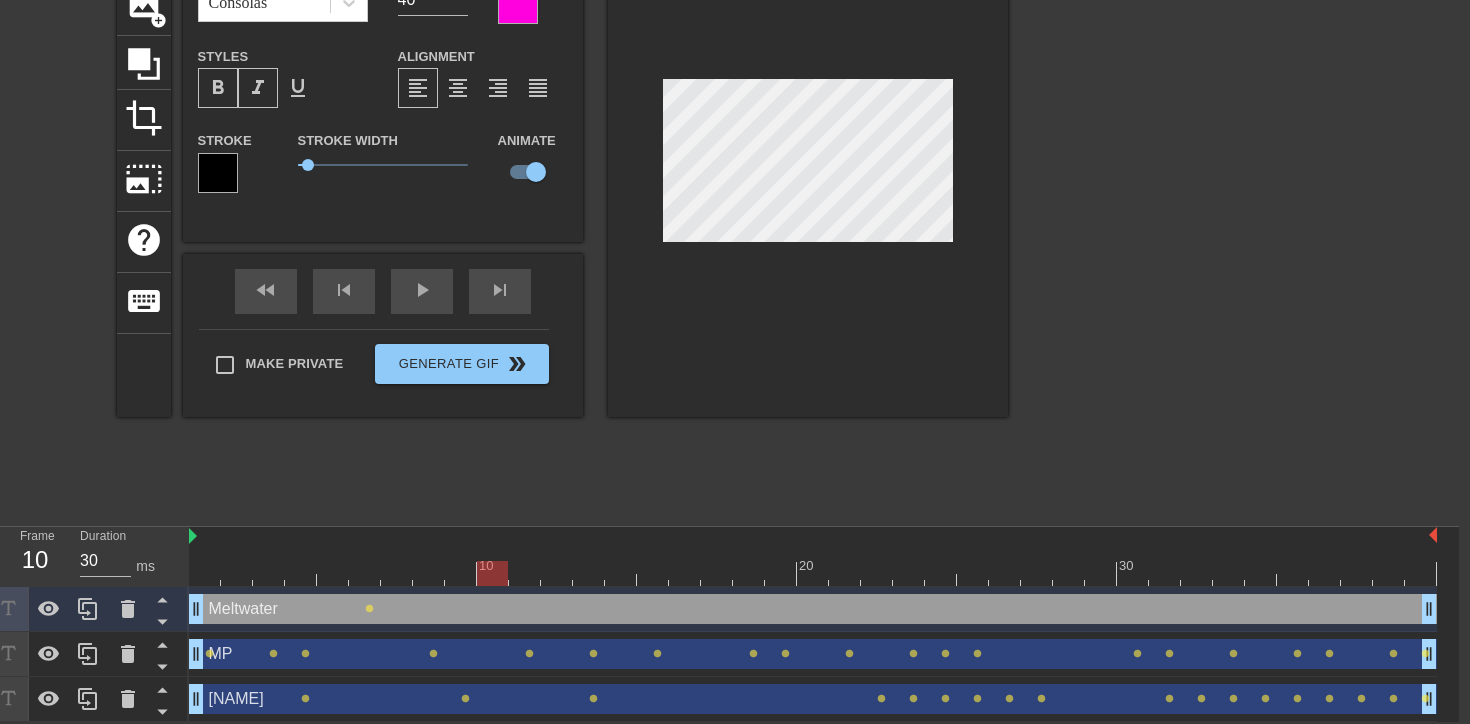 click at bounding box center [813, 573] 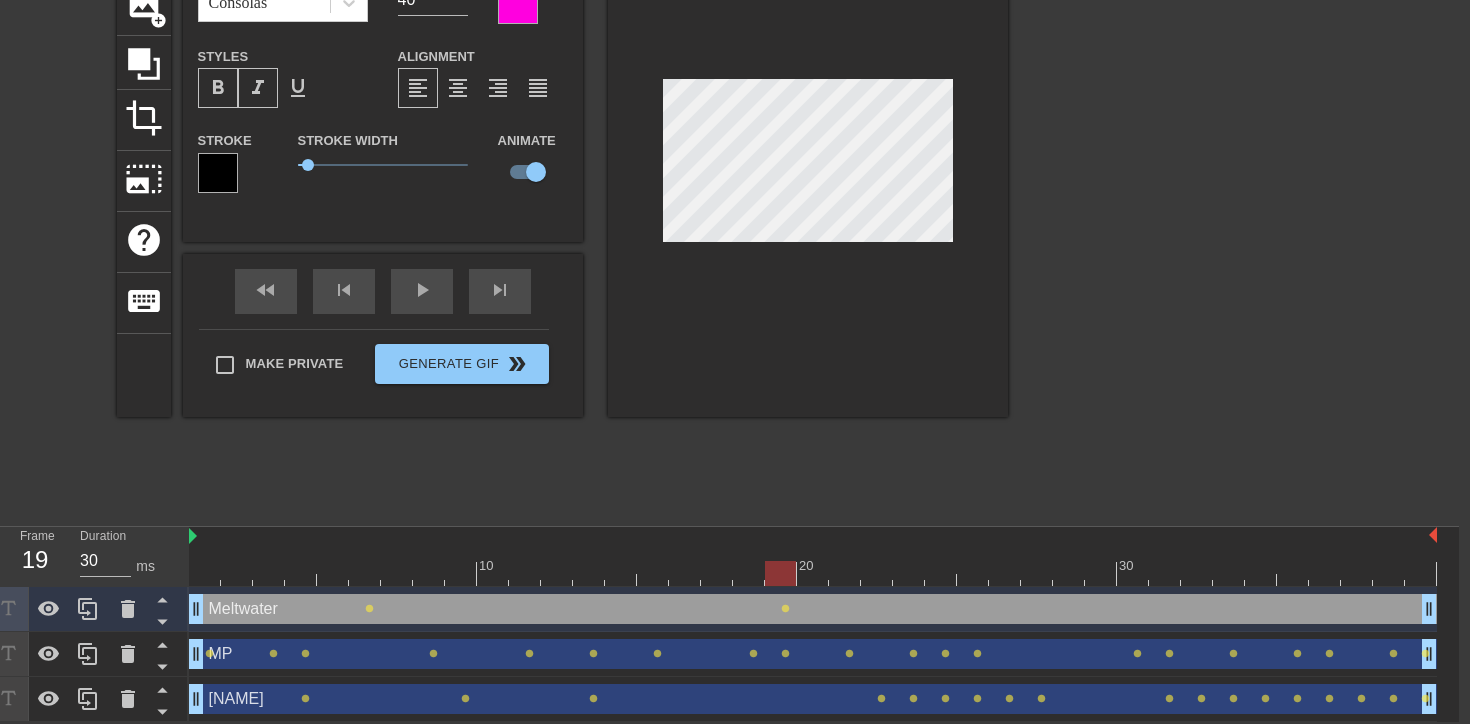 click at bounding box center [813, 573] 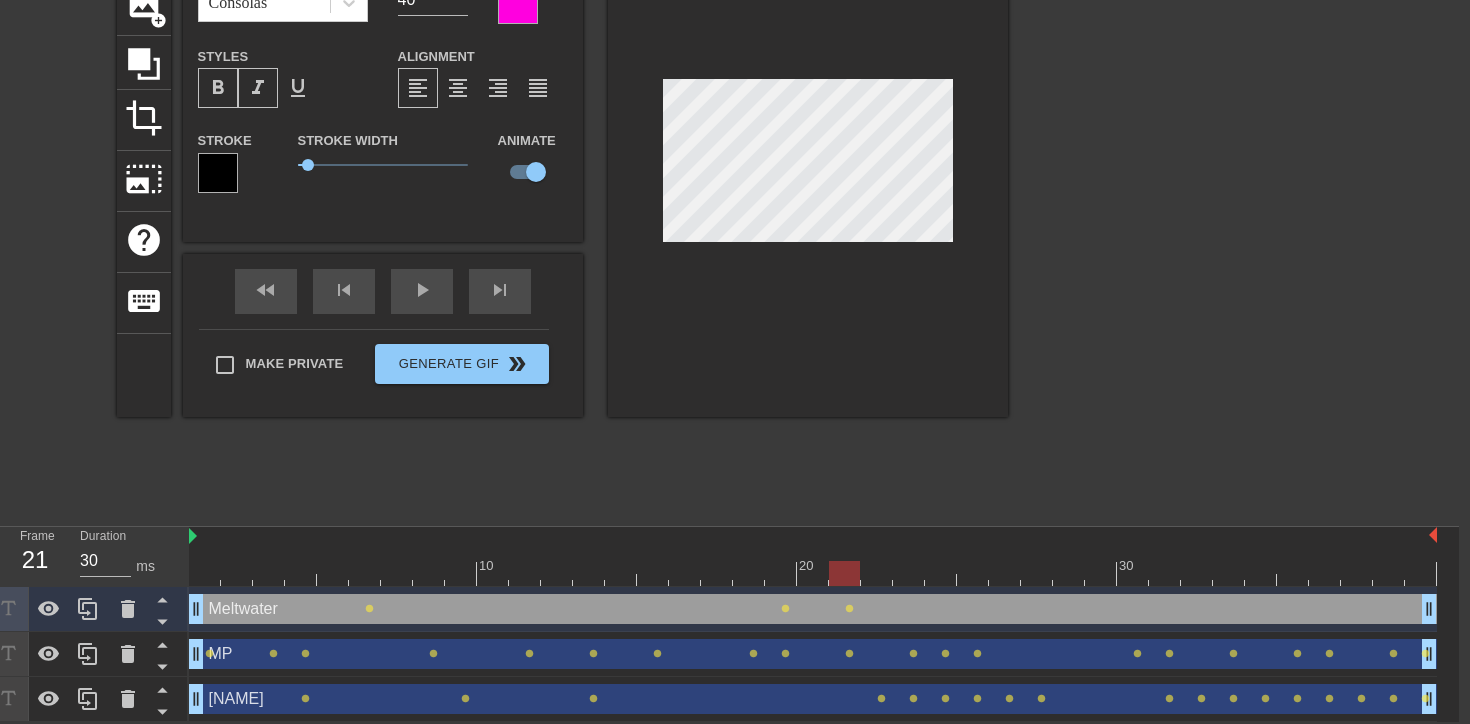 click at bounding box center (813, 573) 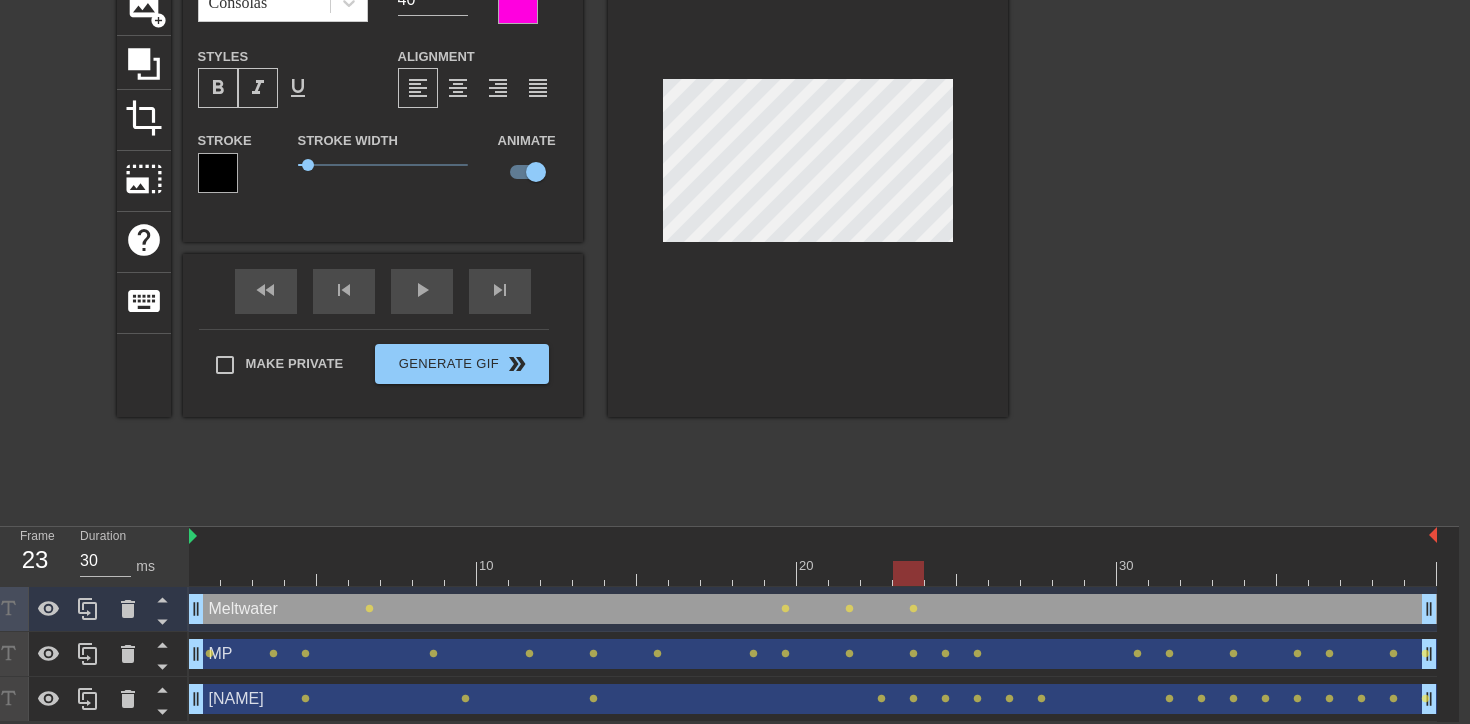 click at bounding box center (813, 573) 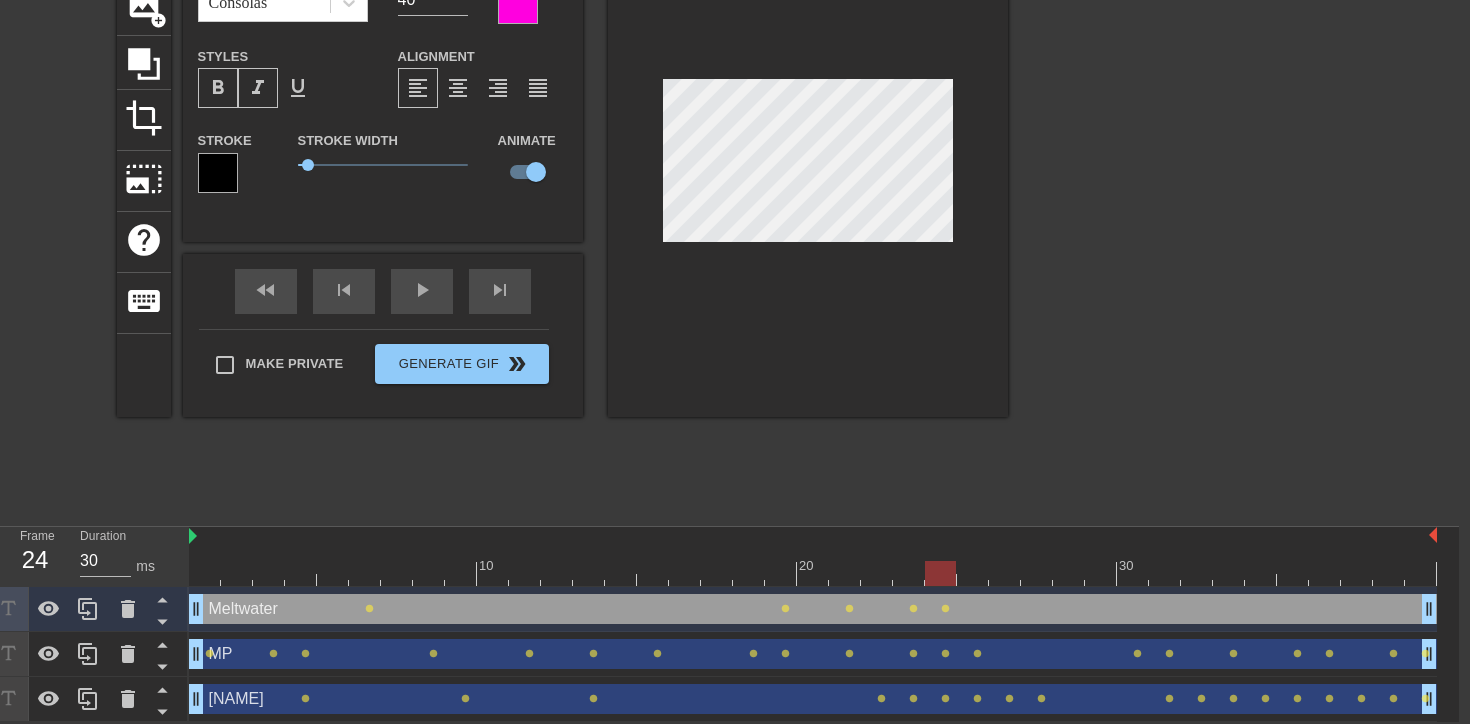 click at bounding box center (813, 573) 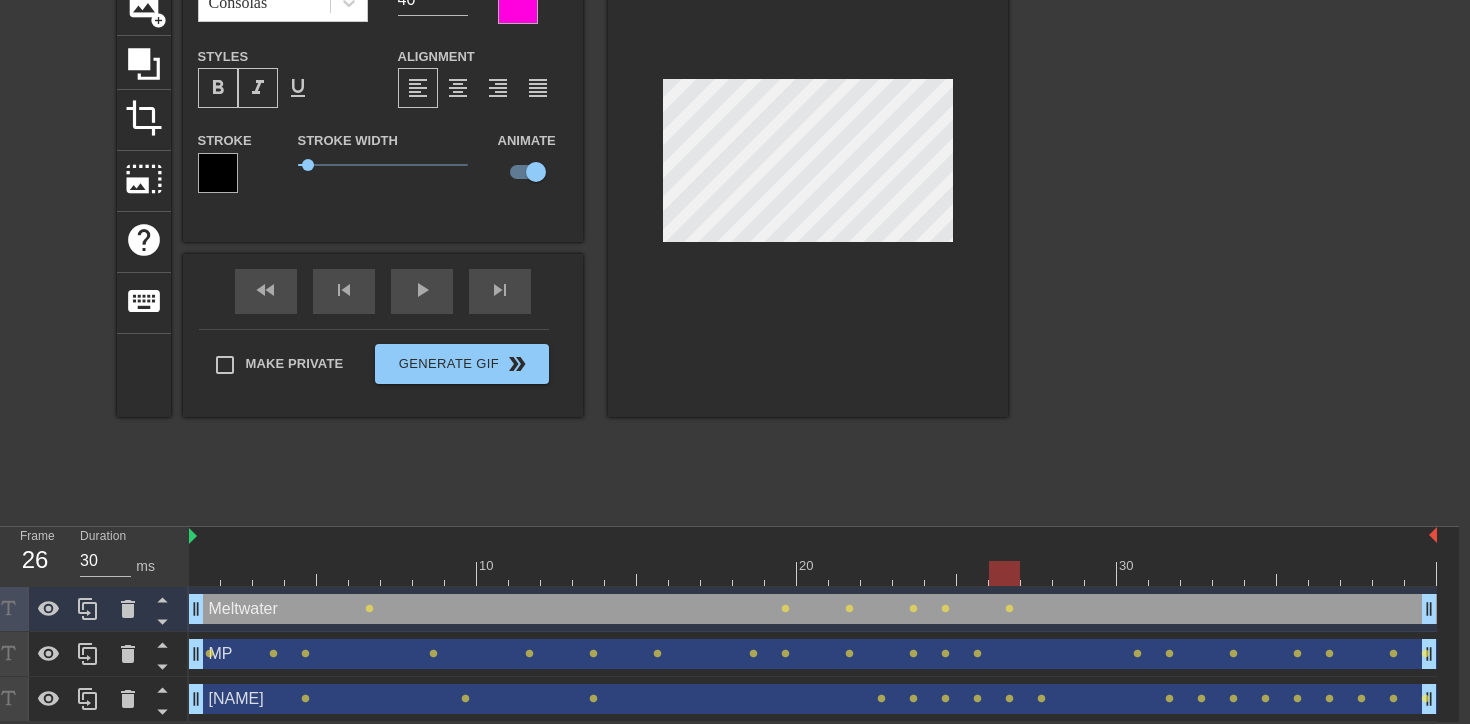 click at bounding box center (813, 573) 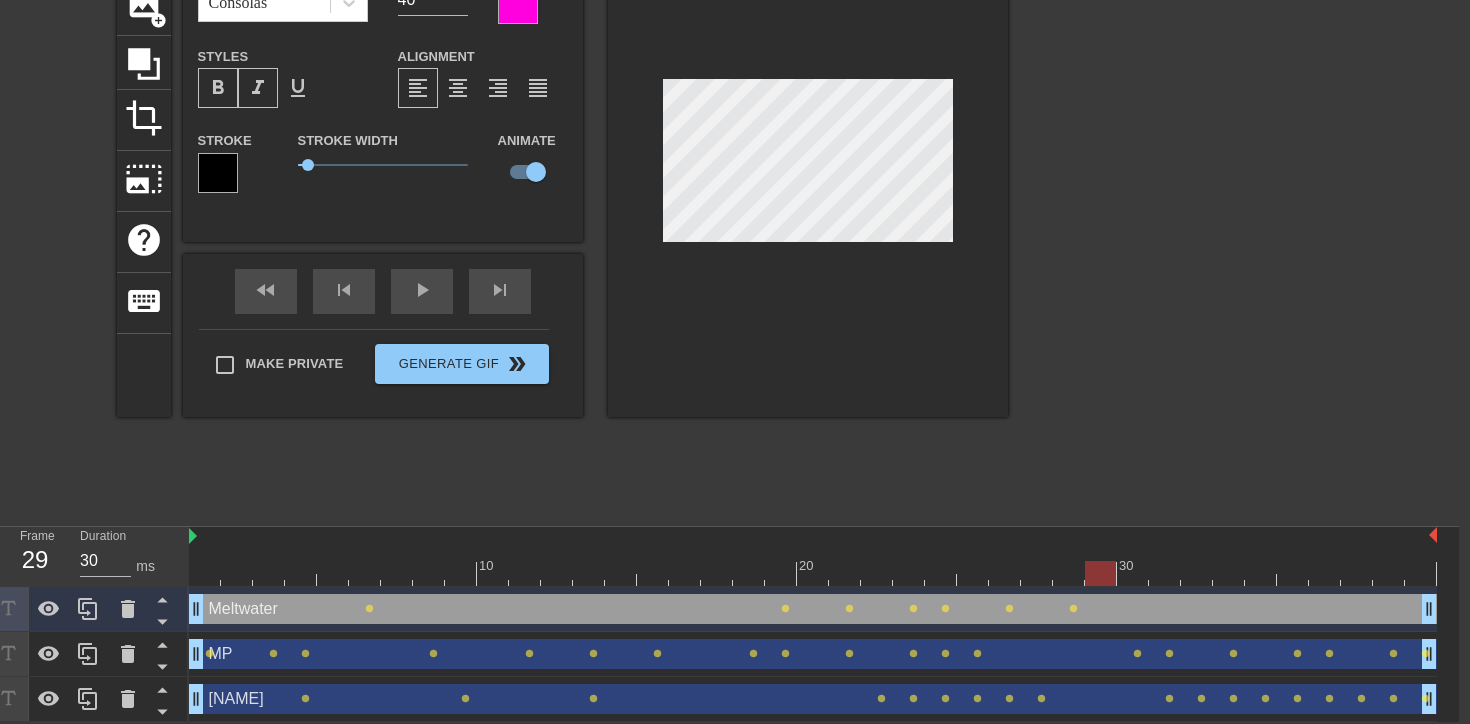 click at bounding box center (813, 573) 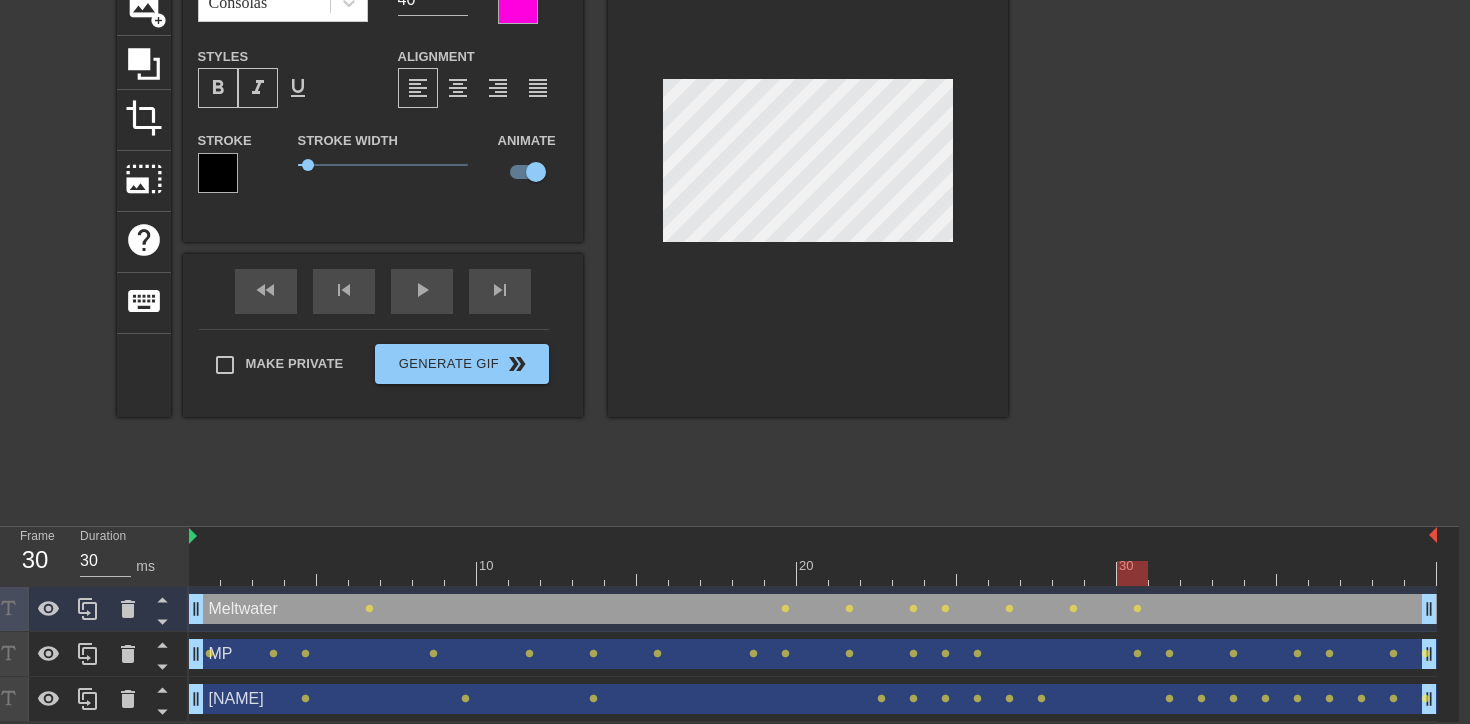 click at bounding box center (813, 573) 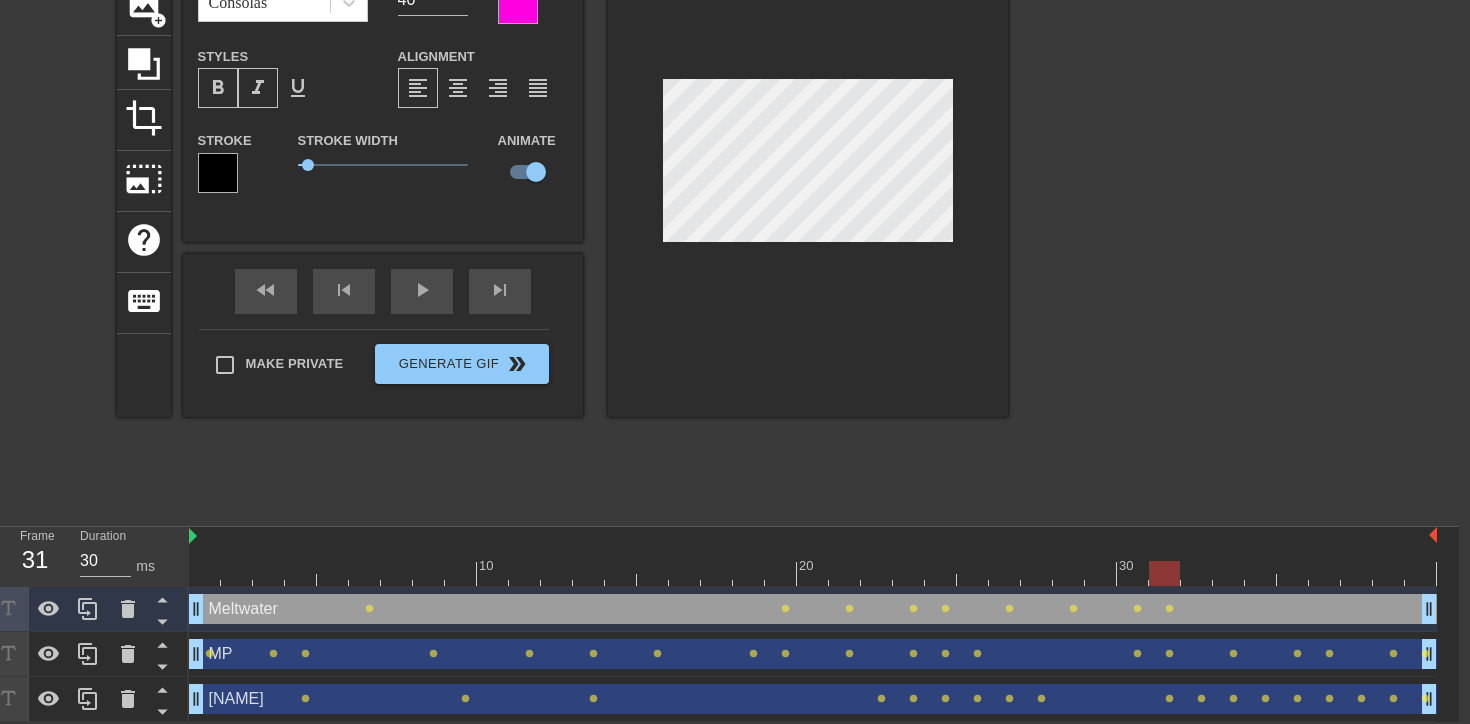 click at bounding box center [813, 573] 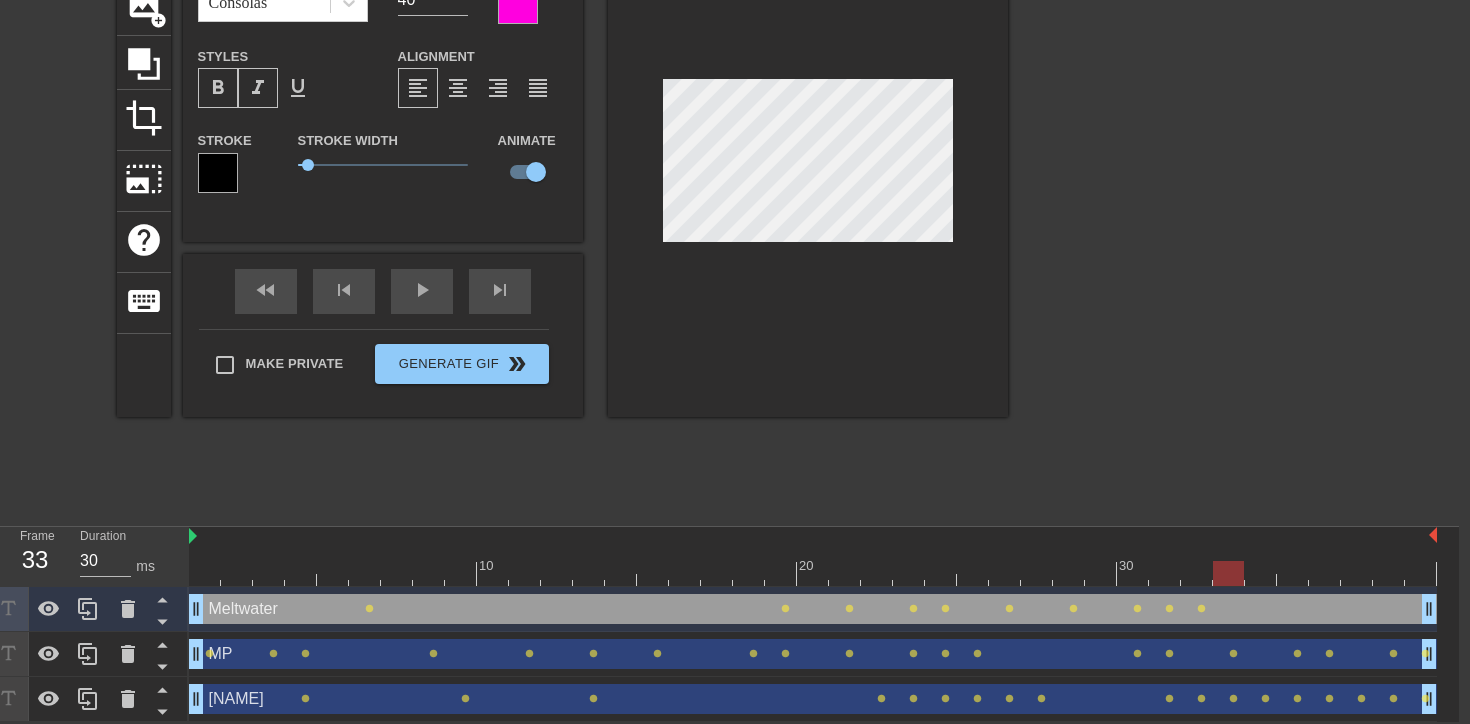 click at bounding box center (813, 573) 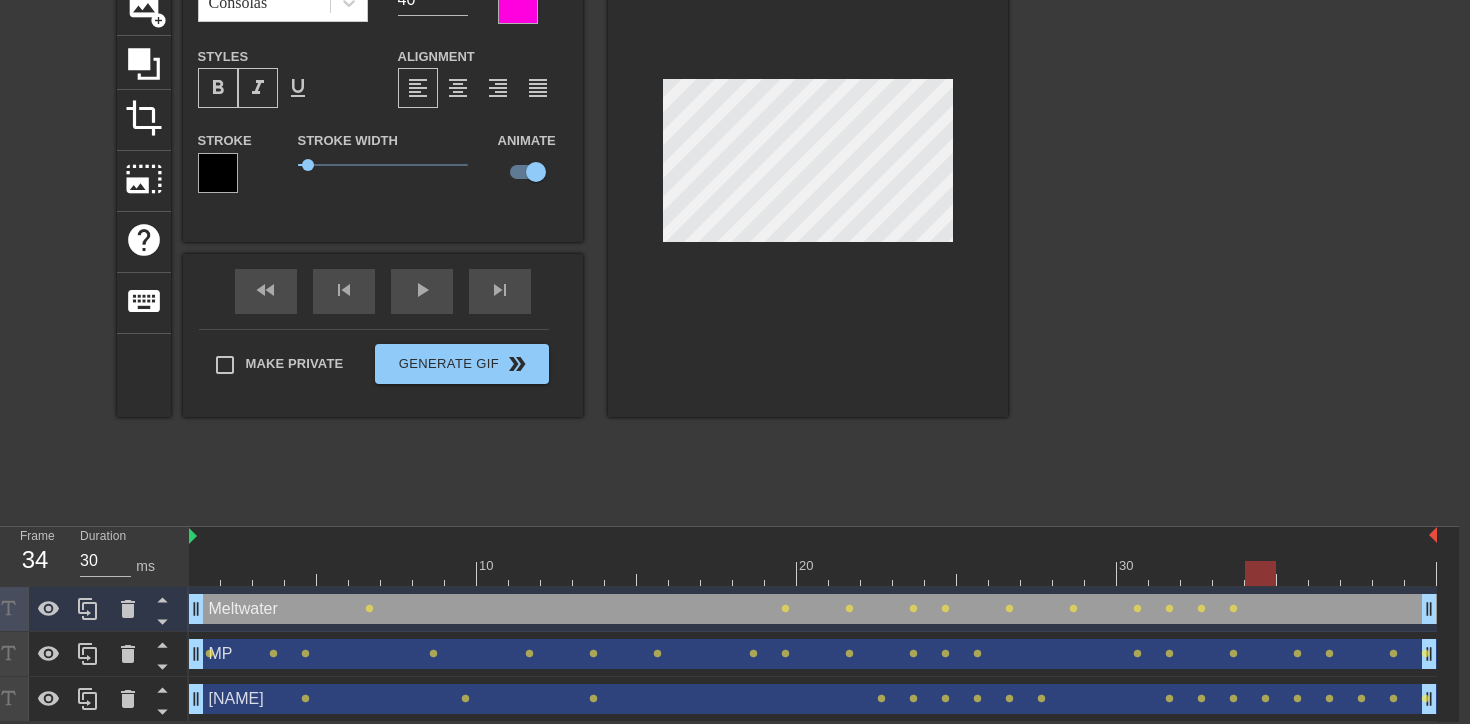 click at bounding box center [813, 573] 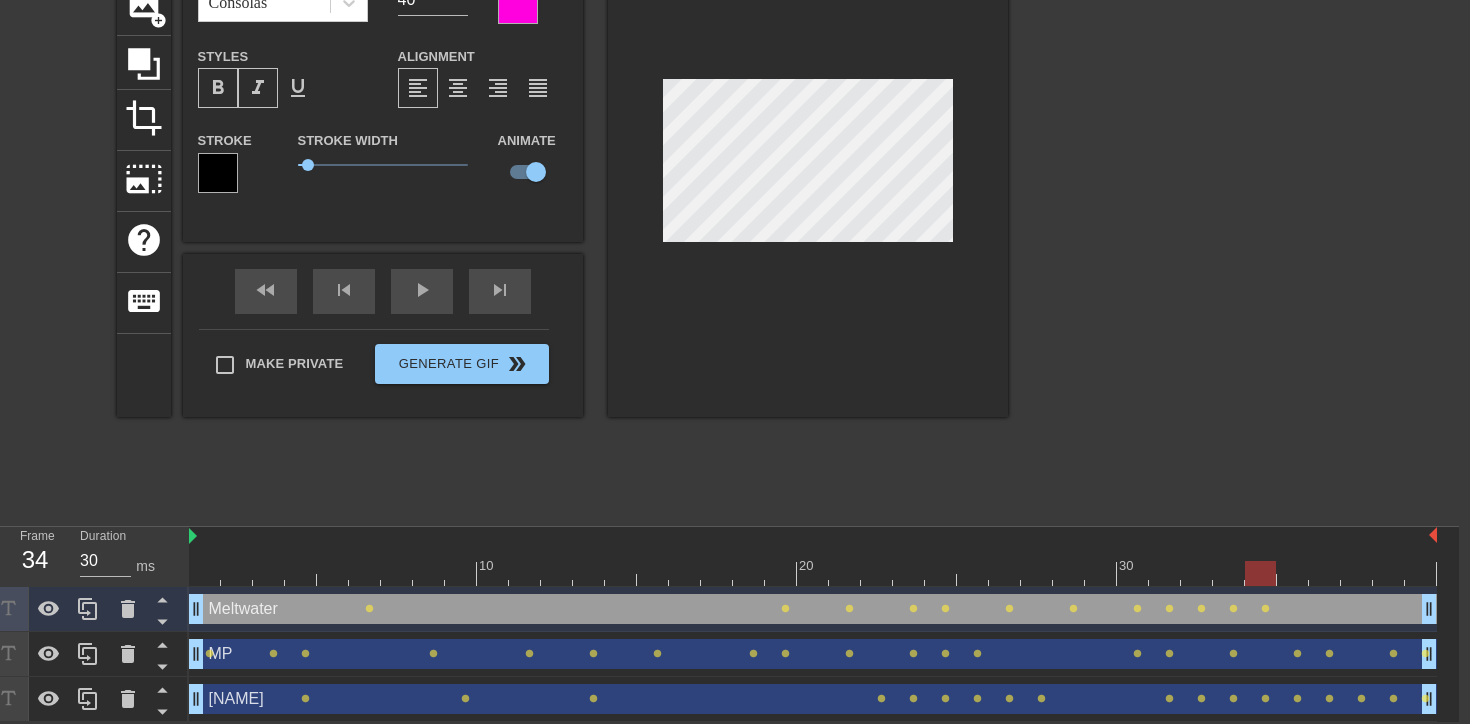 click at bounding box center (813, 573) 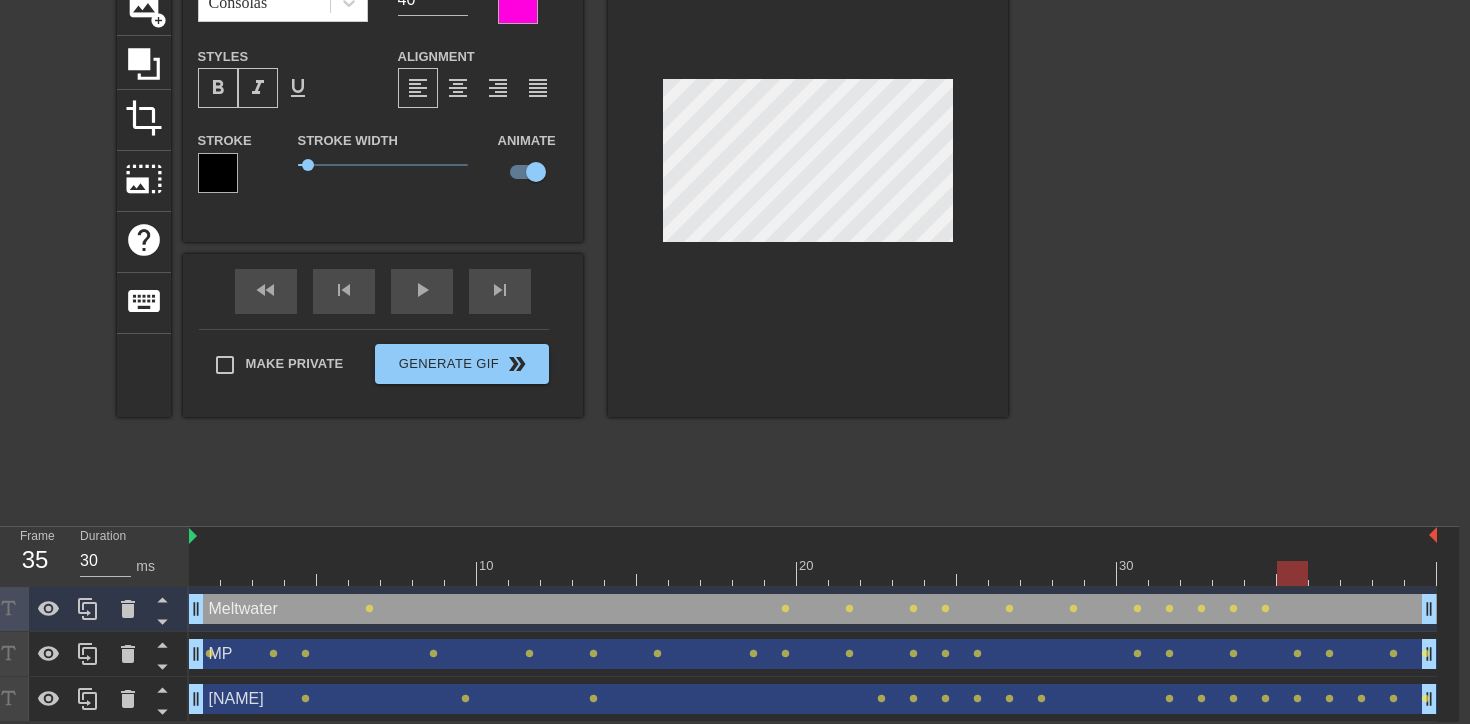 click at bounding box center (813, 573) 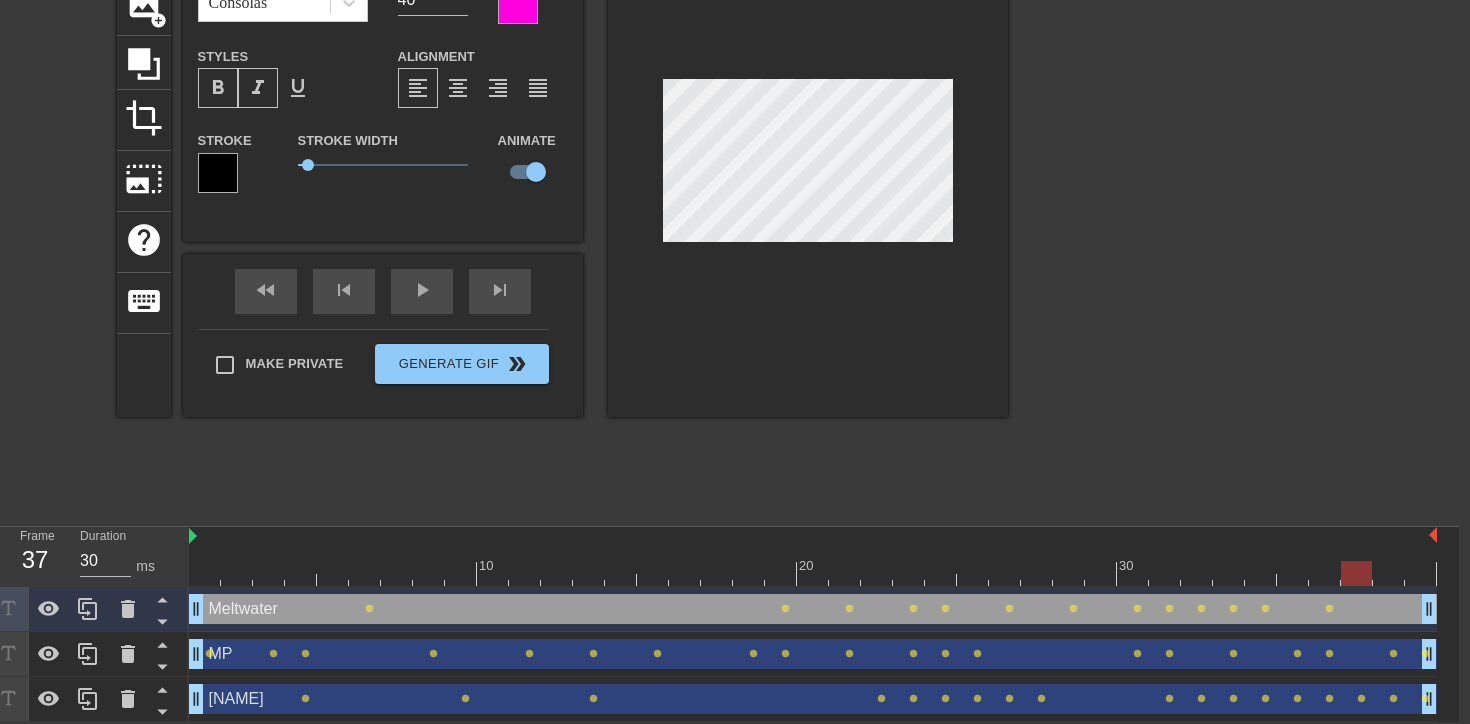 click at bounding box center (813, 573) 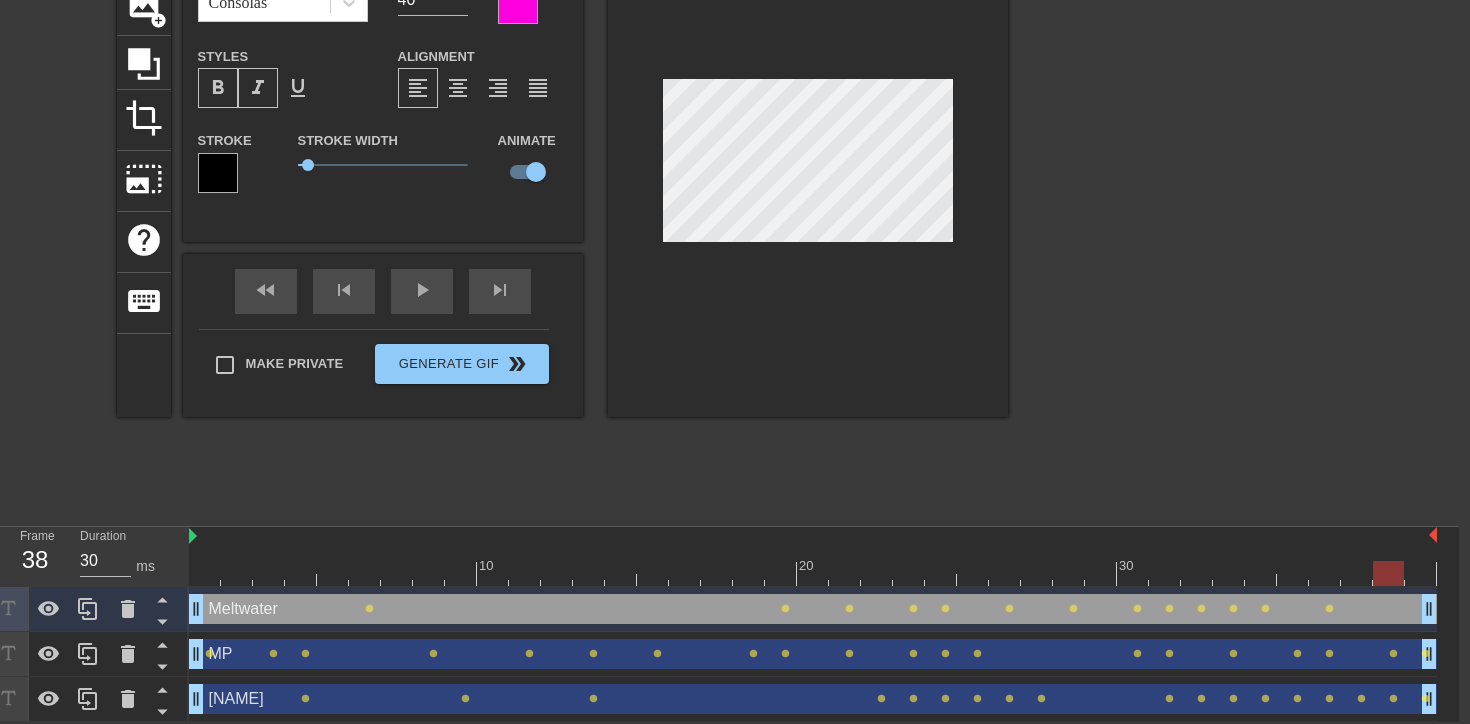 click at bounding box center (813, 573) 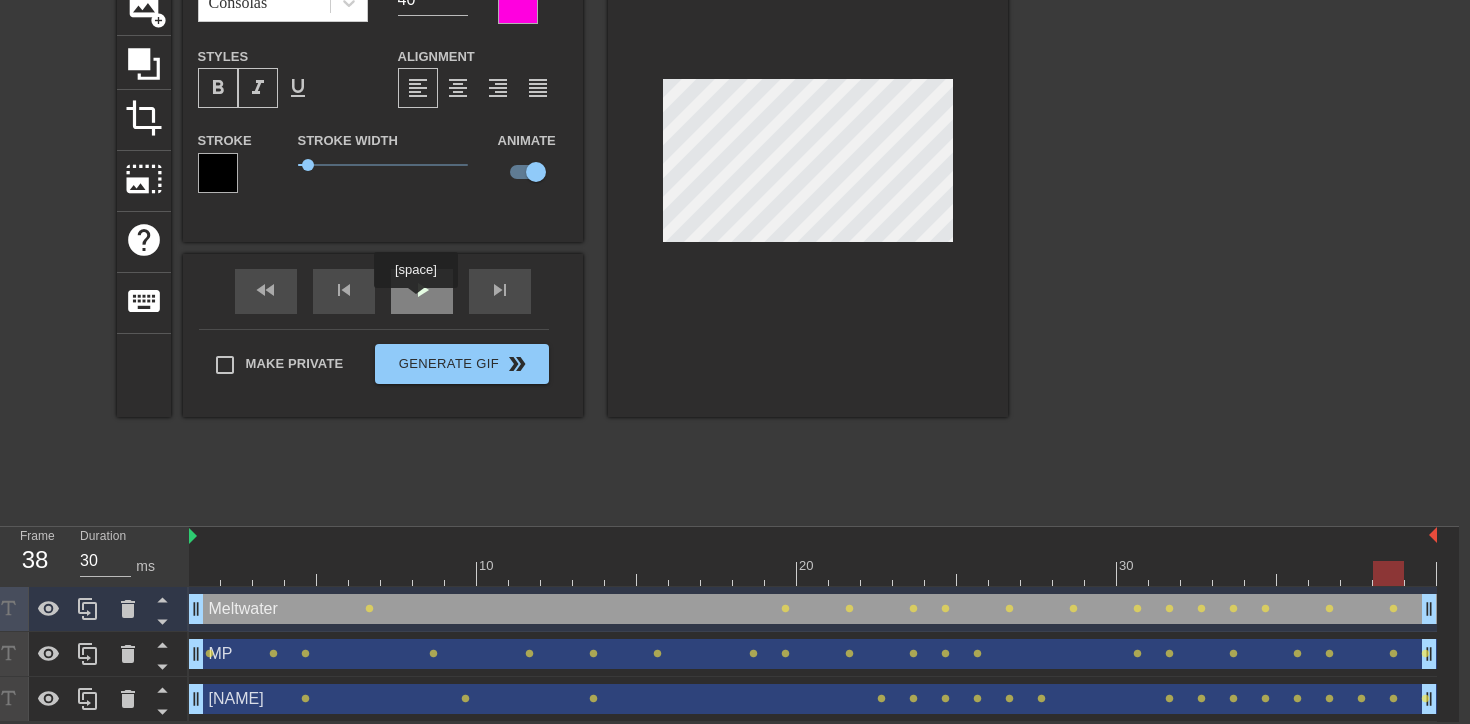 click on "play_arrow" at bounding box center (422, 291) 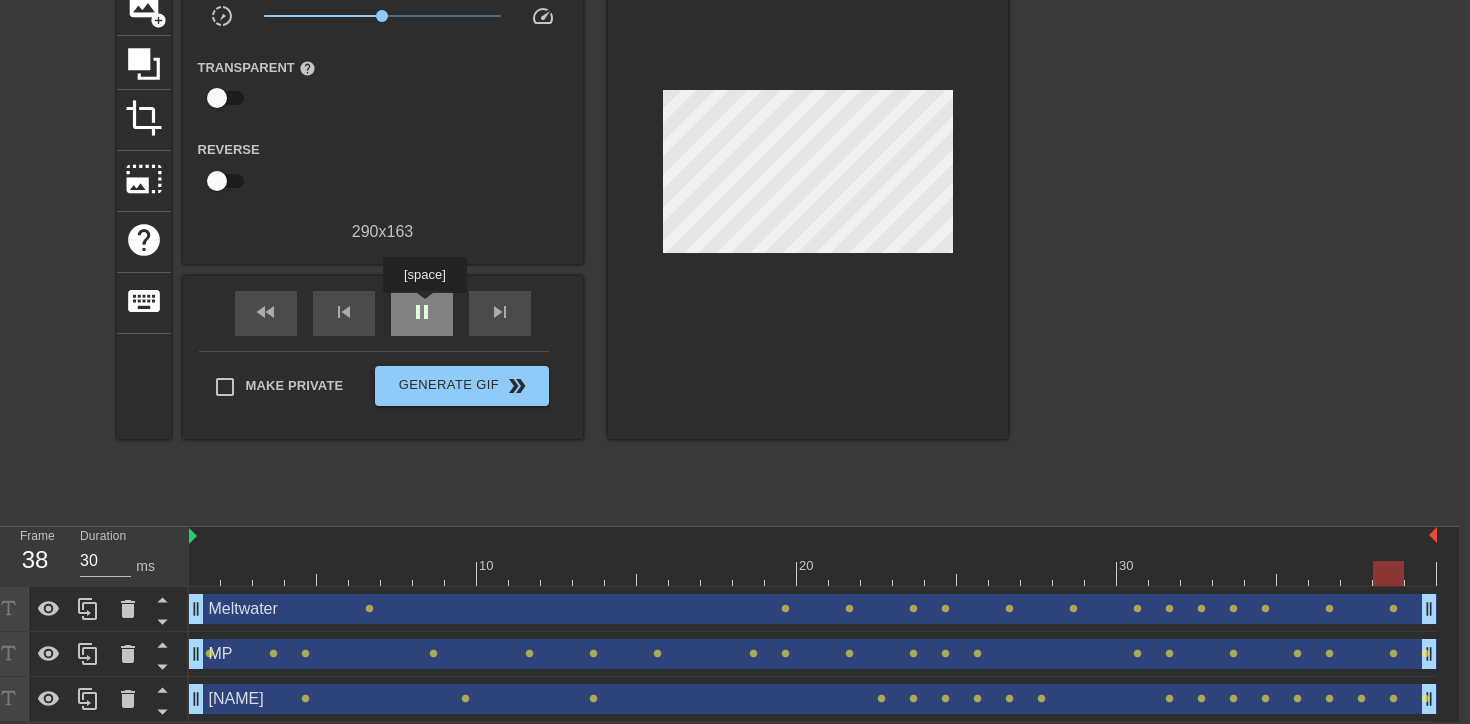 click on "pause" at bounding box center (422, 312) 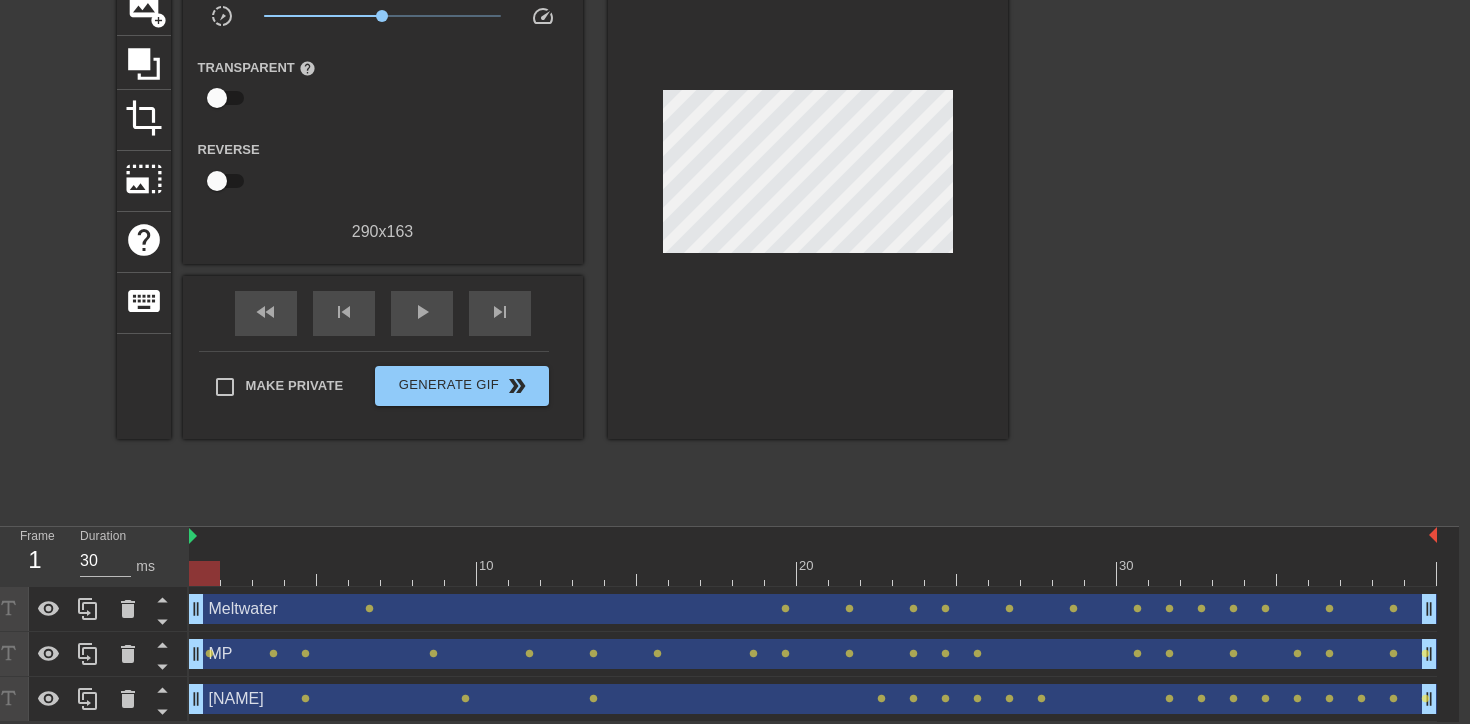 scroll, scrollTop: 0, scrollLeft: 11, axis: horizontal 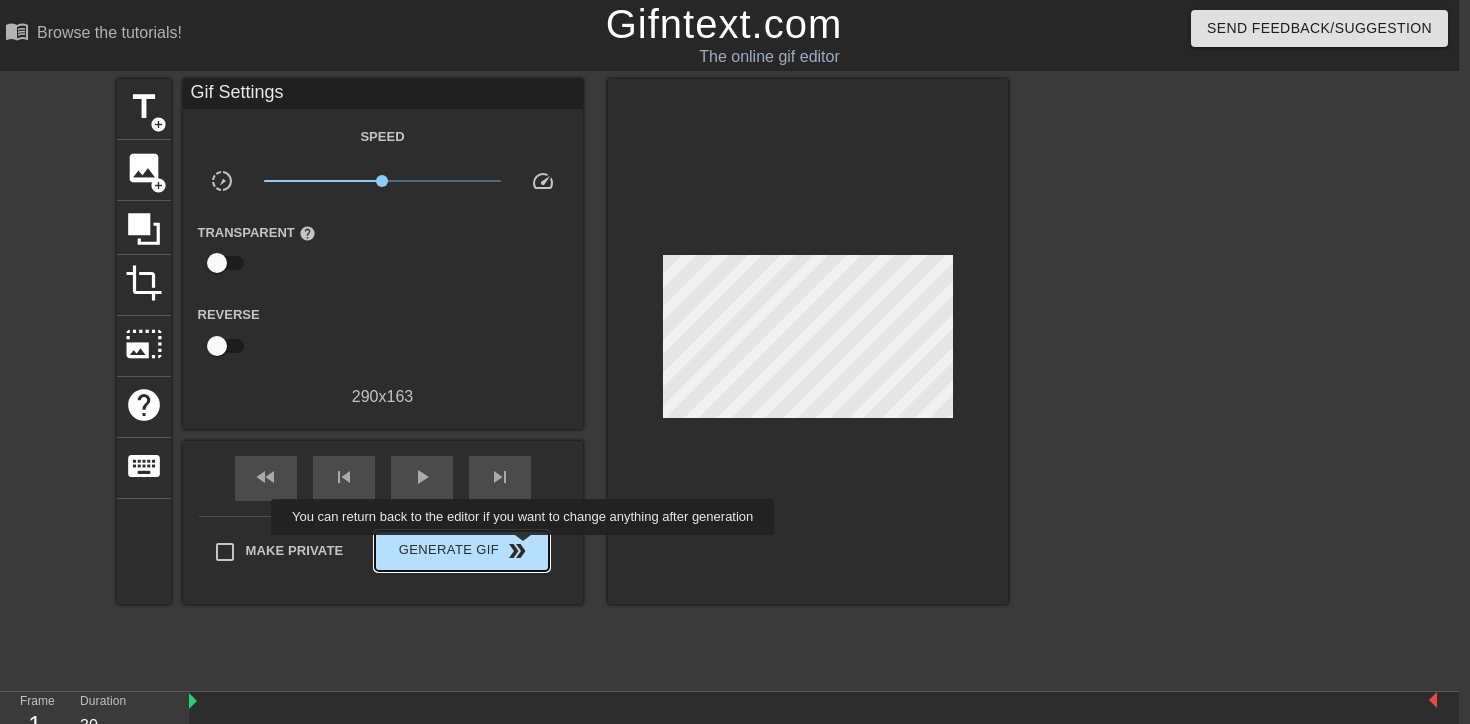 click on "Generate Gif double_arrow" at bounding box center [461, 551] 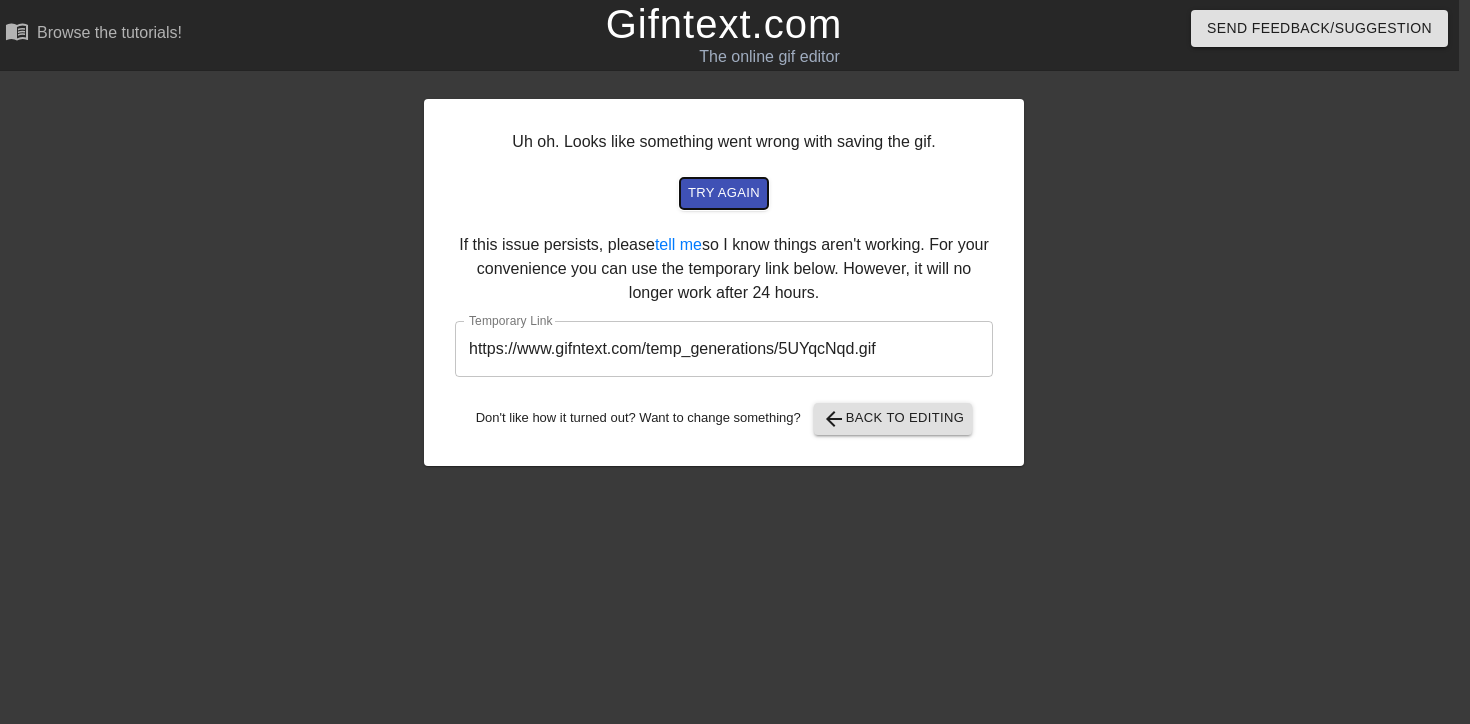 click on "try again" at bounding box center (724, 193) 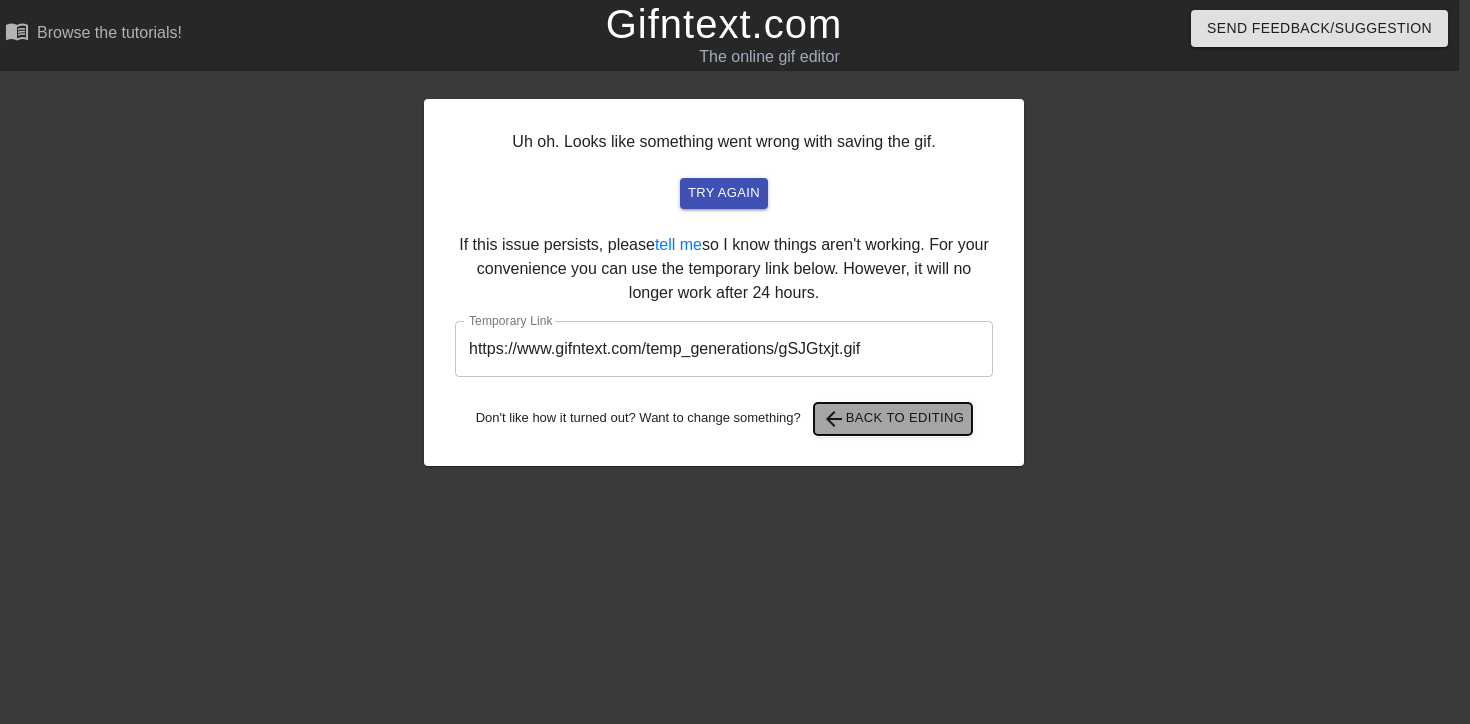 click on "arrow_back Back to Editing" at bounding box center [893, 419] 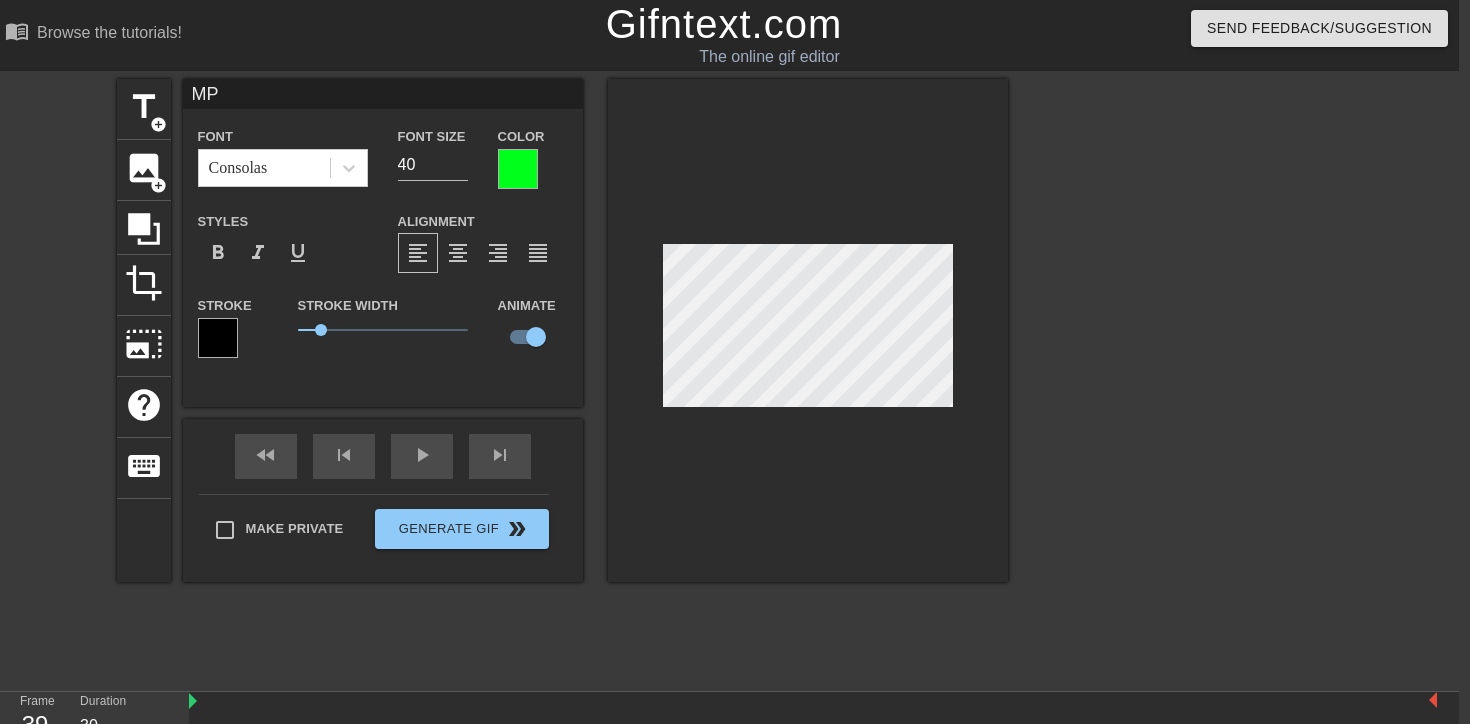 type on "M" 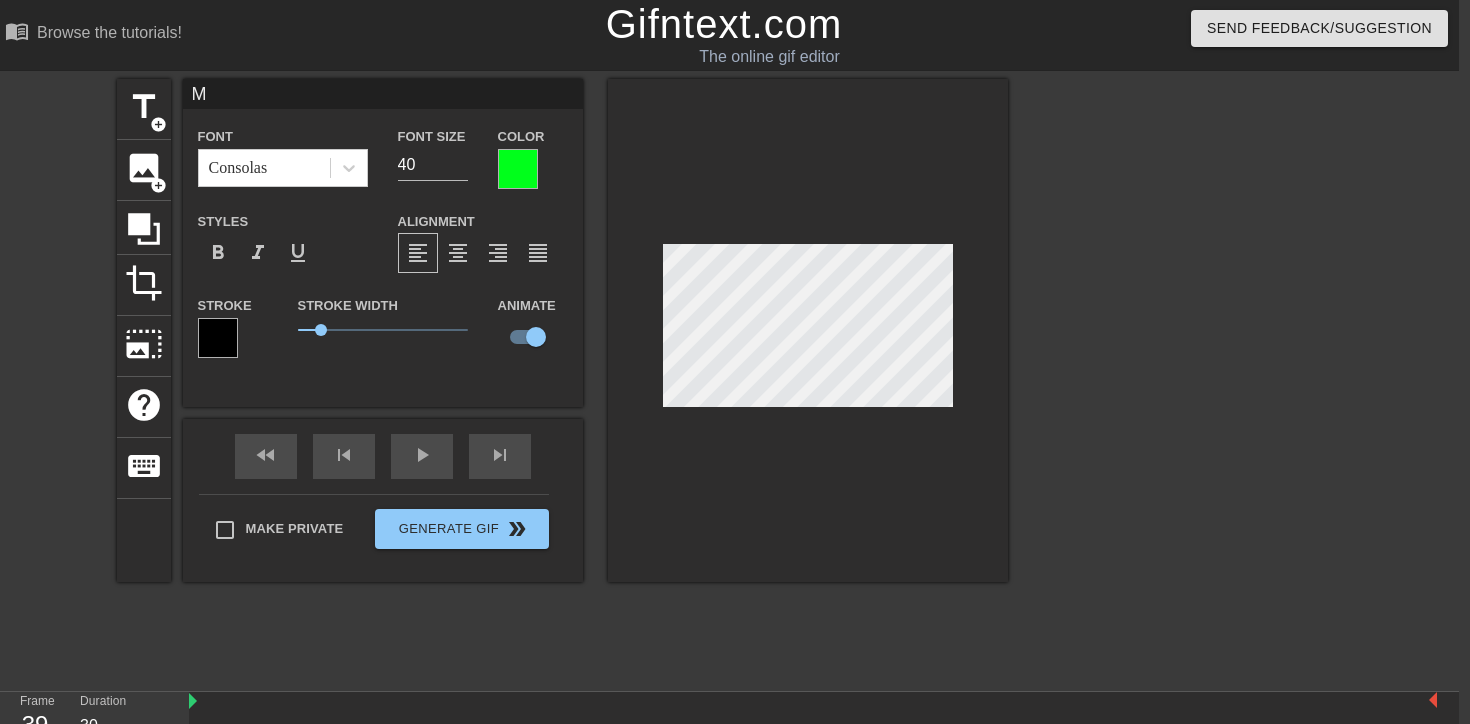 type on "Me" 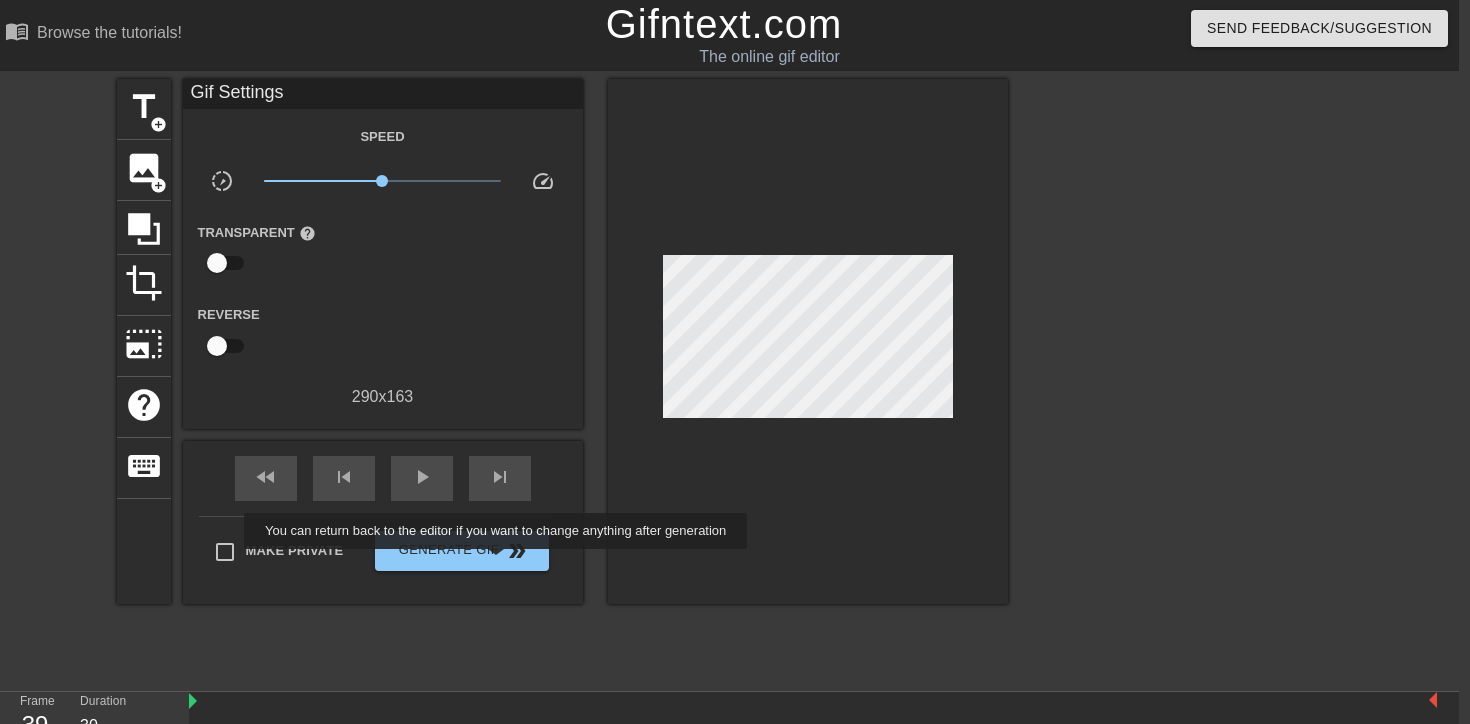 click on "Make Private Generate Gif double_arrow" at bounding box center [374, 555] 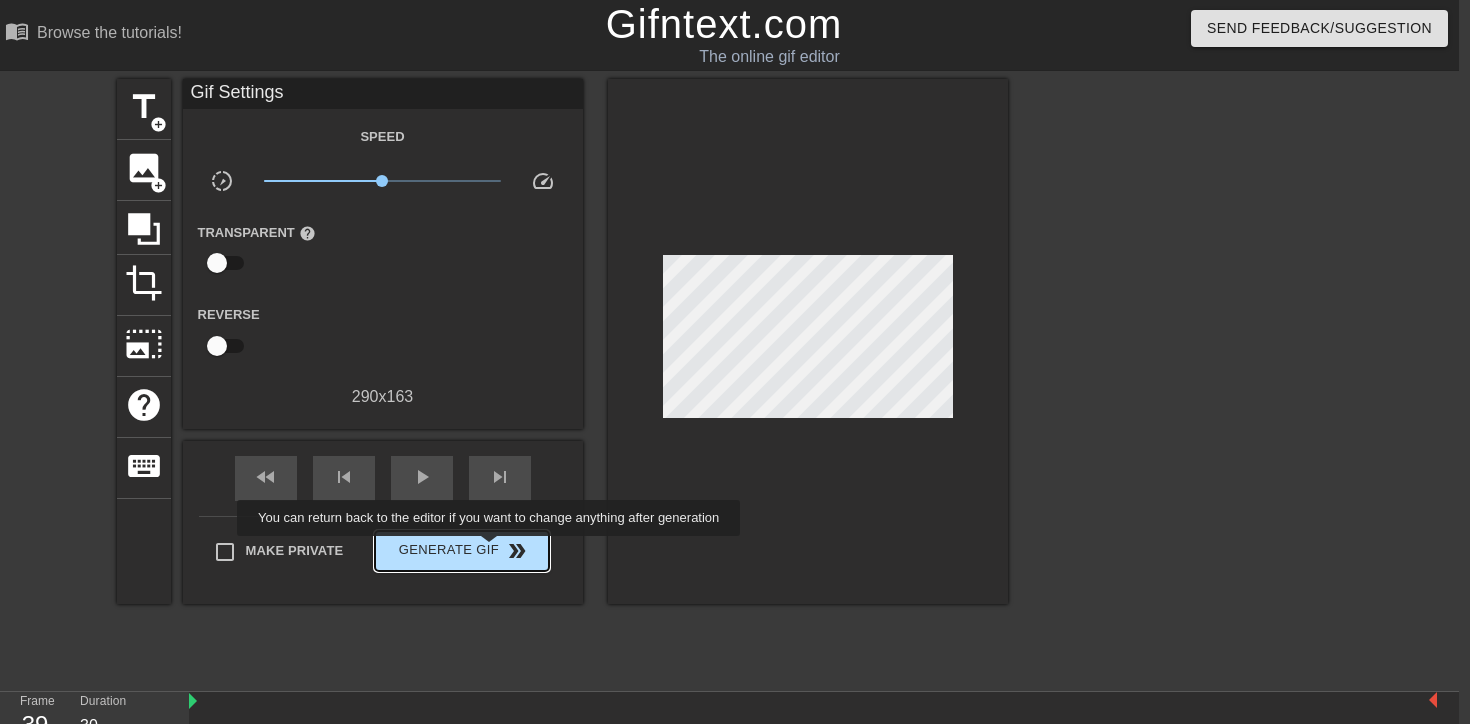 click on "Generate Gif double_arrow" at bounding box center (461, 551) 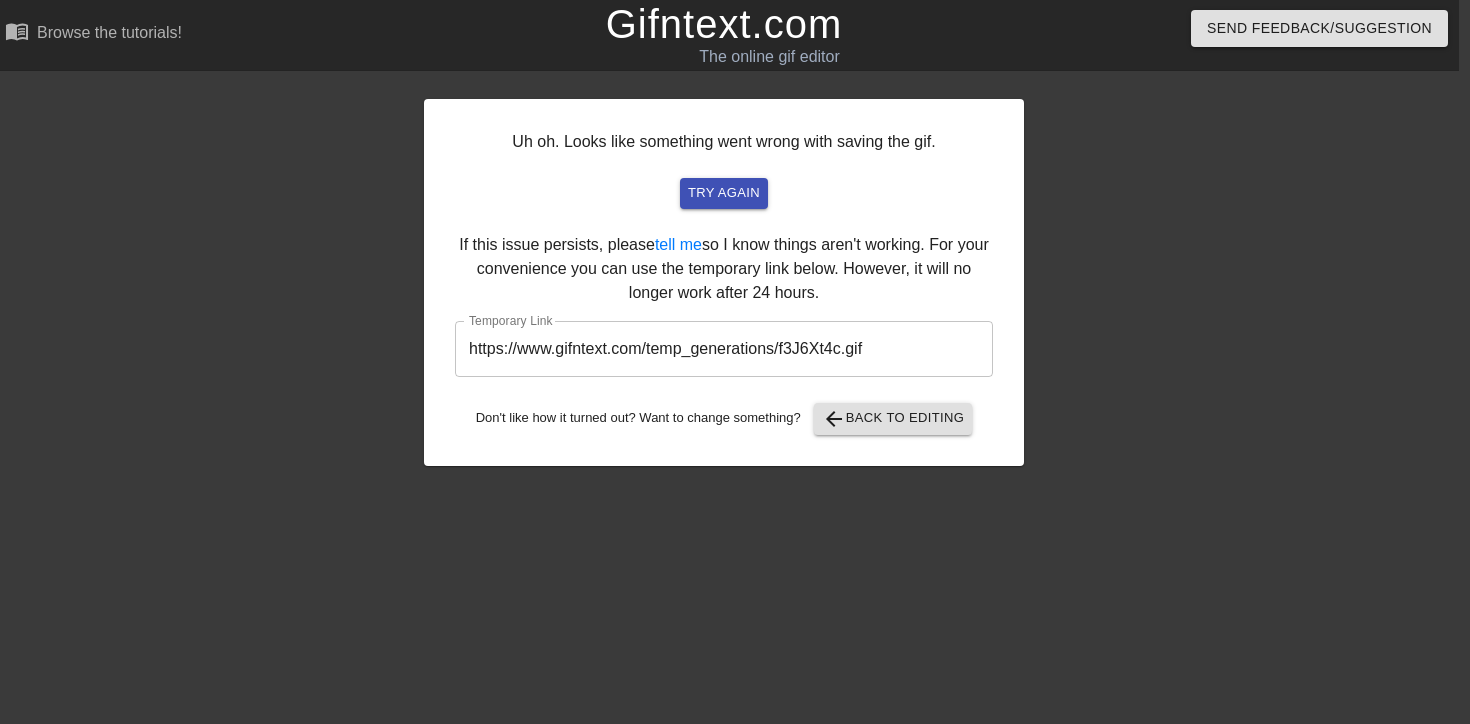 click on "https://www.gifntext.com/temp_generations/f3J6Xt4c.gif" at bounding box center [724, 349] 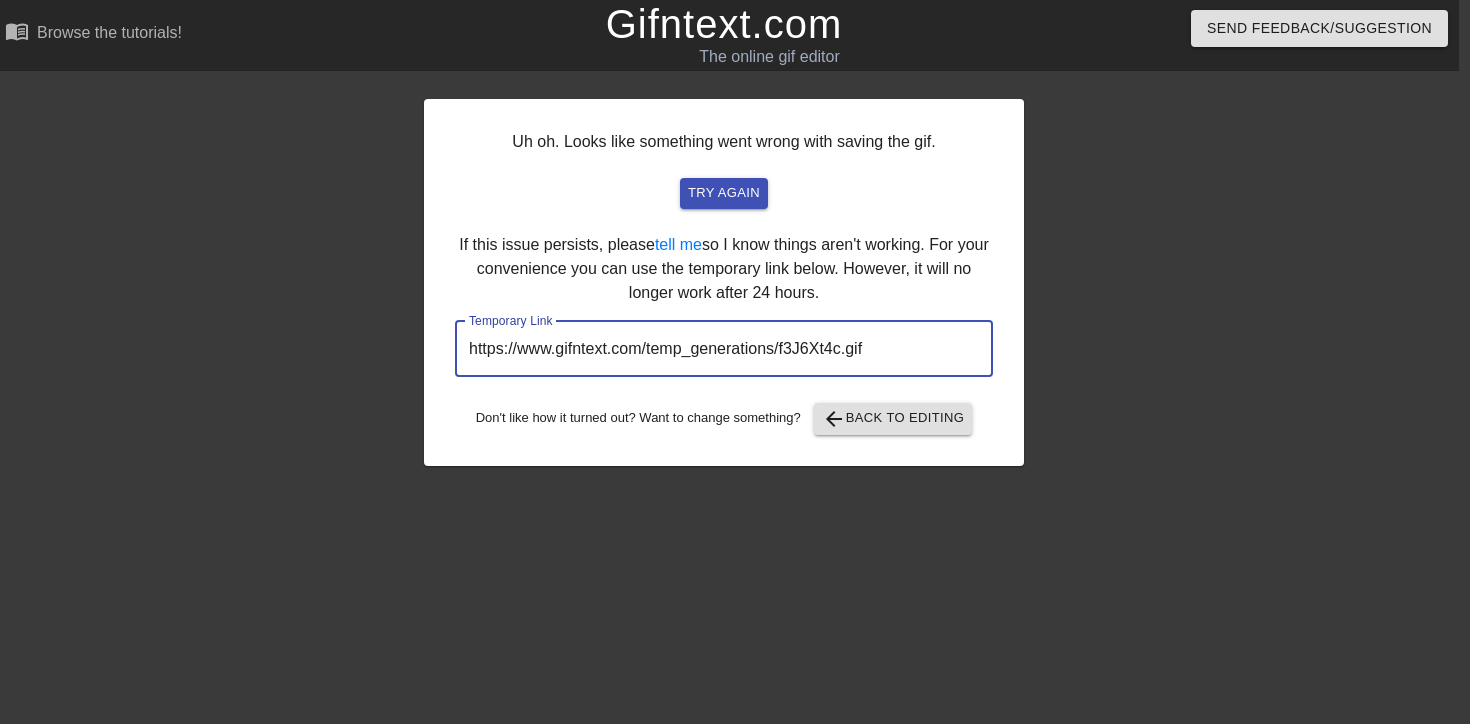 click on "https://www.gifntext.com/temp_generations/f3J6Xt4c.gif" at bounding box center (724, 349) 